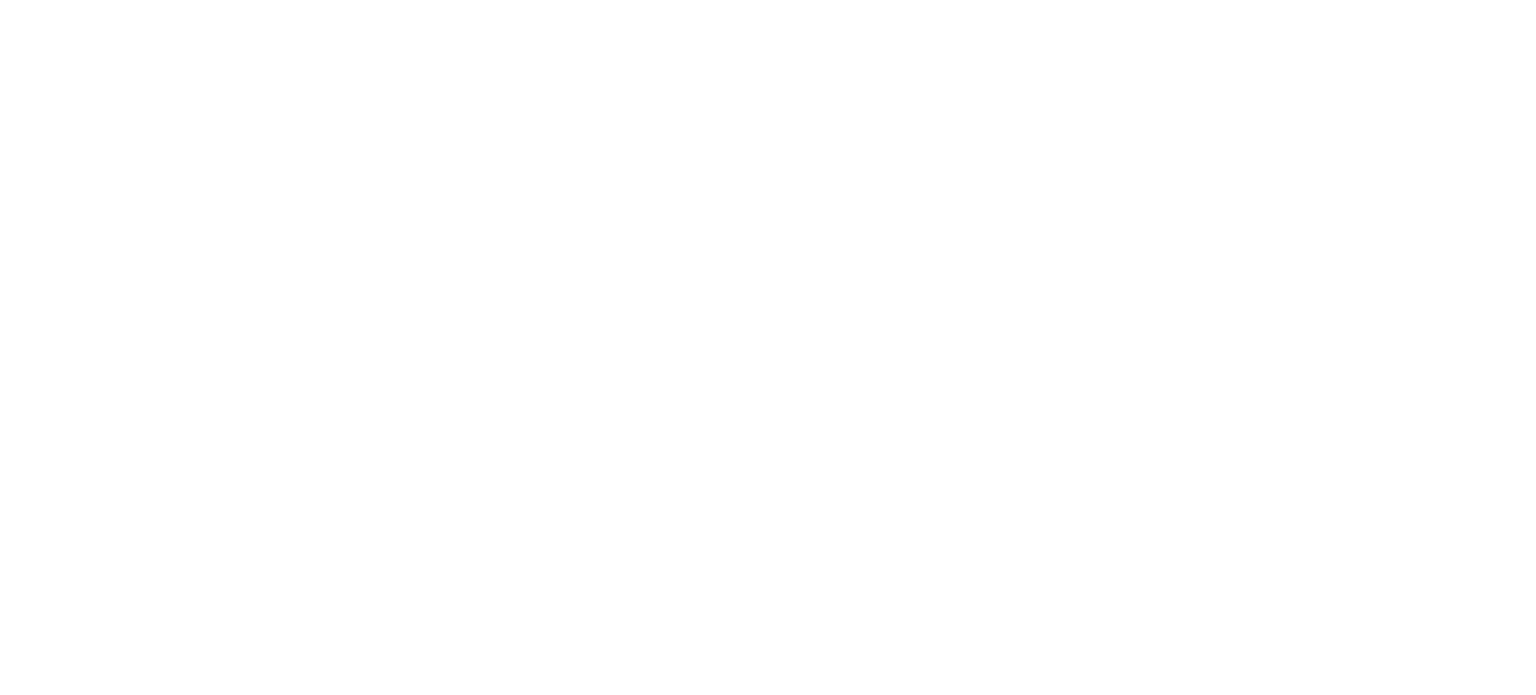 scroll, scrollTop: 0, scrollLeft: 0, axis: both 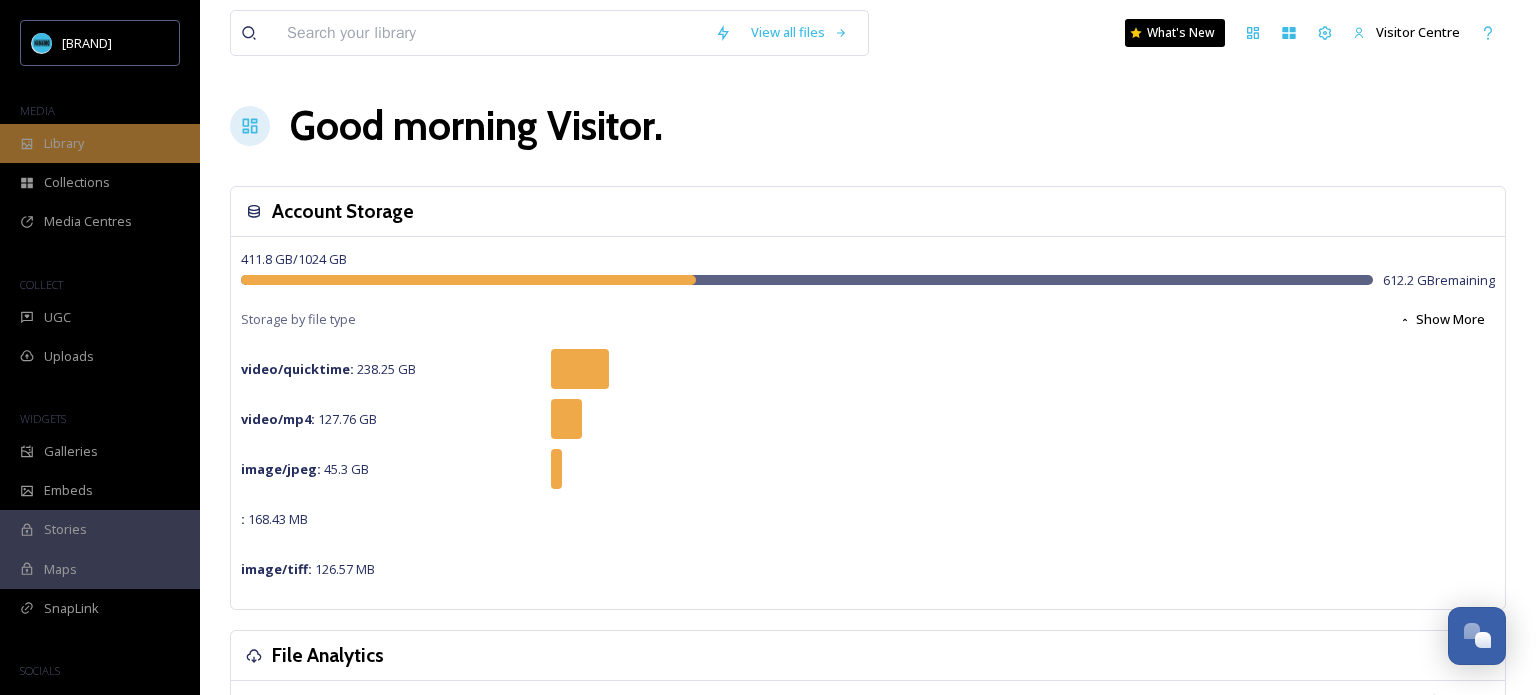 click on "Library" at bounding box center (64, 143) 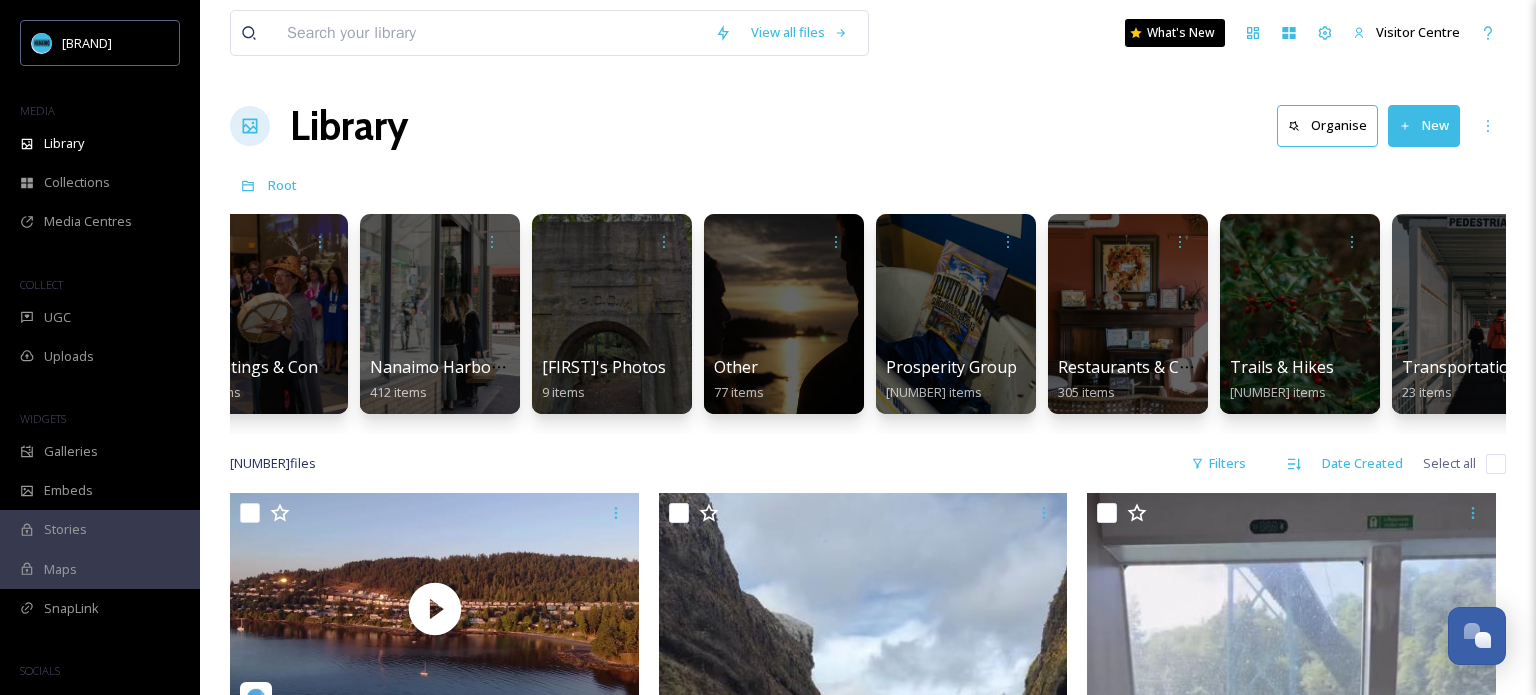 scroll, scrollTop: 0, scrollLeft: 1963, axis: horizontal 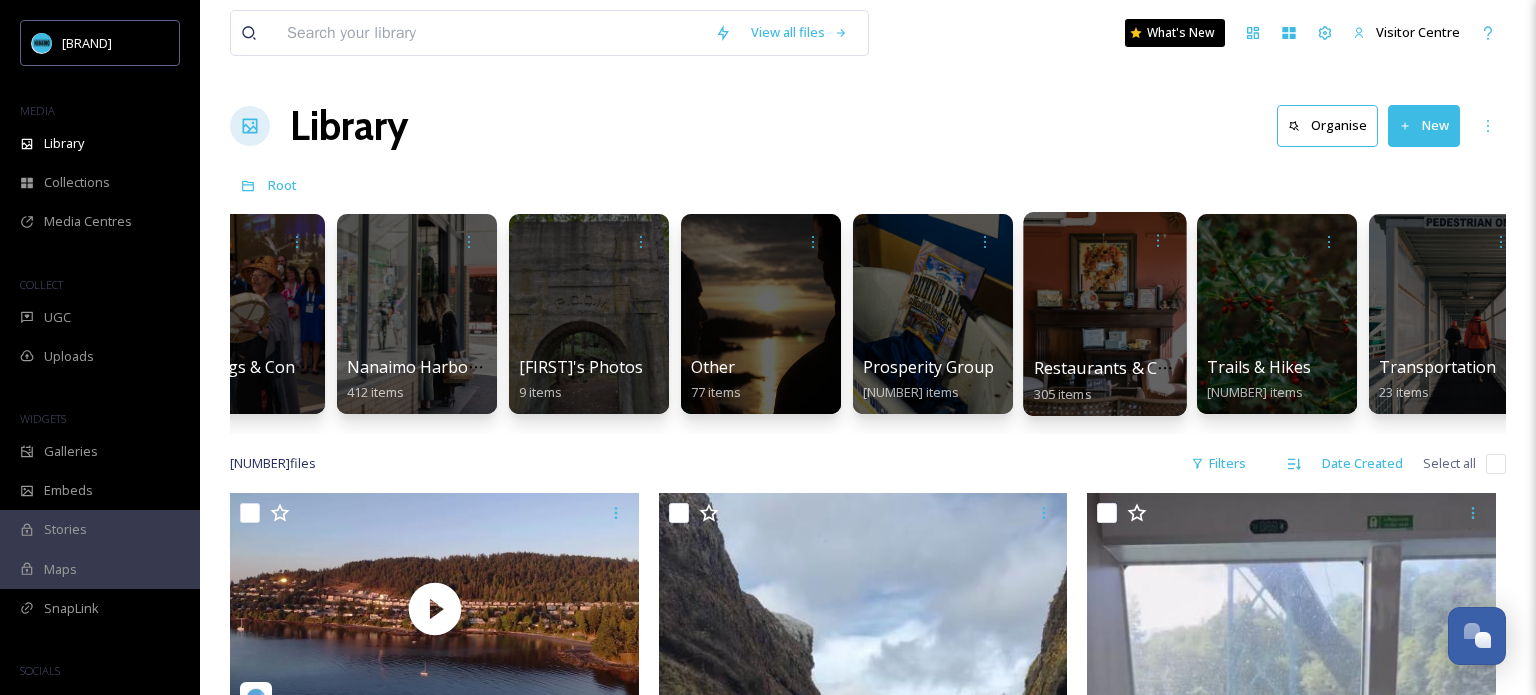 click at bounding box center (1104, 314) 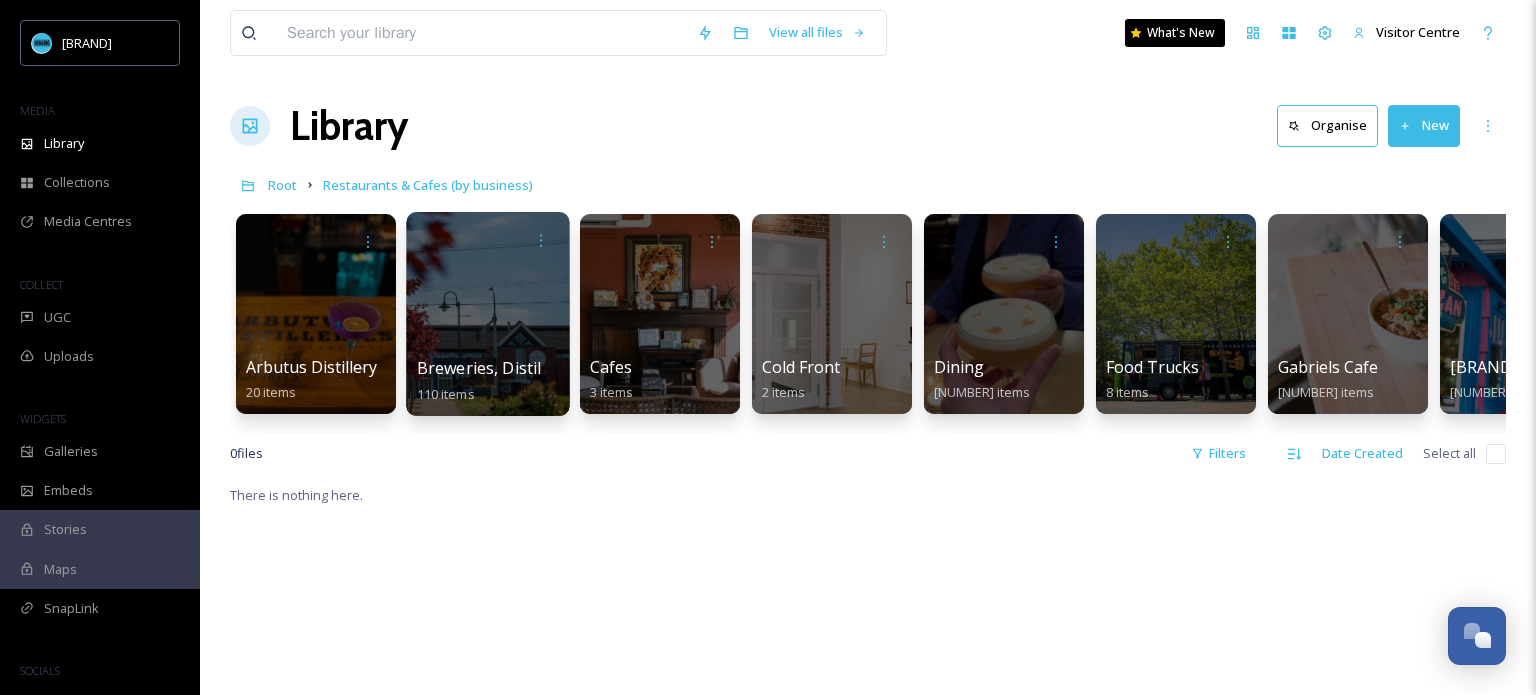 click at bounding box center (487, 314) 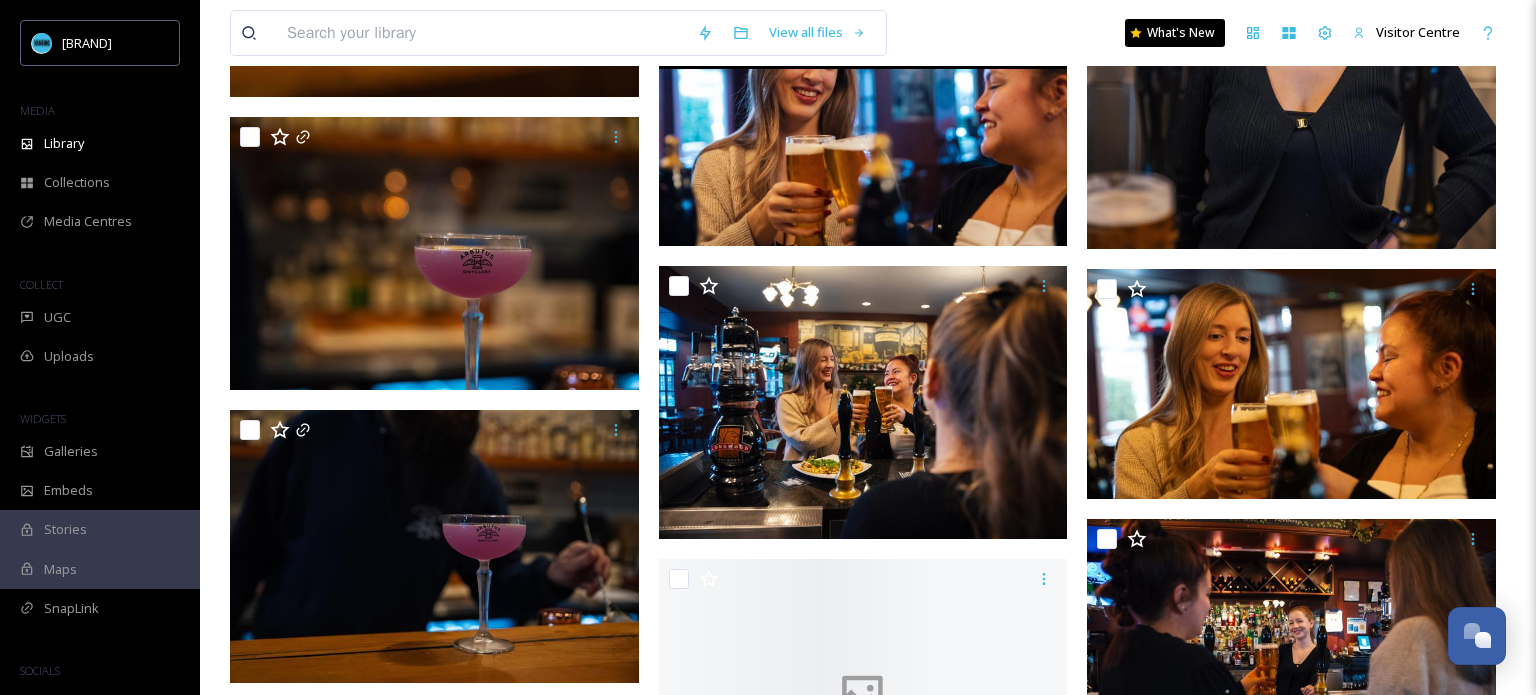 scroll, scrollTop: 7968, scrollLeft: 0, axis: vertical 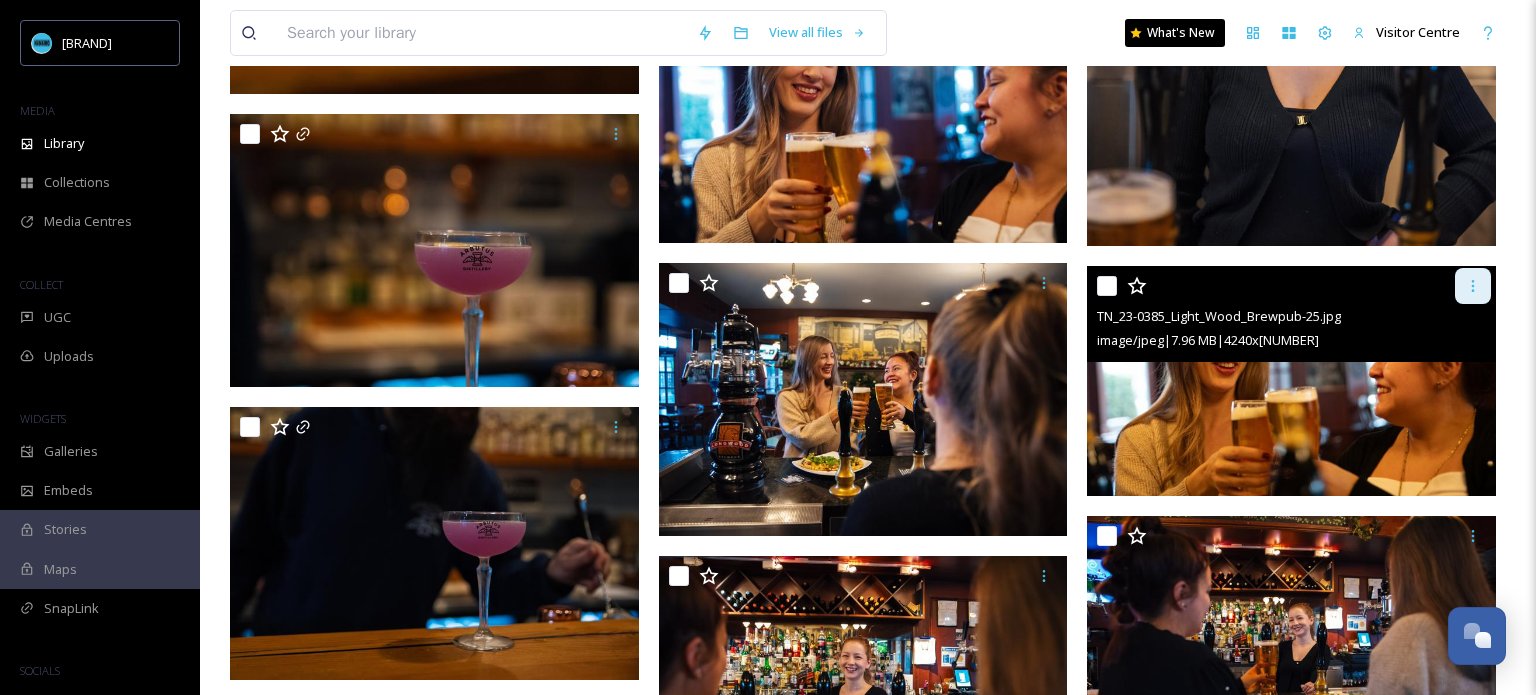 click 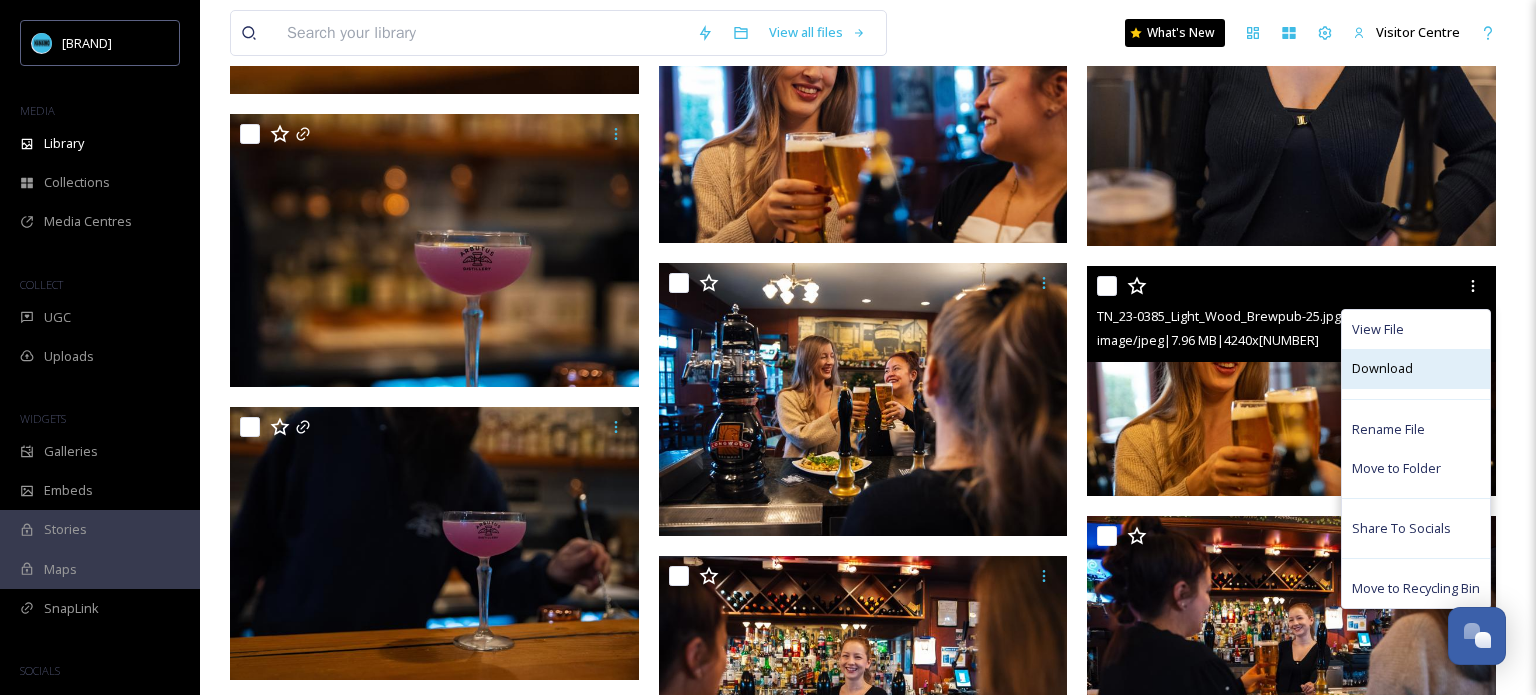 click on "Download" at bounding box center (1382, 368) 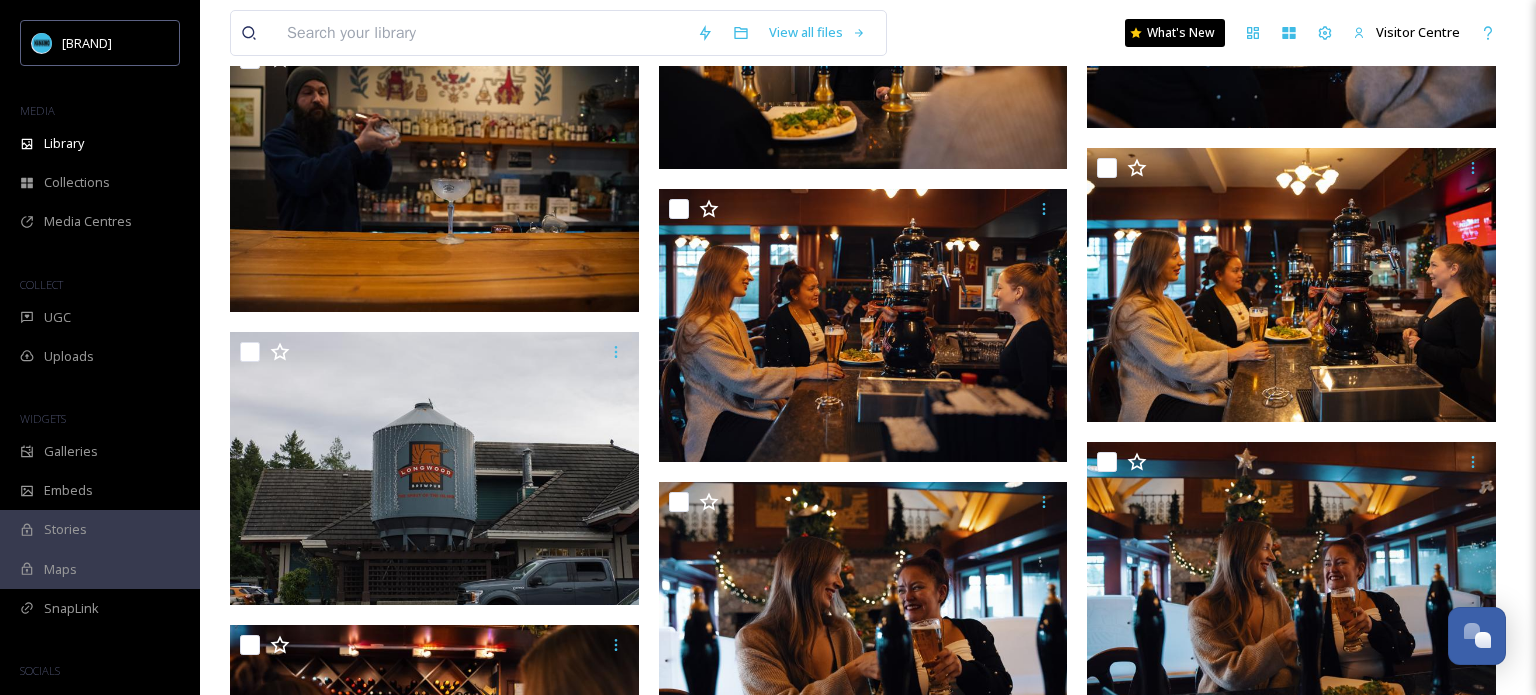 scroll, scrollTop: 8630, scrollLeft: 0, axis: vertical 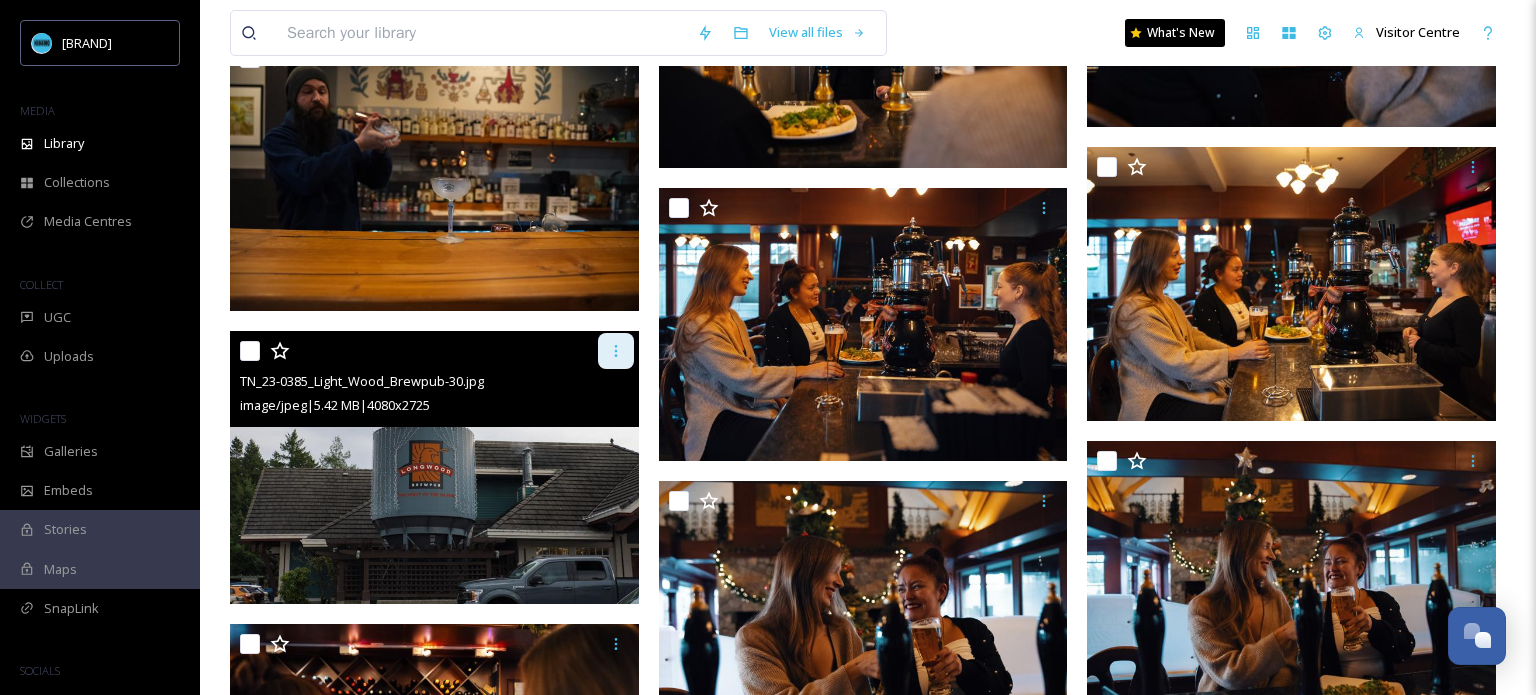 click 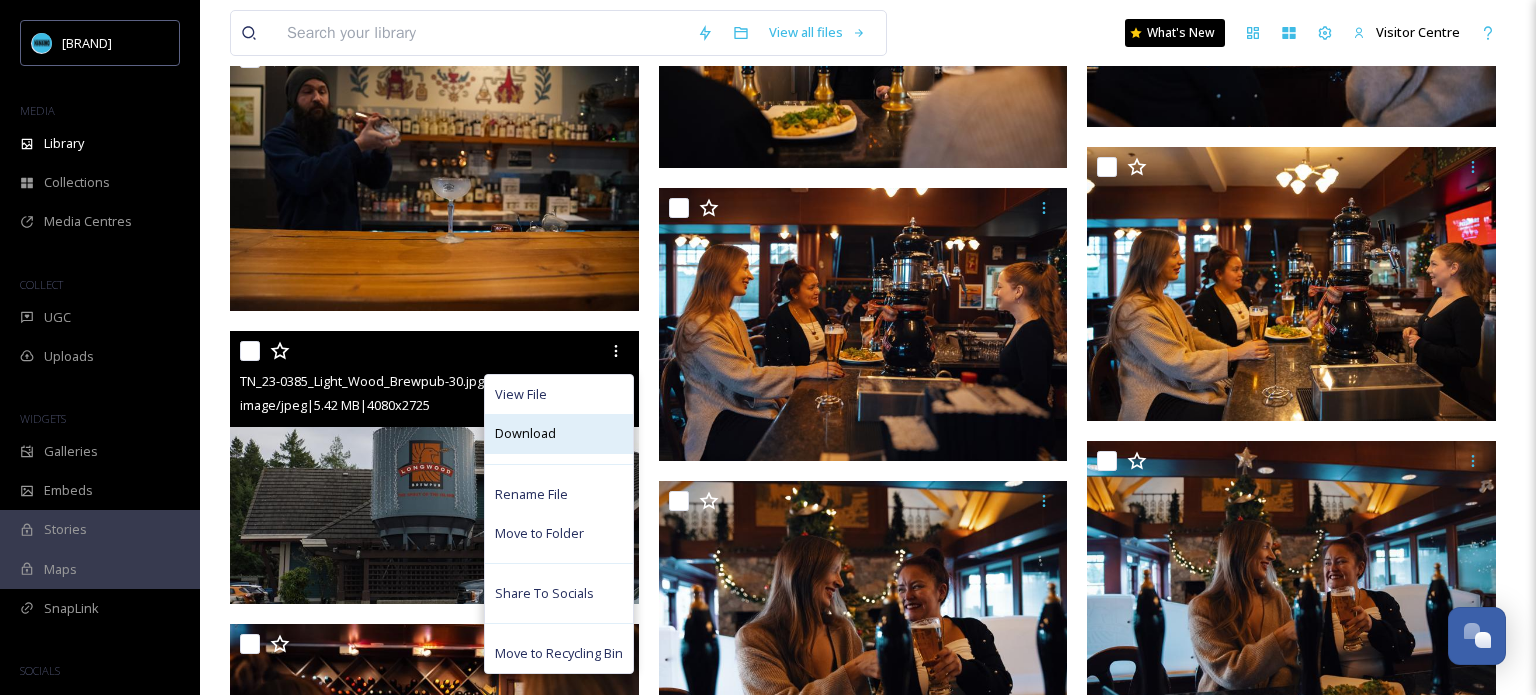 click on "Download" at bounding box center [525, 433] 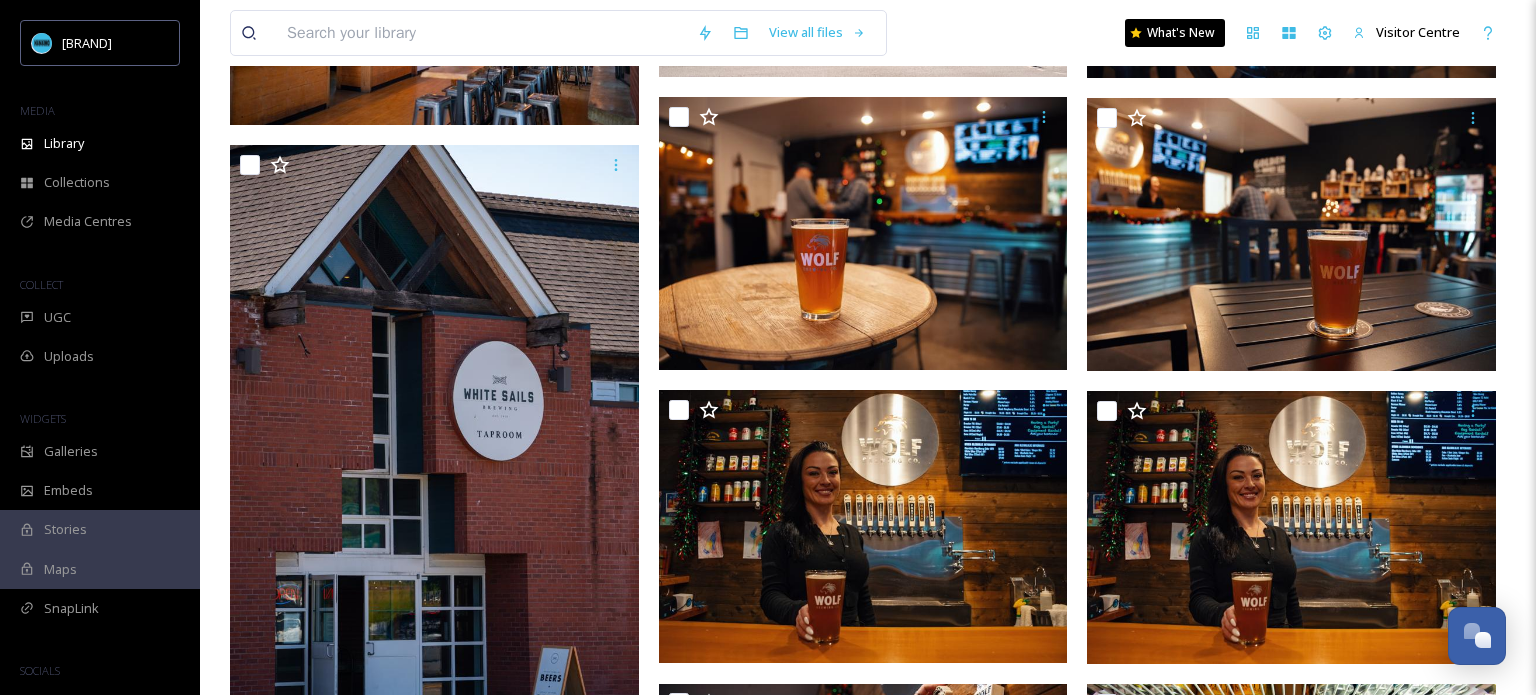 scroll, scrollTop: 0, scrollLeft: 0, axis: both 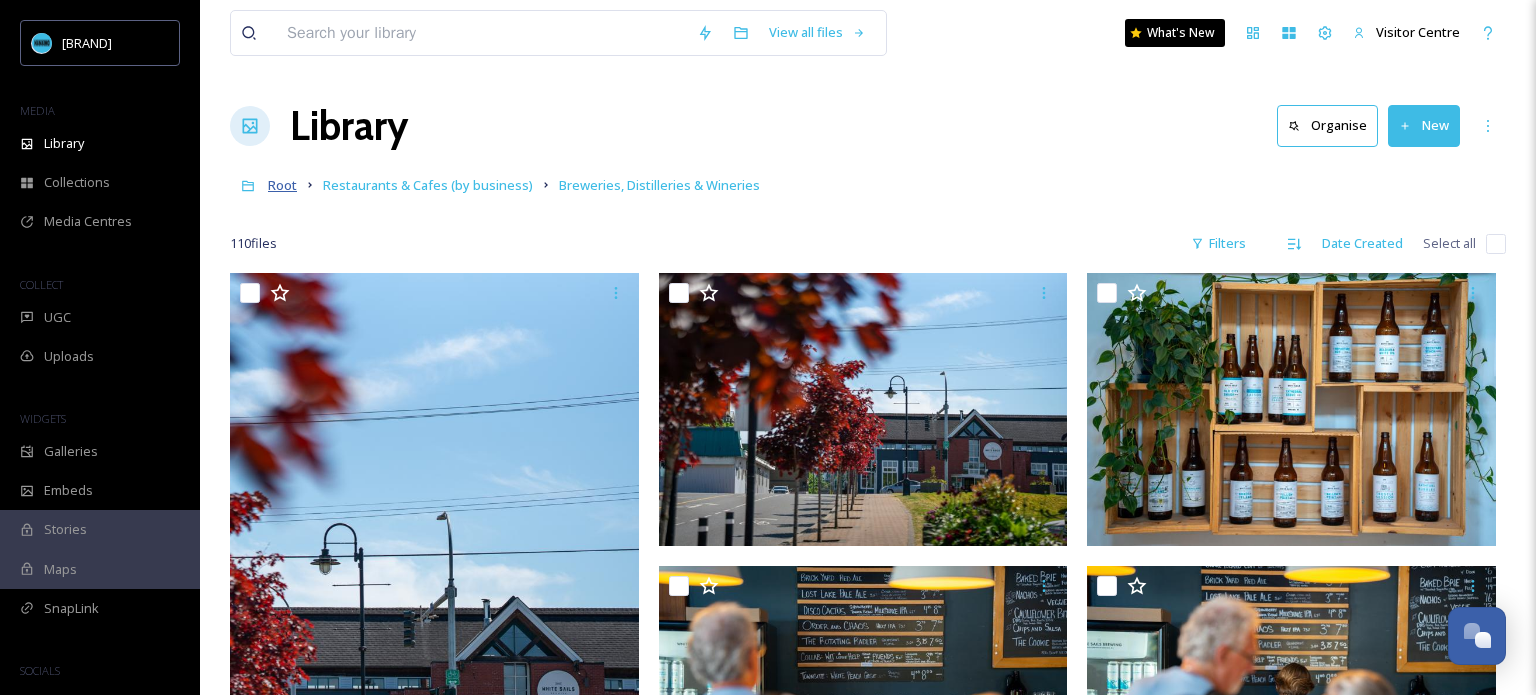 click on "Root" at bounding box center [282, 185] 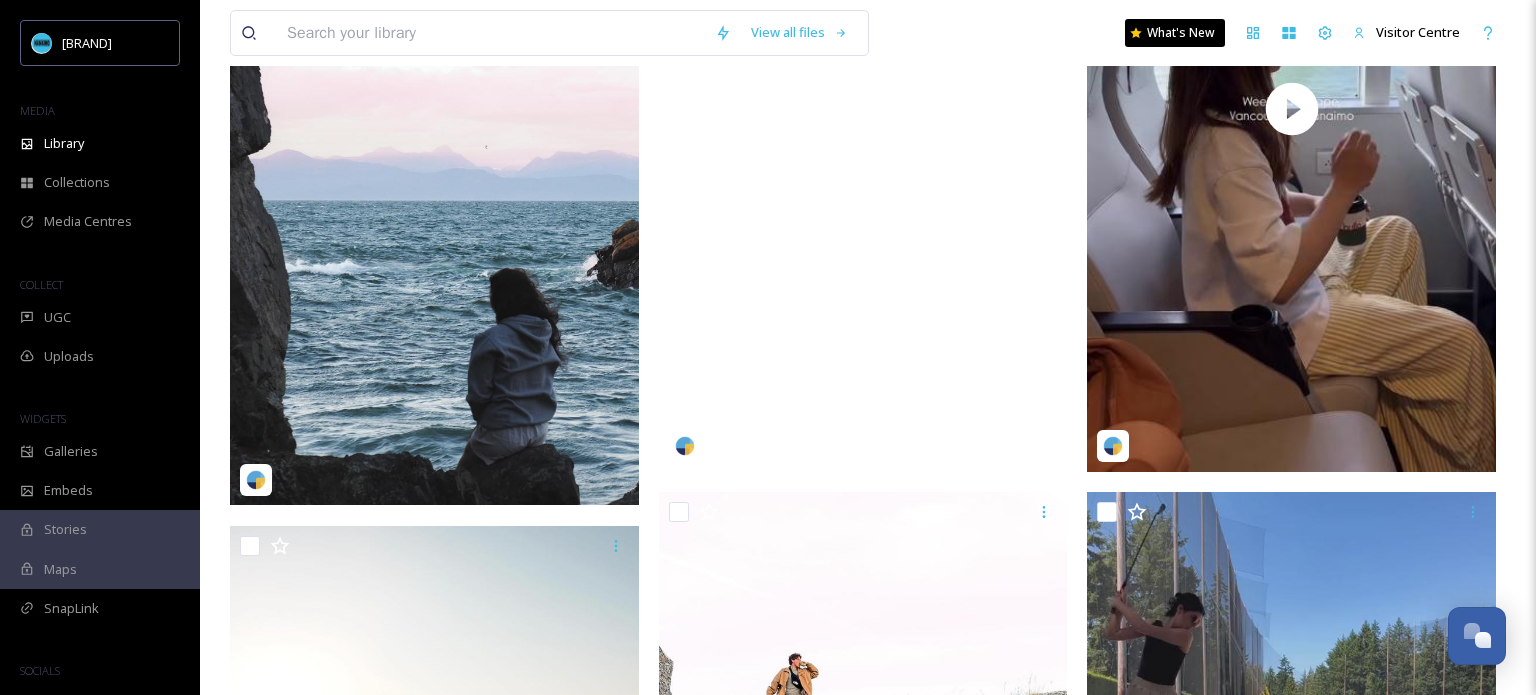 scroll, scrollTop: 0, scrollLeft: 0, axis: both 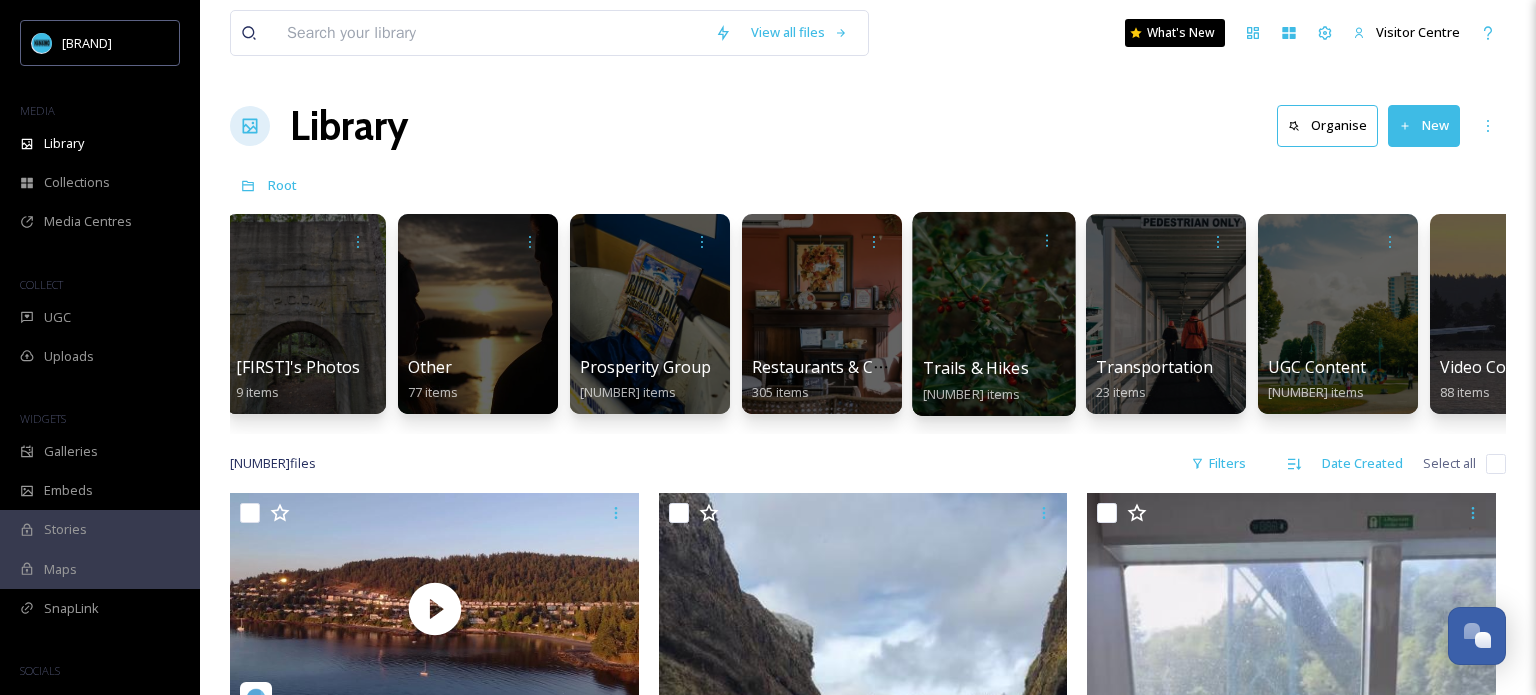 click at bounding box center (993, 314) 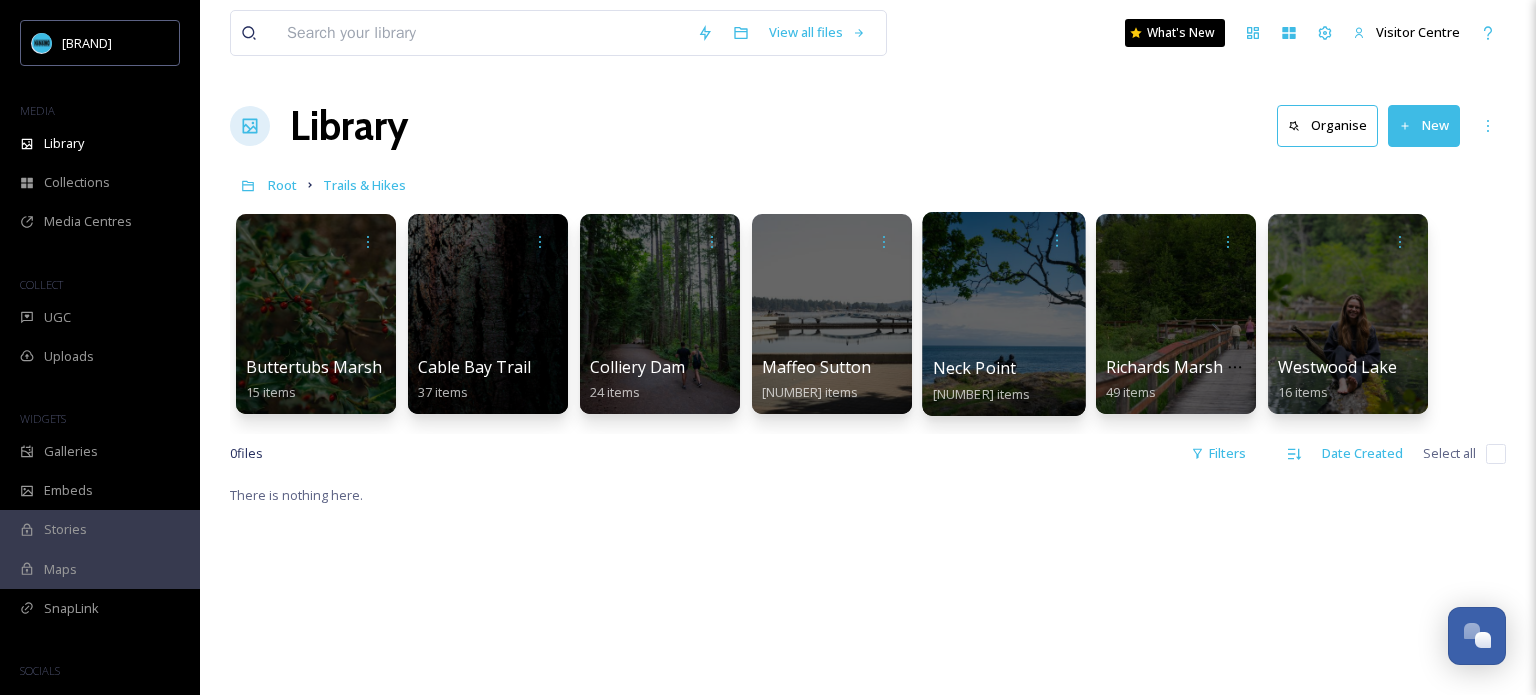 click on "Neck Point  141   items" at bounding box center [1004, 381] 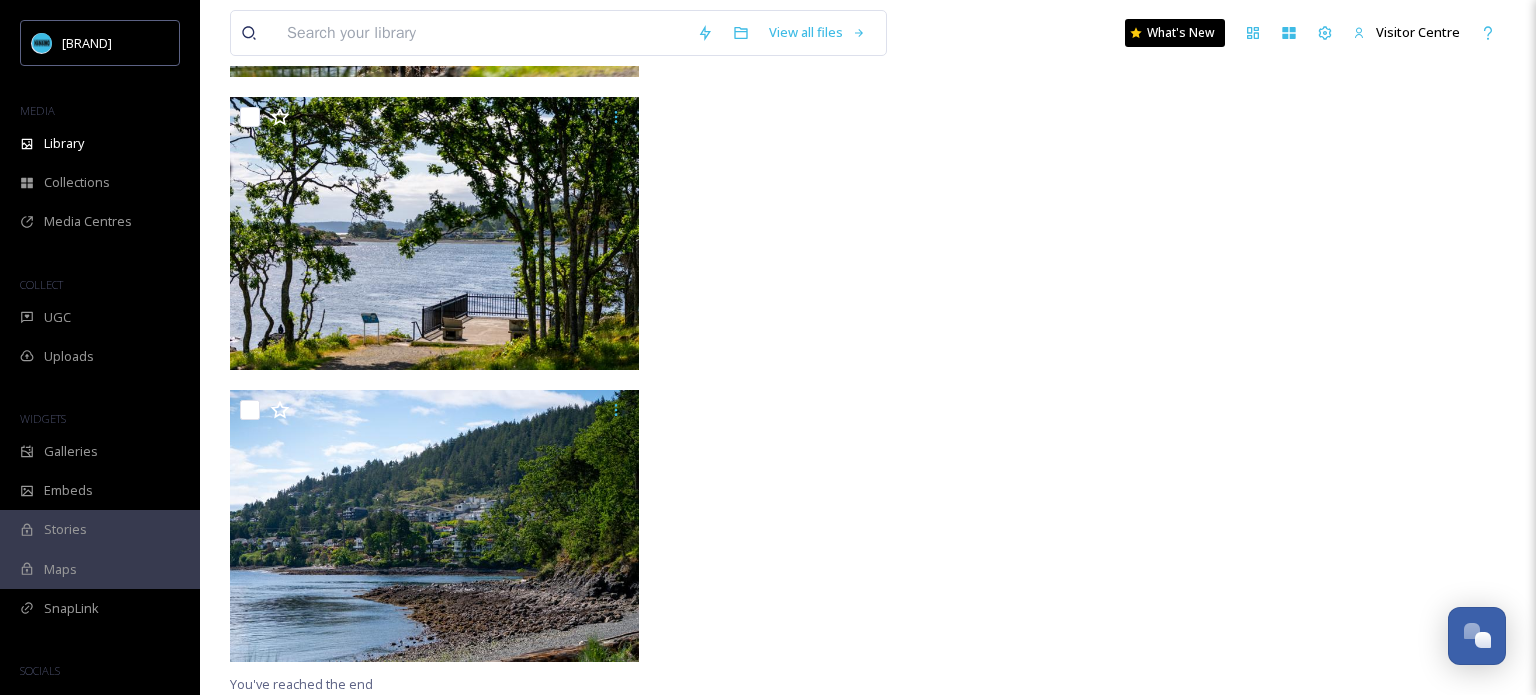 scroll, scrollTop: 4825, scrollLeft: 0, axis: vertical 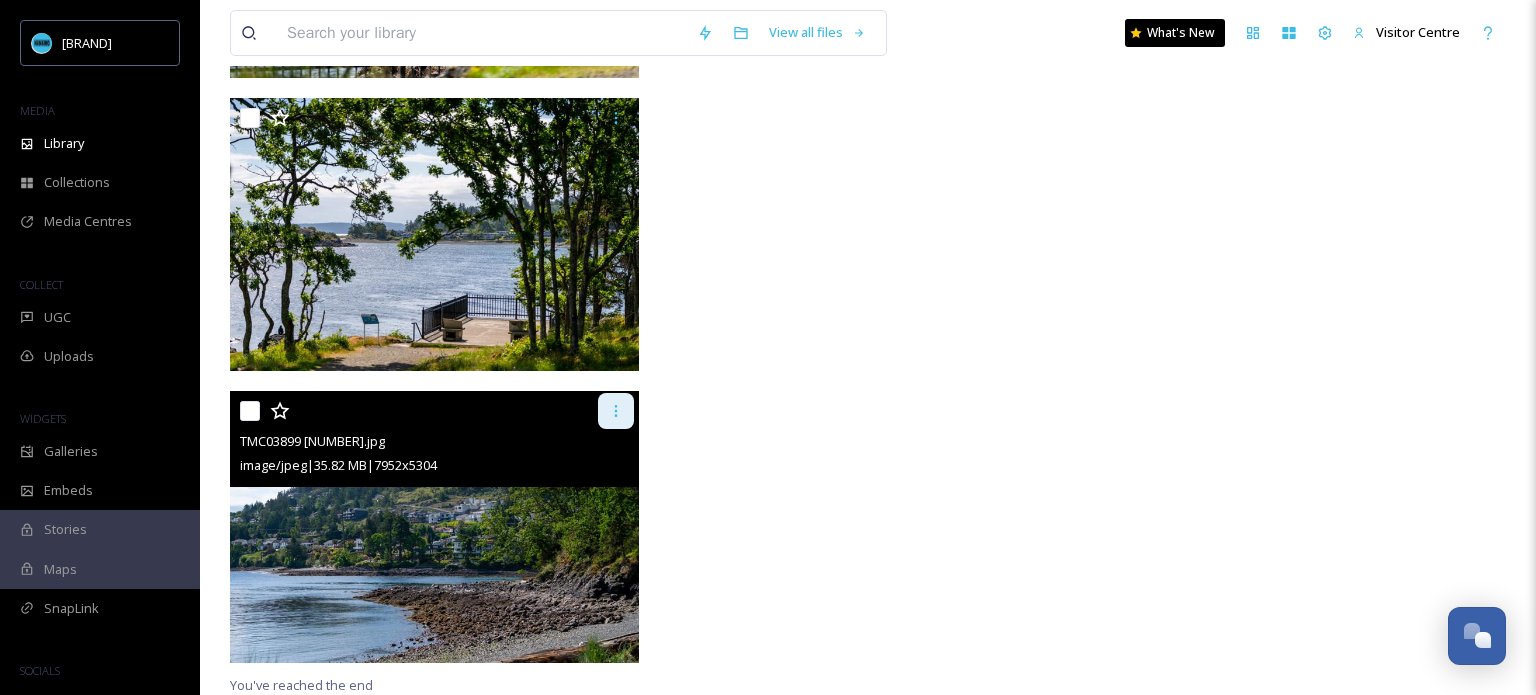 click 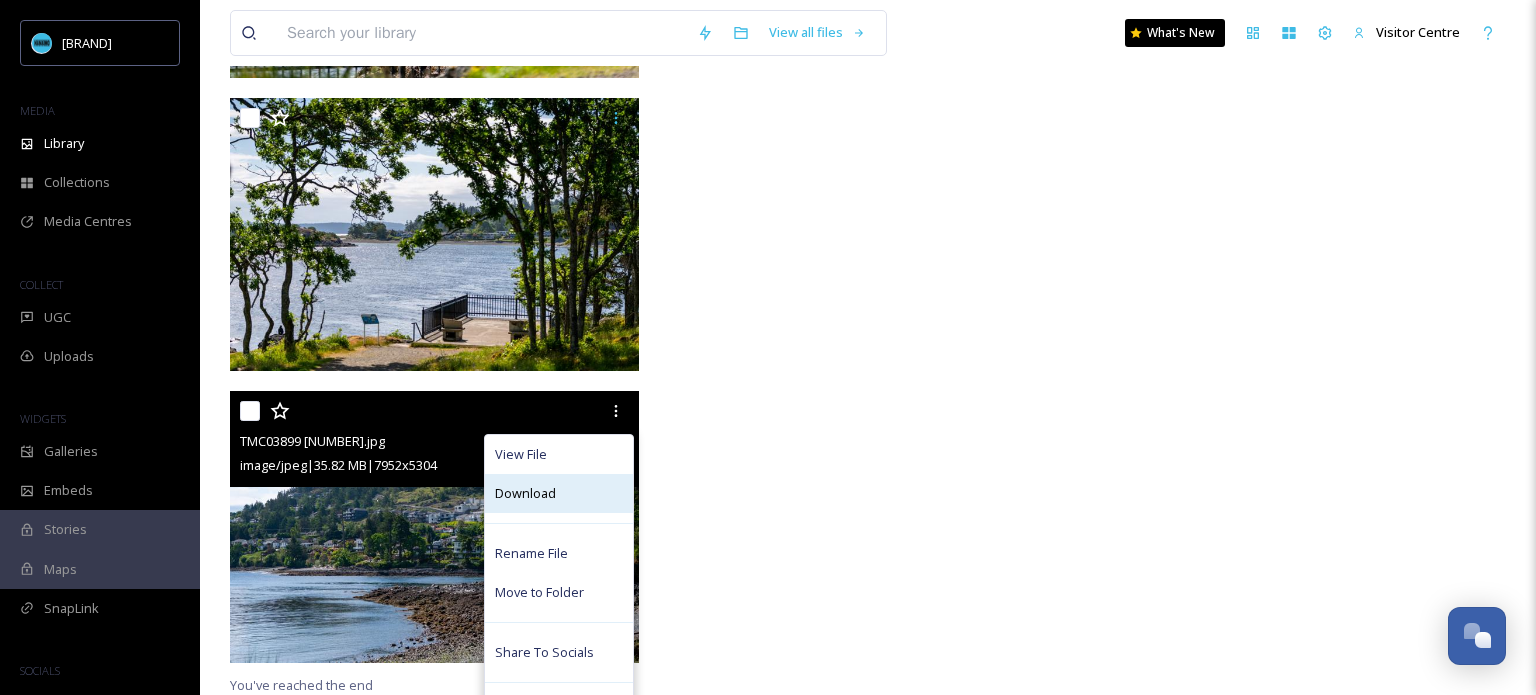 click on "Download" at bounding box center [559, 493] 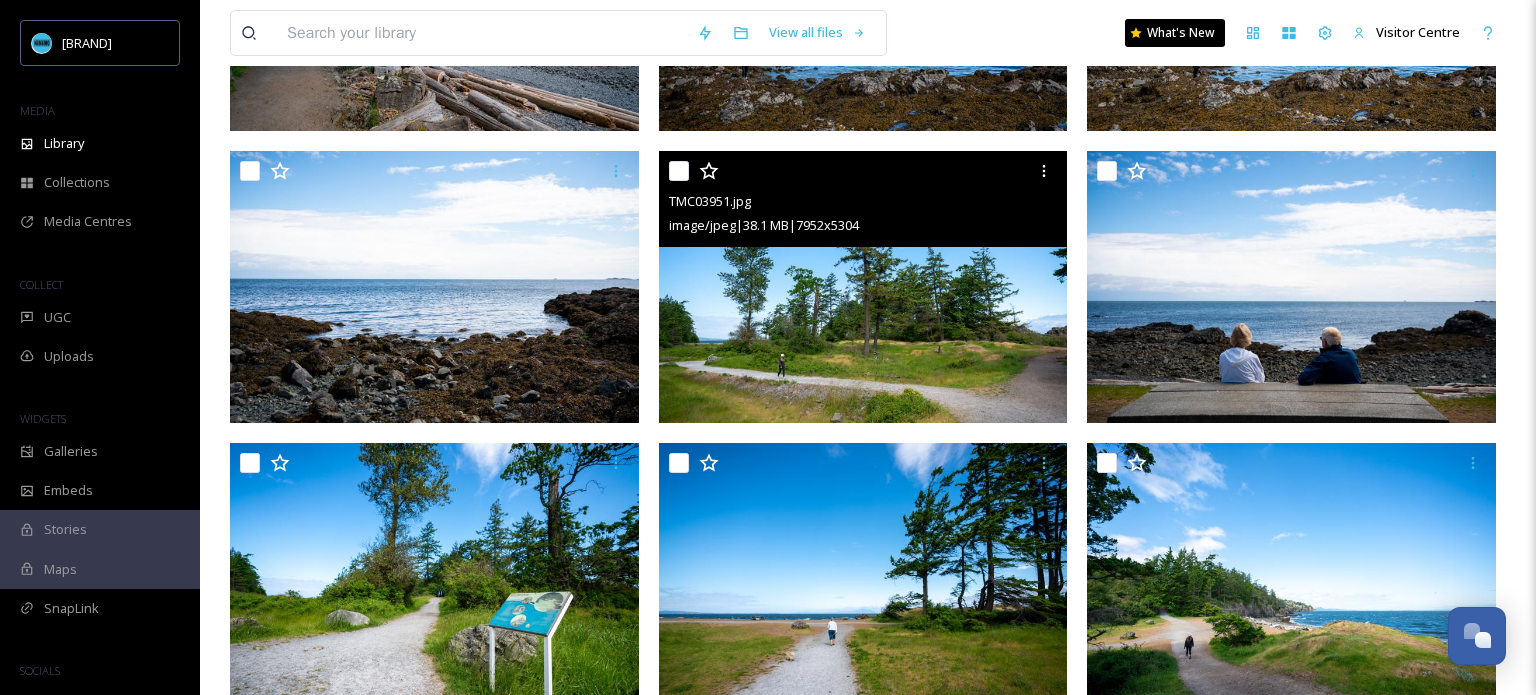 scroll, scrollTop: 0, scrollLeft: 0, axis: both 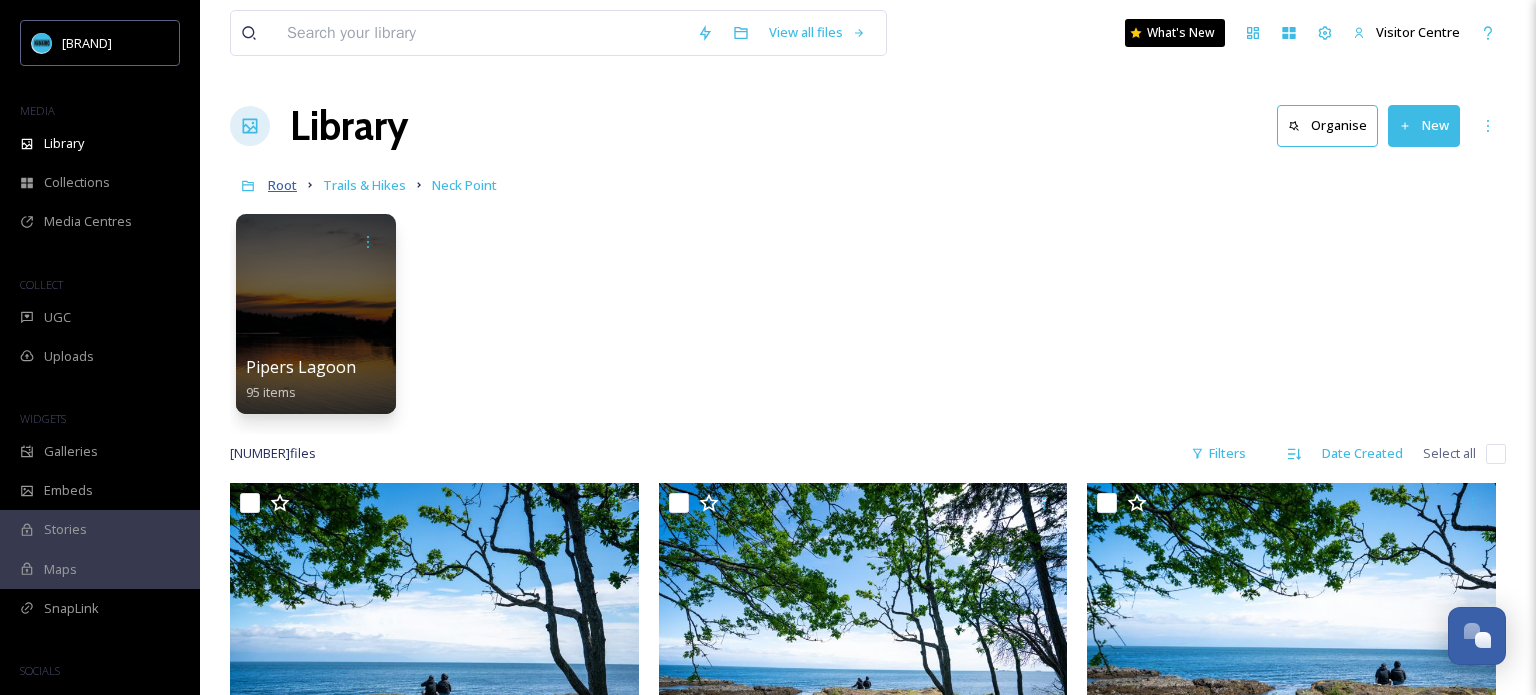 click on "Root" at bounding box center [282, 185] 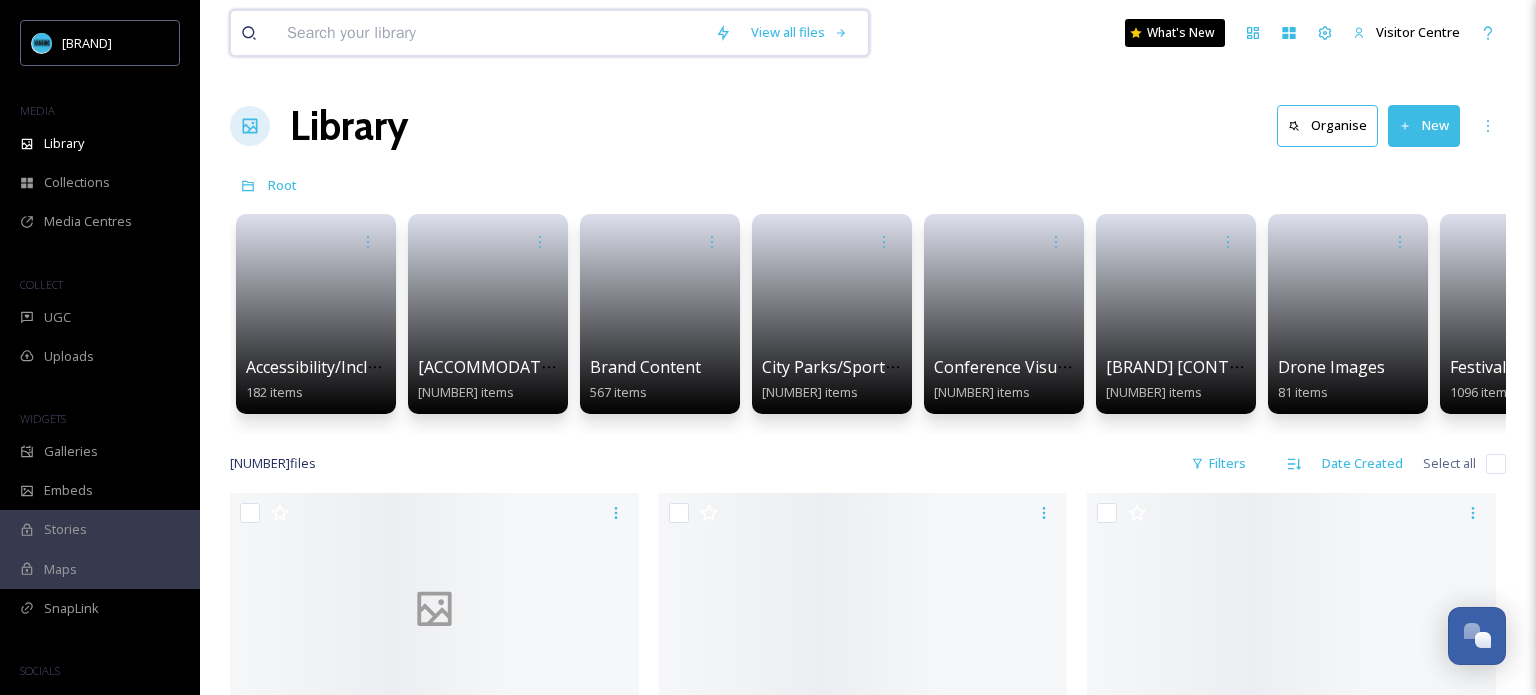 click at bounding box center (491, 33) 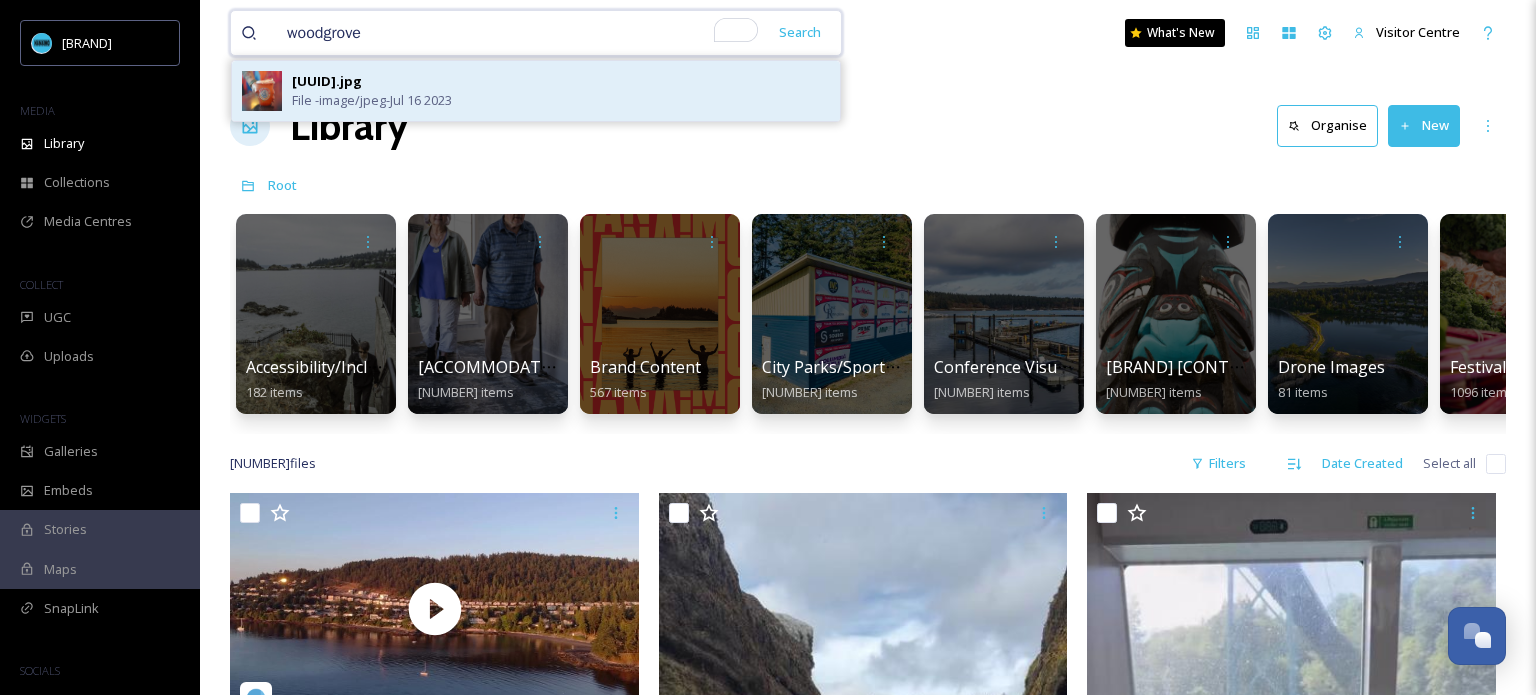 type on "woodgrove" 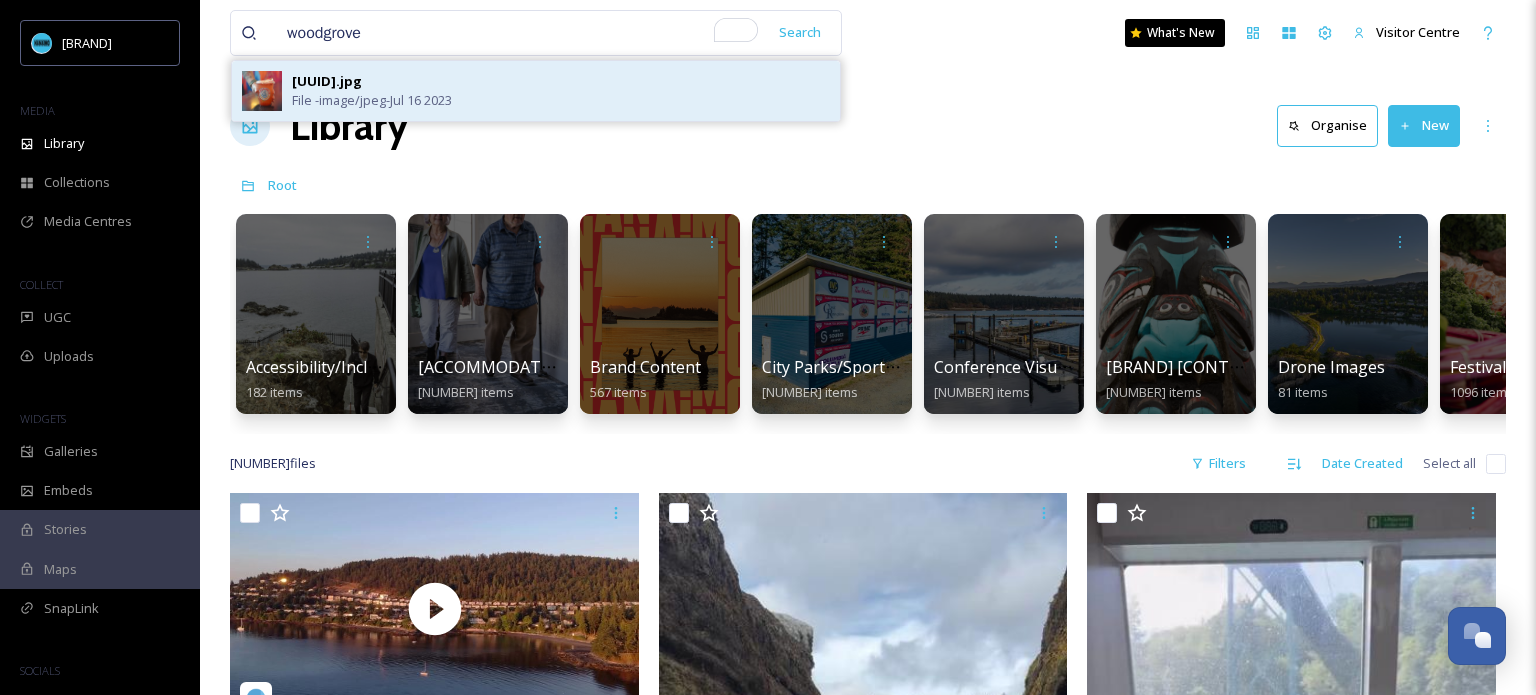 click on "File -  image/jpeg  -  Jul 16 2023" at bounding box center [372, 100] 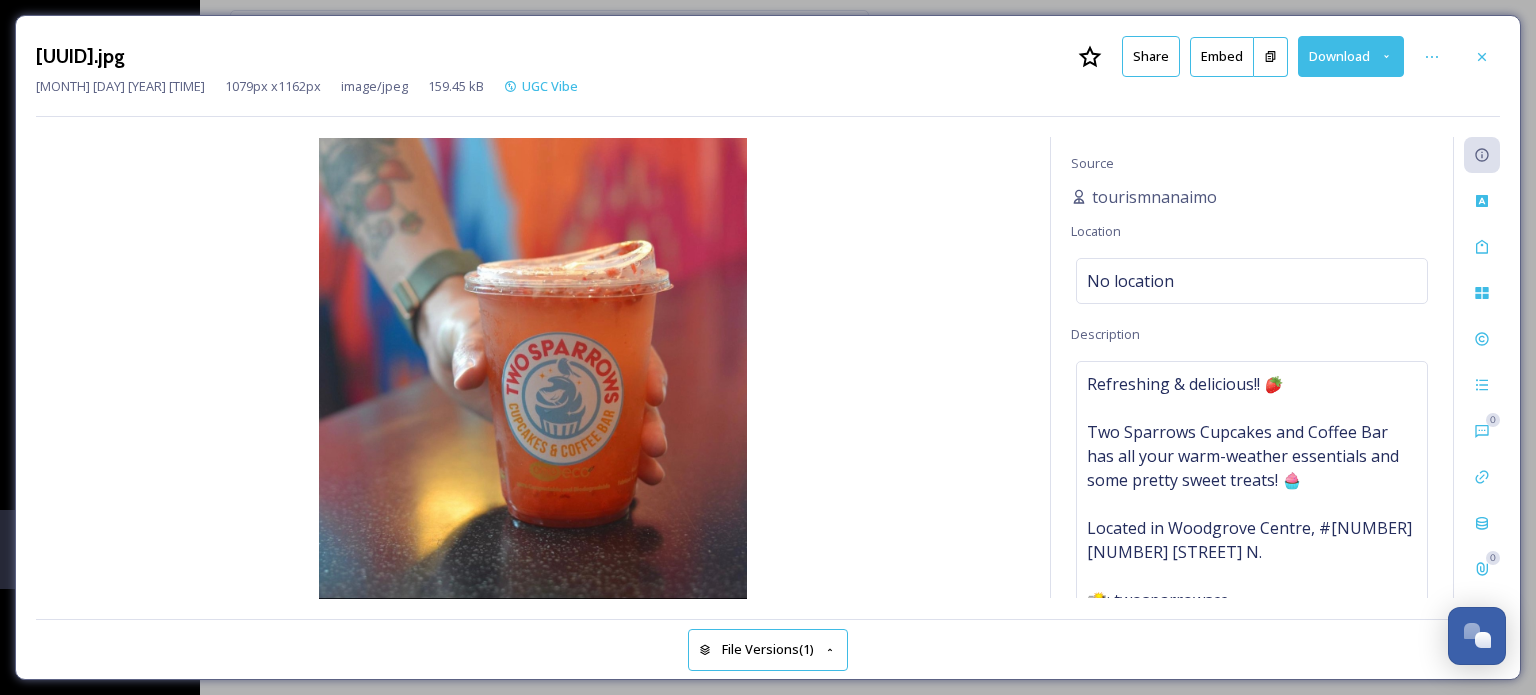 scroll, scrollTop: 0, scrollLeft: 0, axis: both 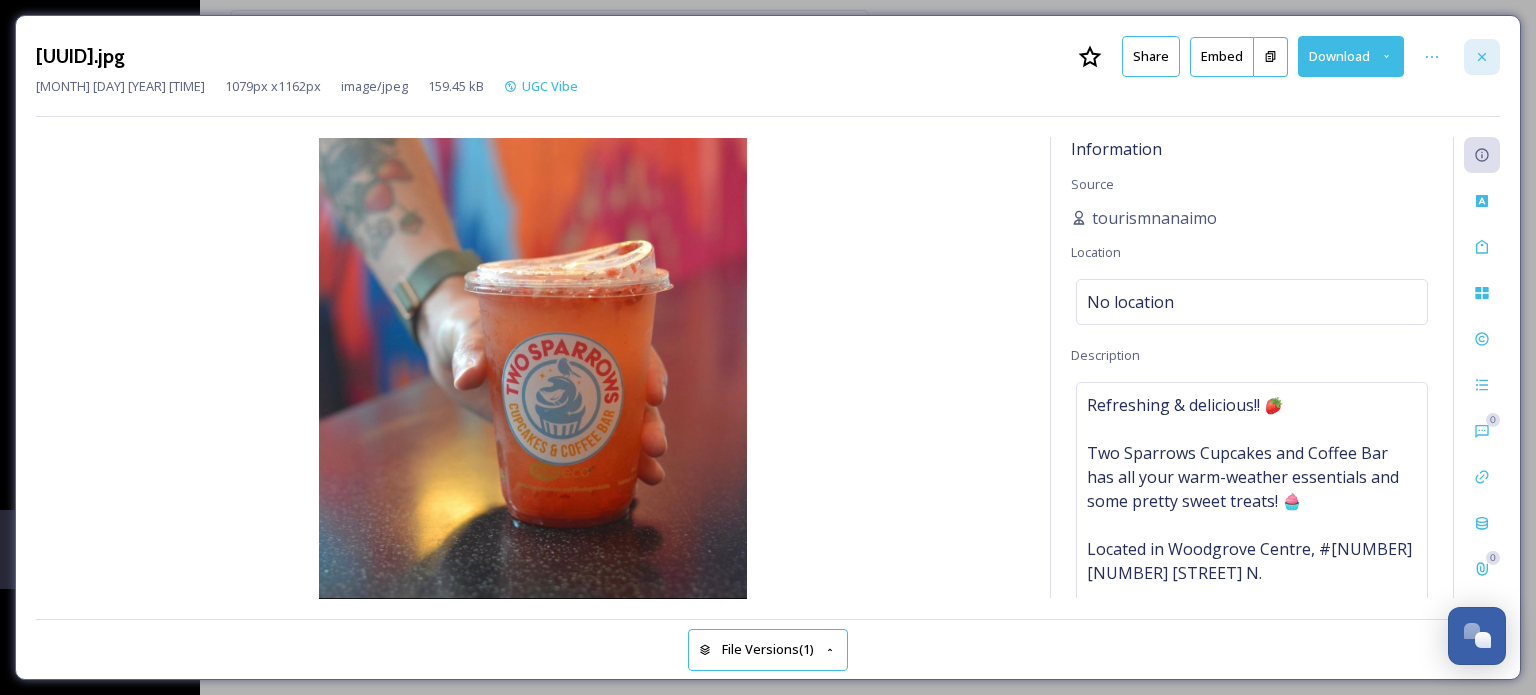 click at bounding box center [1482, 57] 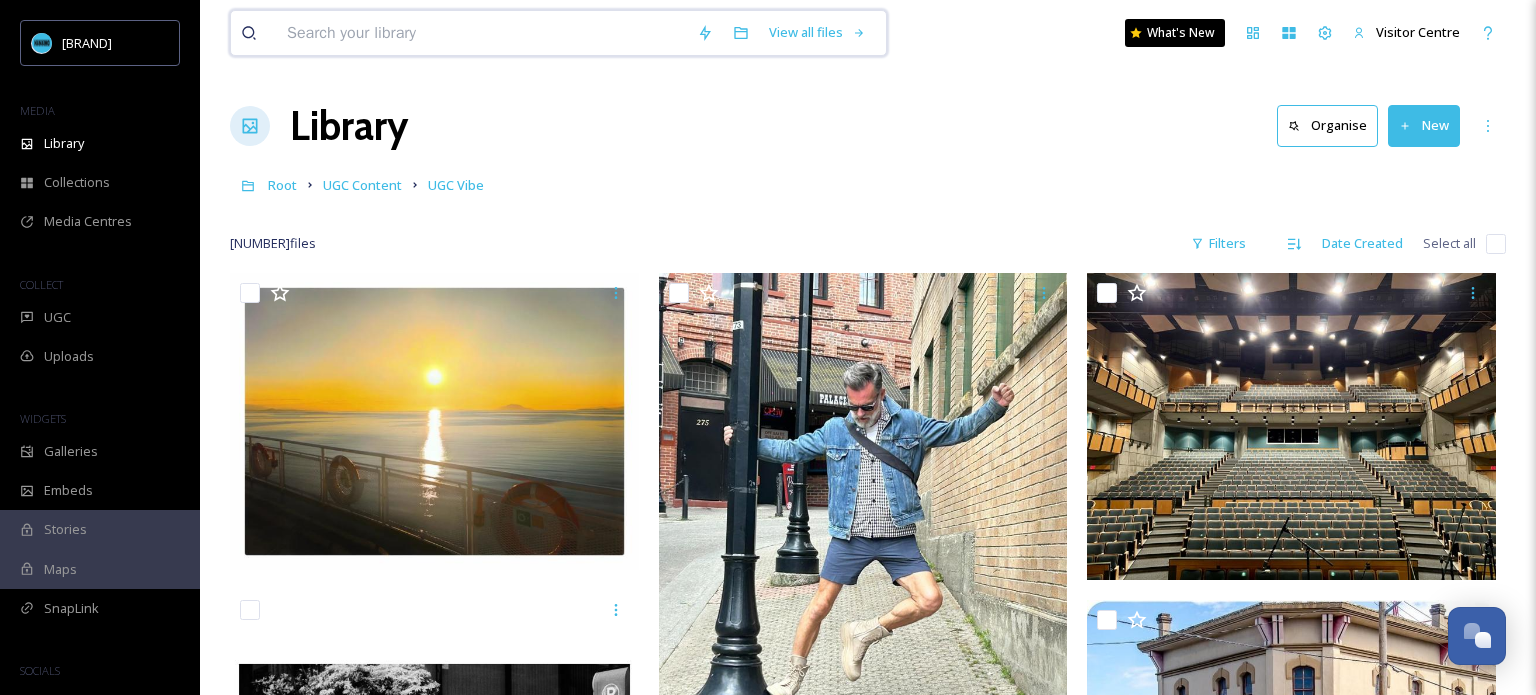 click at bounding box center (482, 33) 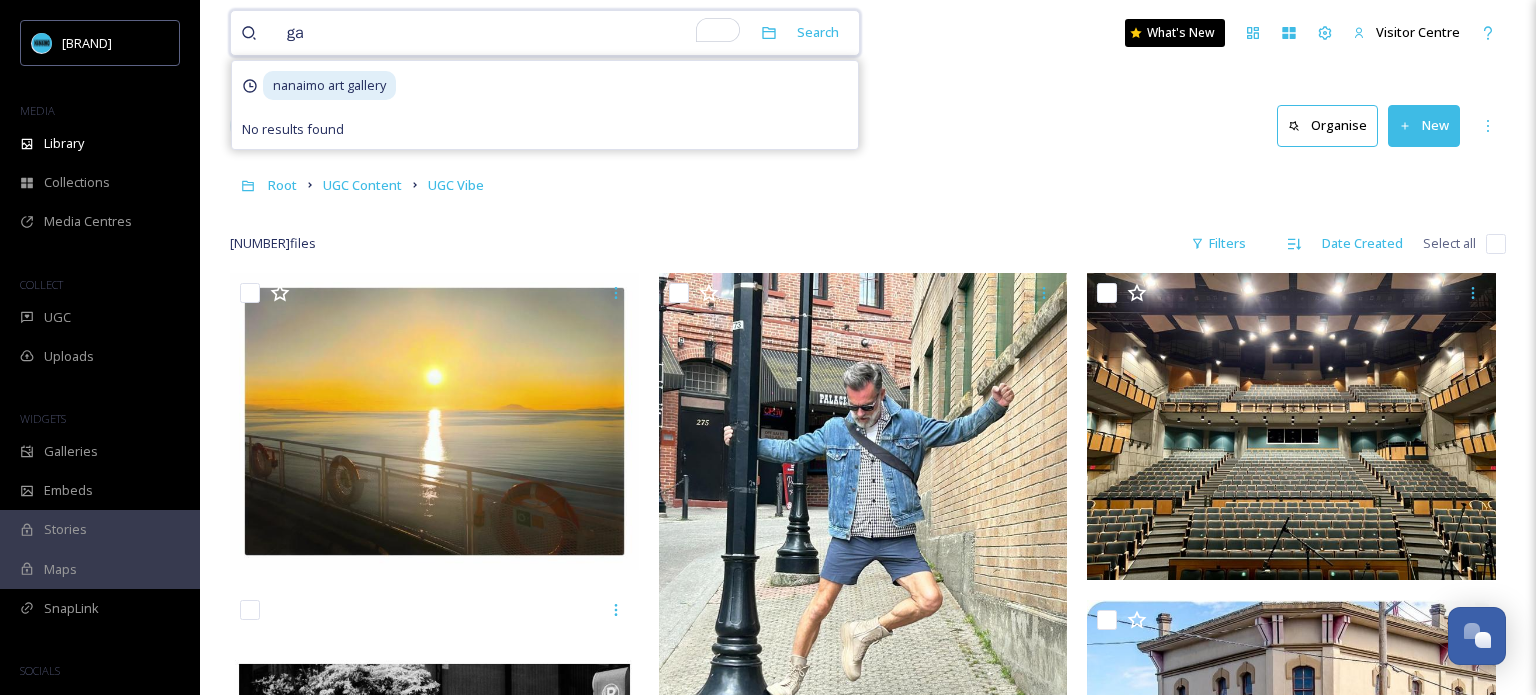 type on "g" 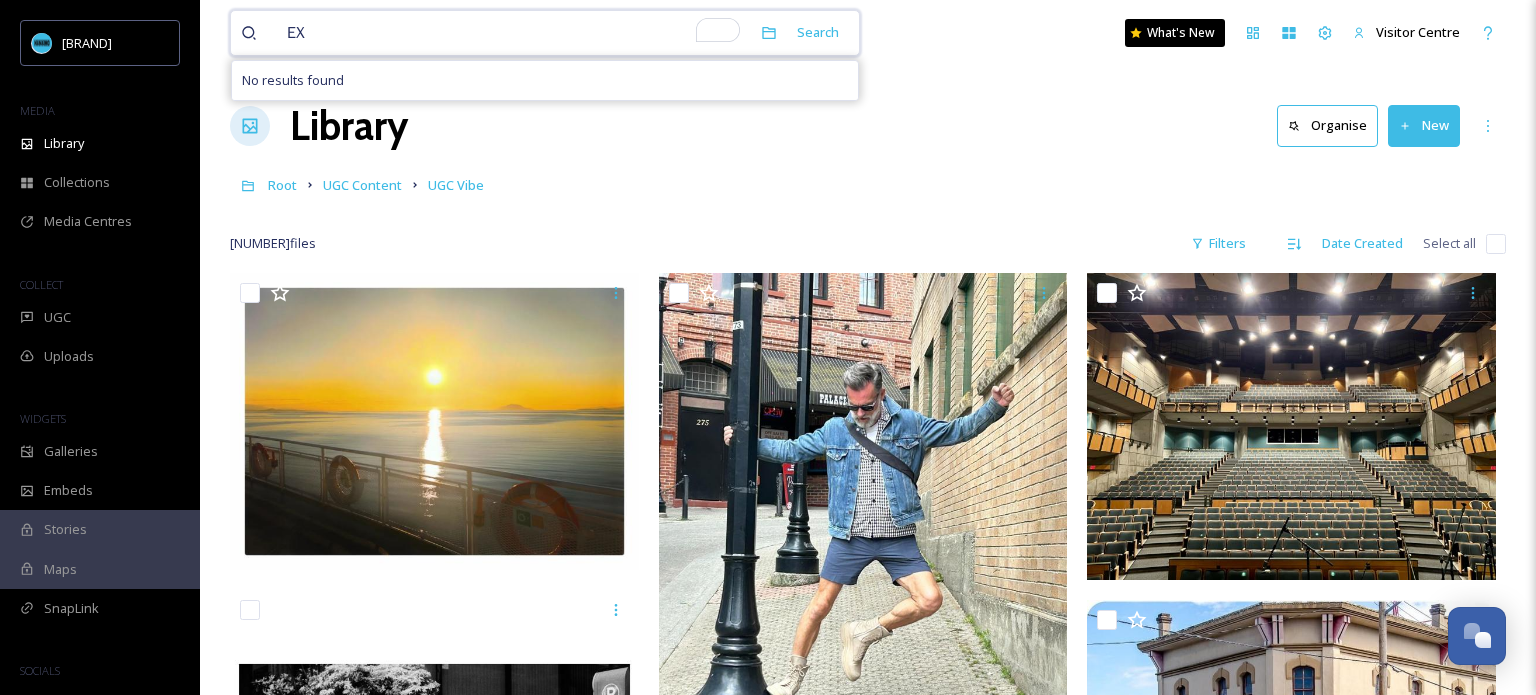 type on "E" 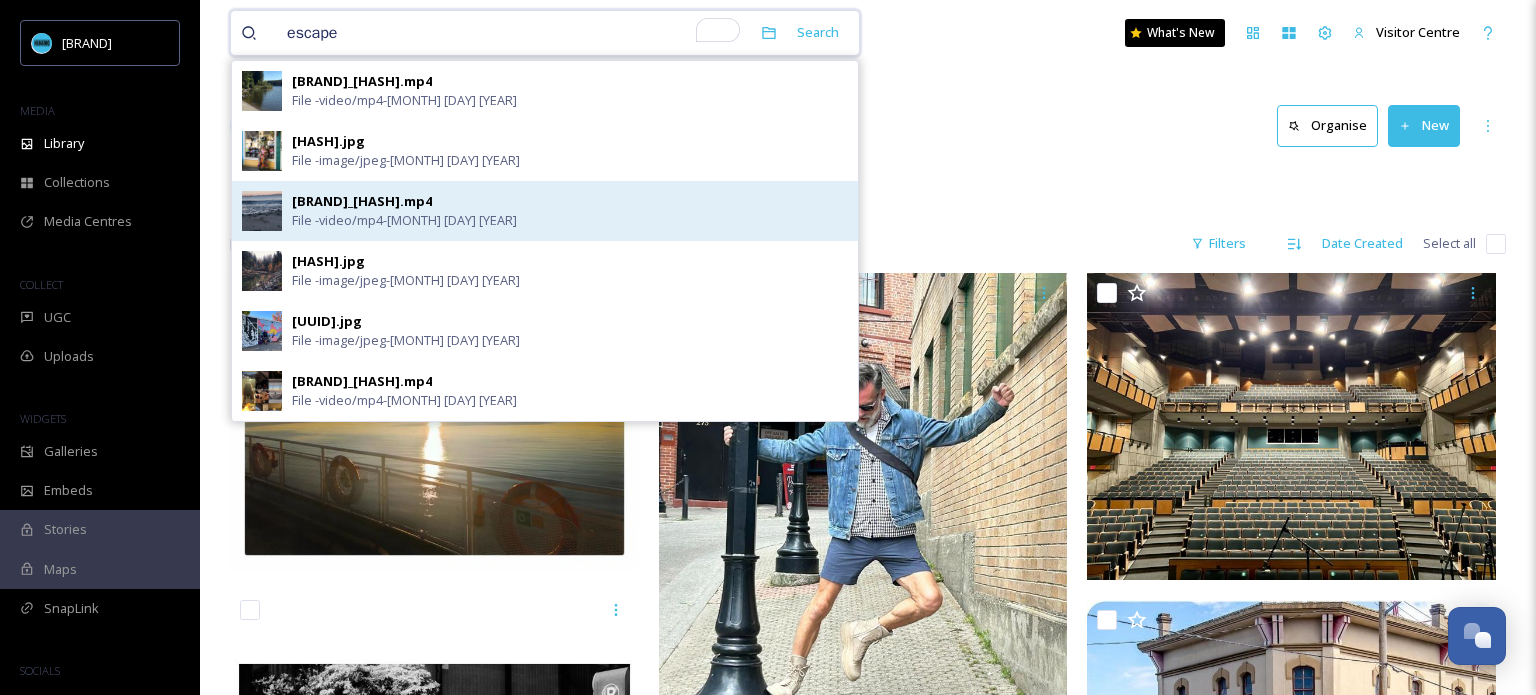 type on "escape" 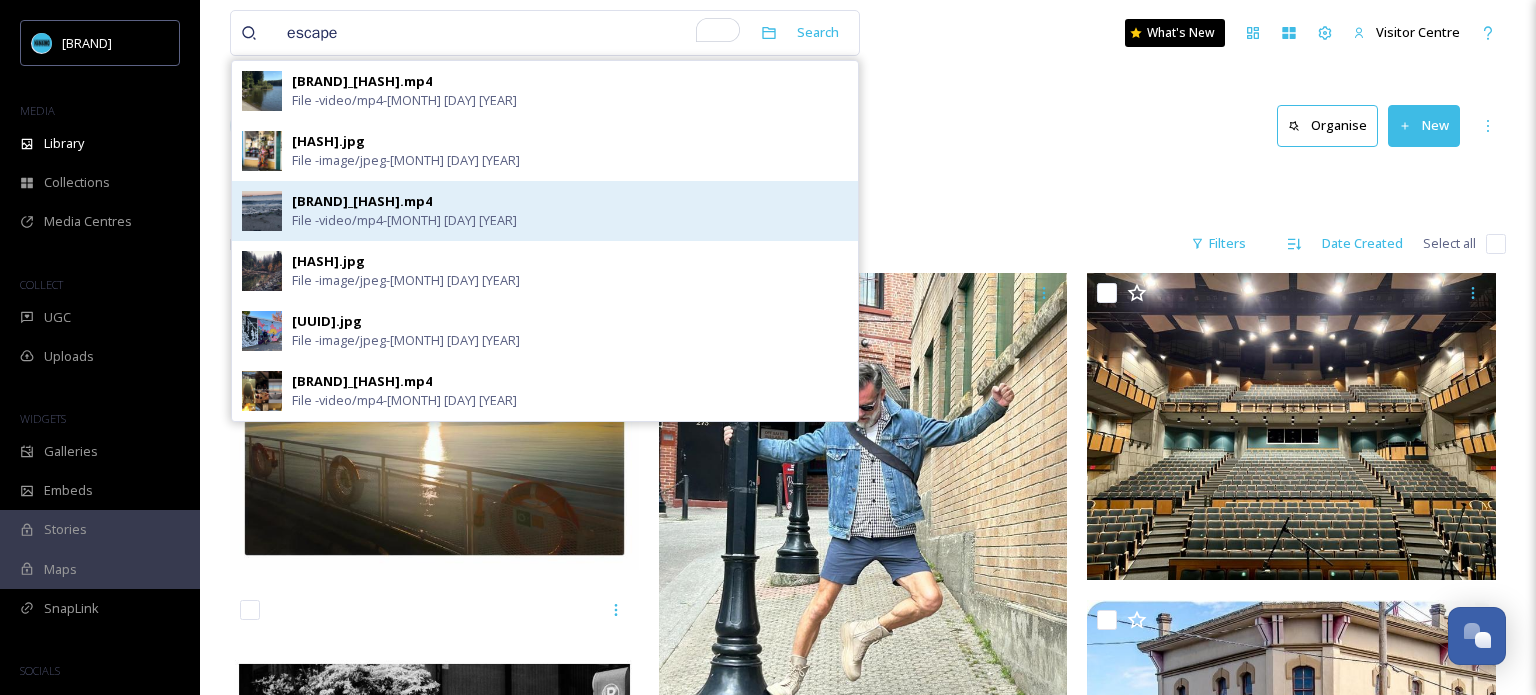click on "island_ish-18017478950706899.mp4" at bounding box center (362, 201) 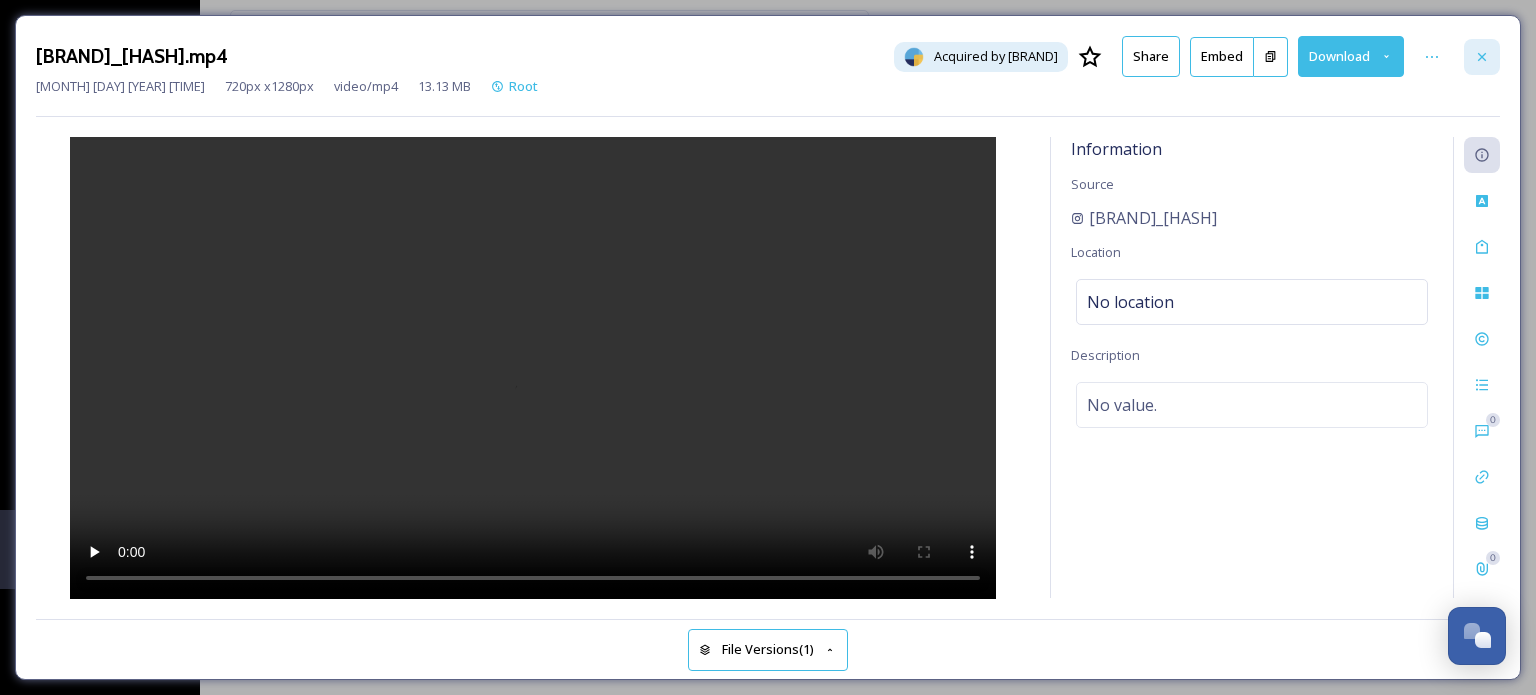 click 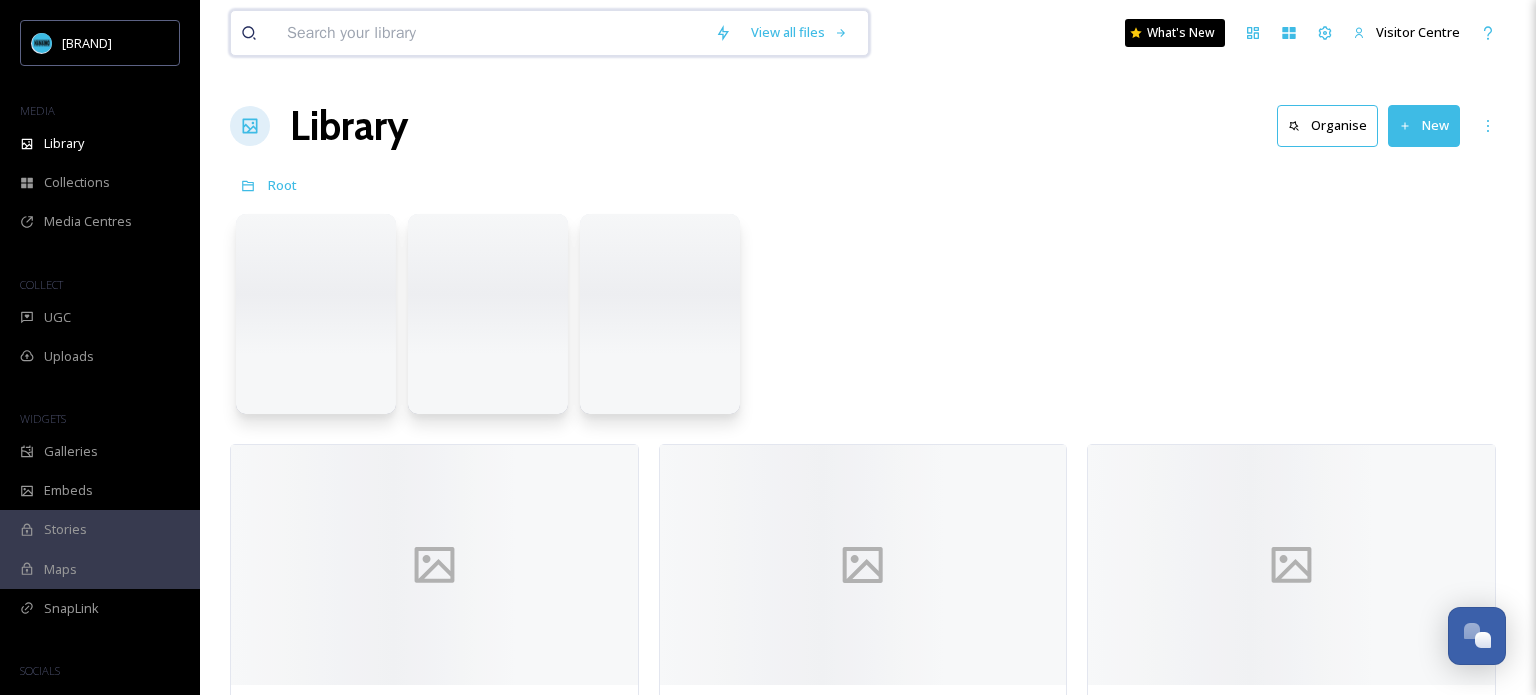 click at bounding box center [491, 33] 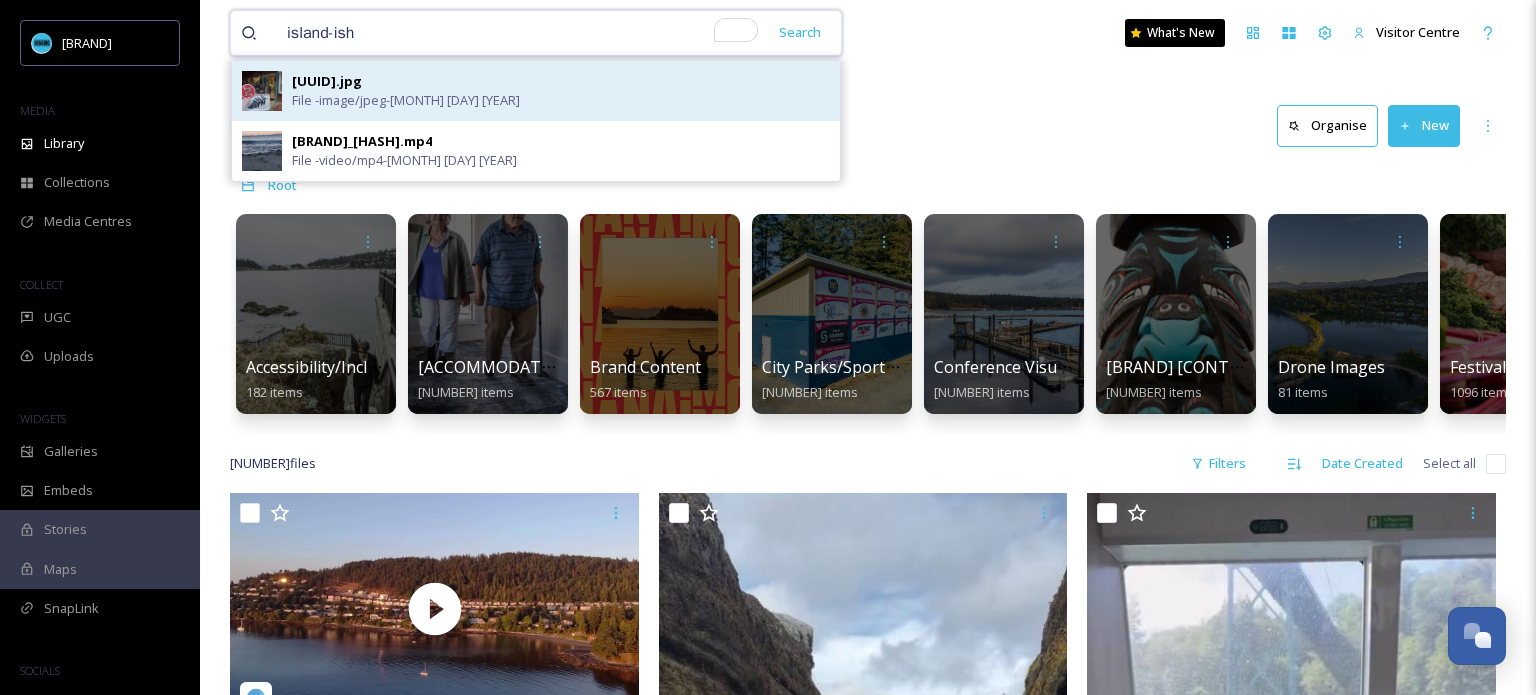 type on "island-ish" 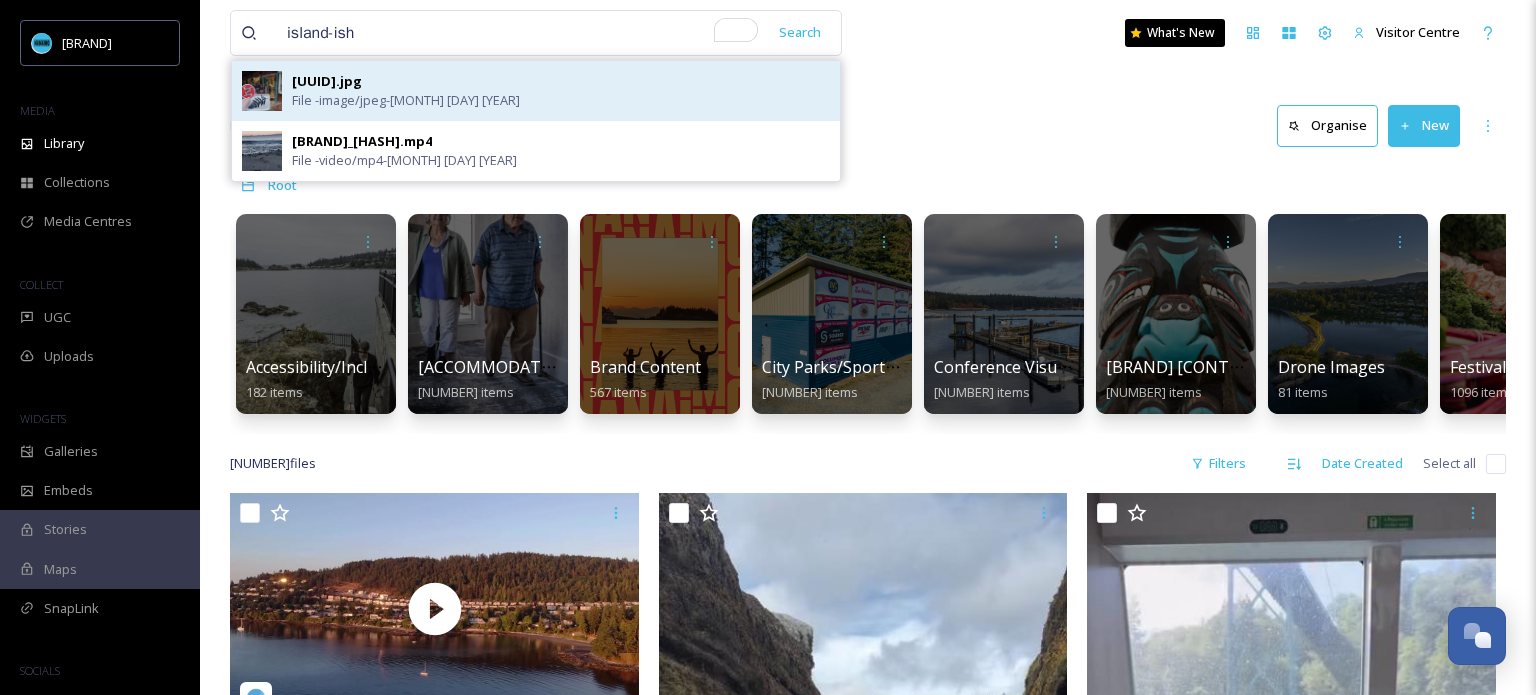 click on "89aee3ce-0da1-0400-1da8-34adf2e81520.jpg" at bounding box center (327, 81) 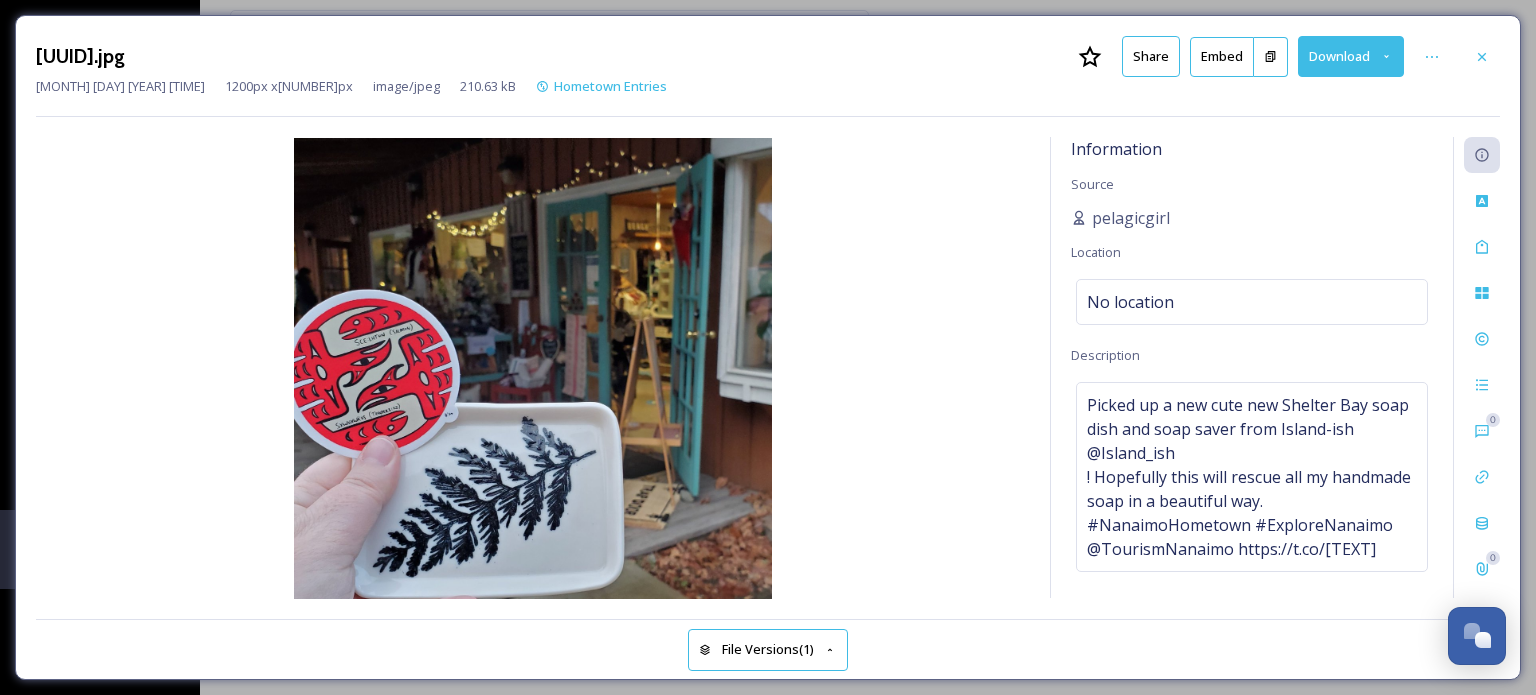 click at bounding box center (533, 368) 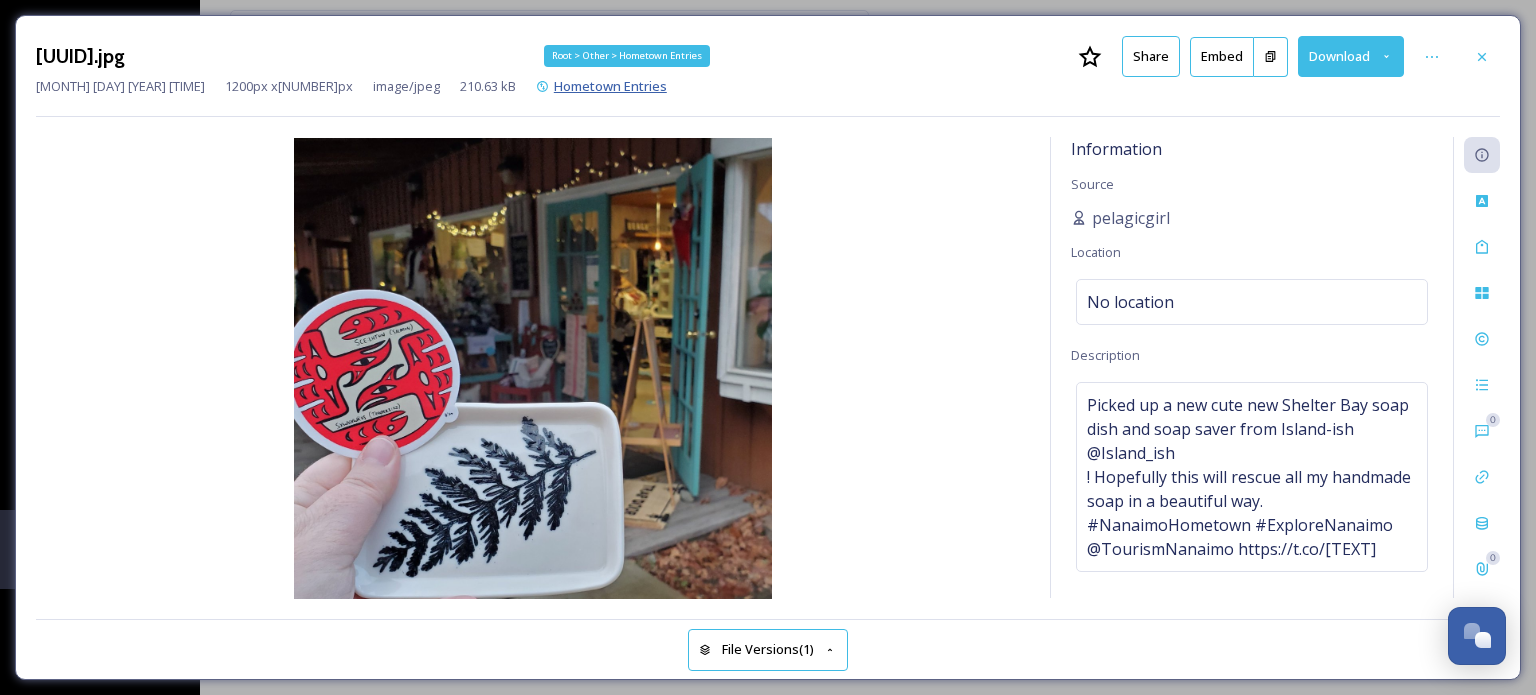 click on "Hometown Entries" at bounding box center (610, 86) 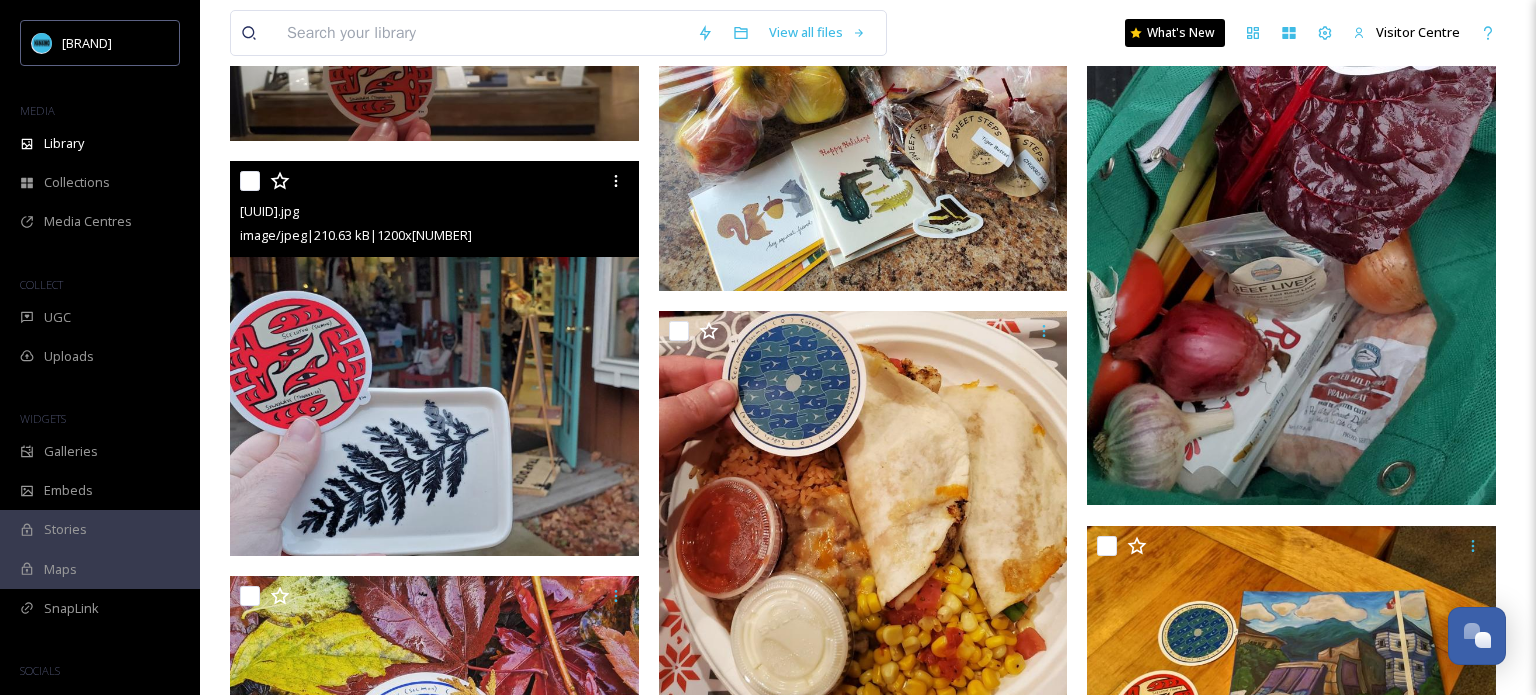 scroll, scrollTop: 6586, scrollLeft: 0, axis: vertical 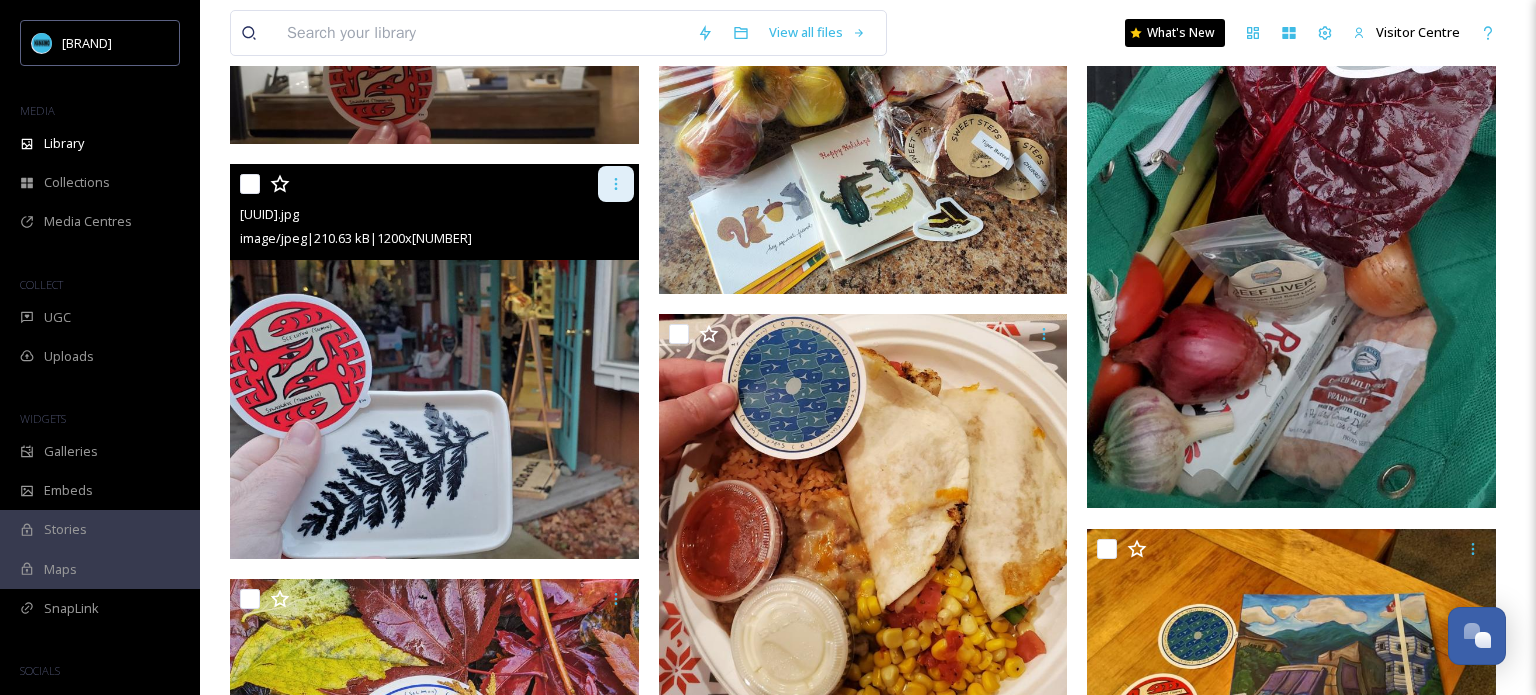 click 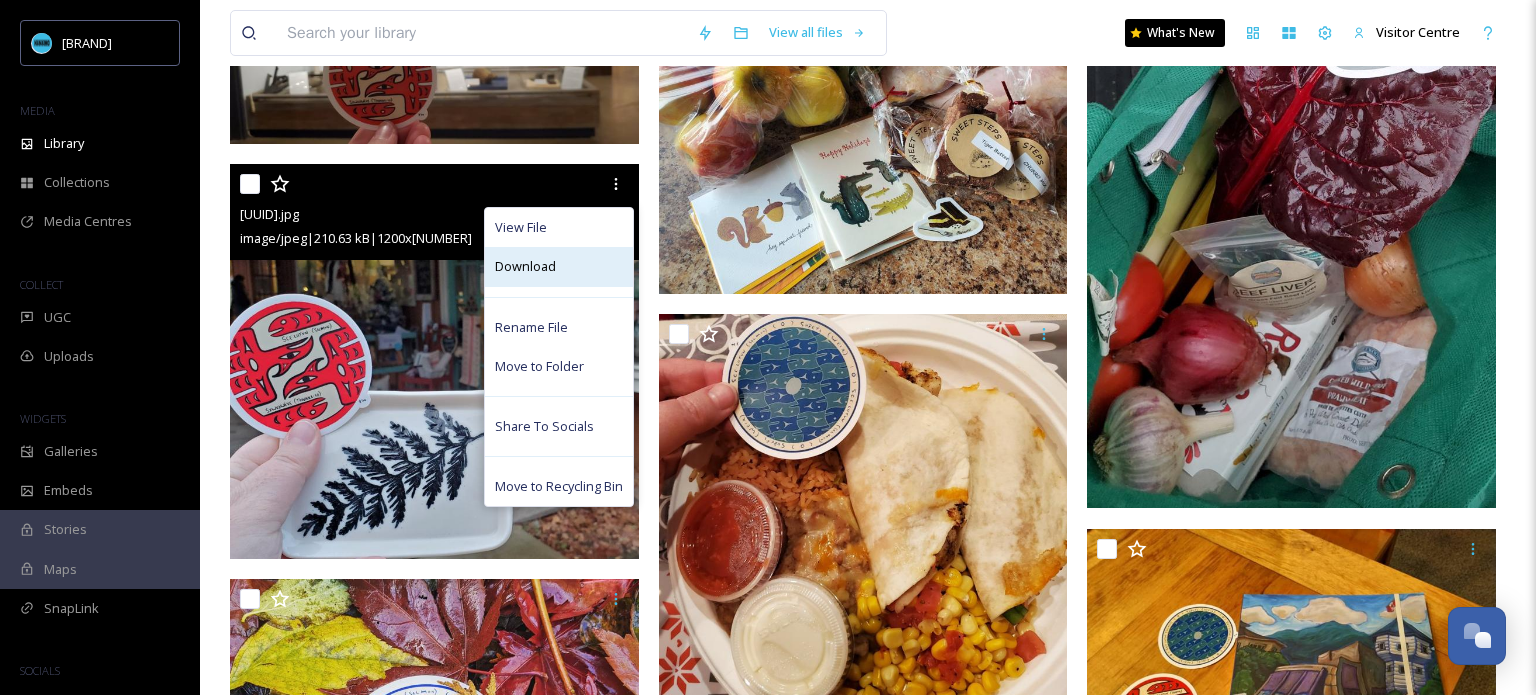 click on "Download" at bounding box center (559, 266) 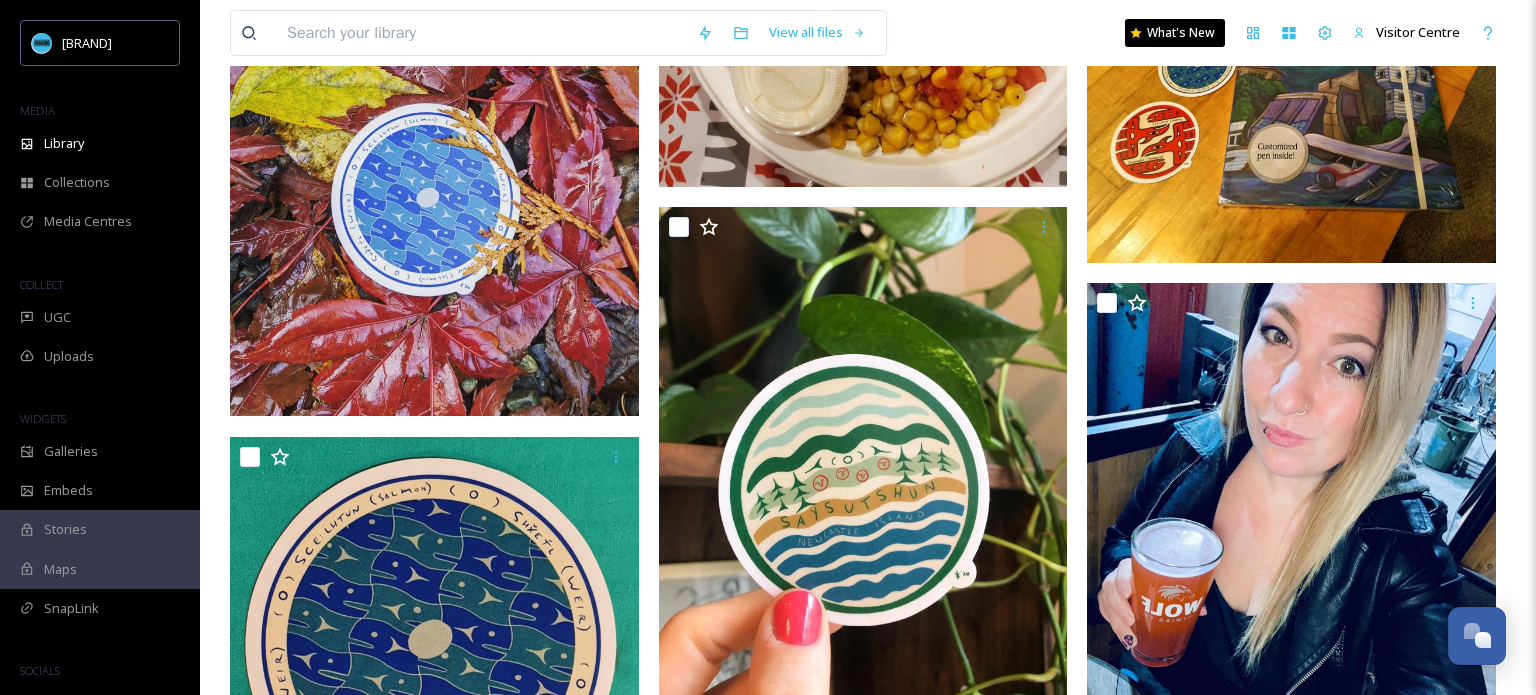 scroll, scrollTop: 0, scrollLeft: 0, axis: both 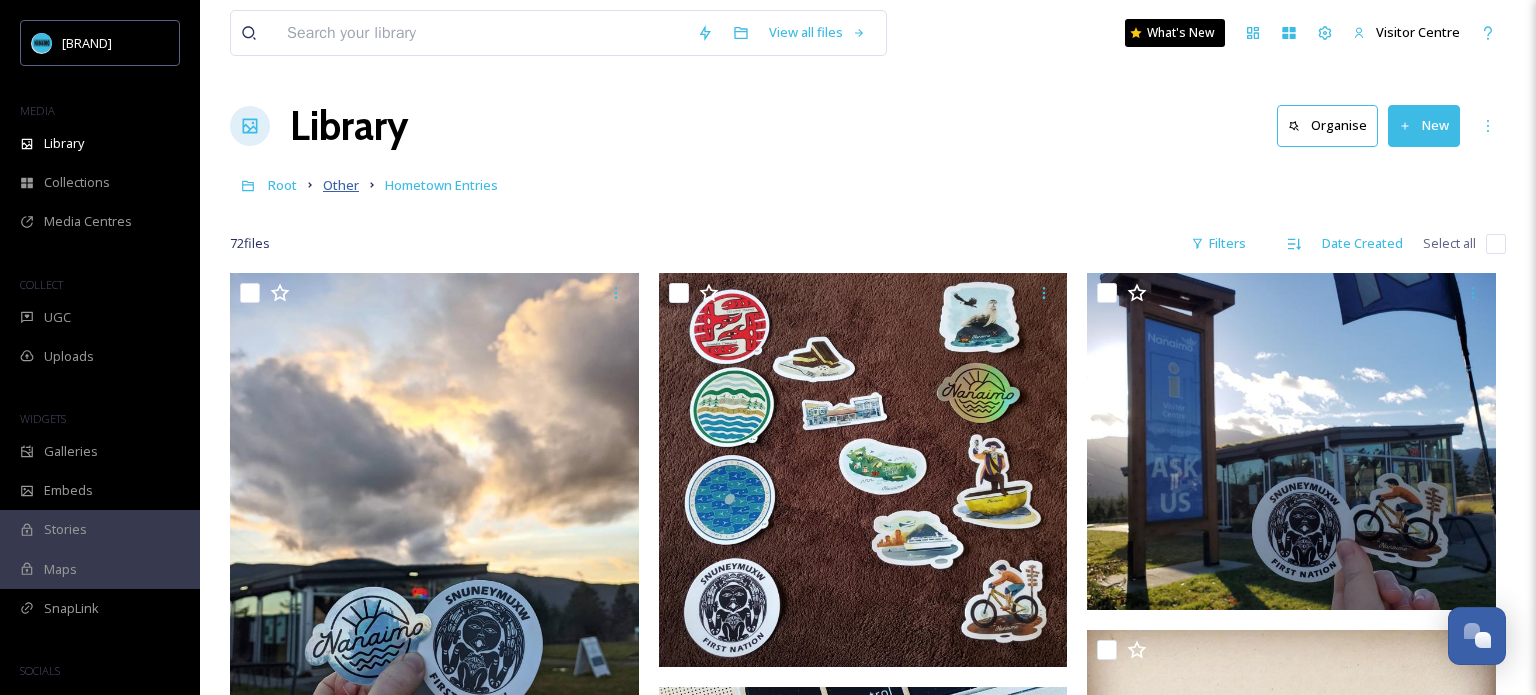 click on "Other" at bounding box center (341, 185) 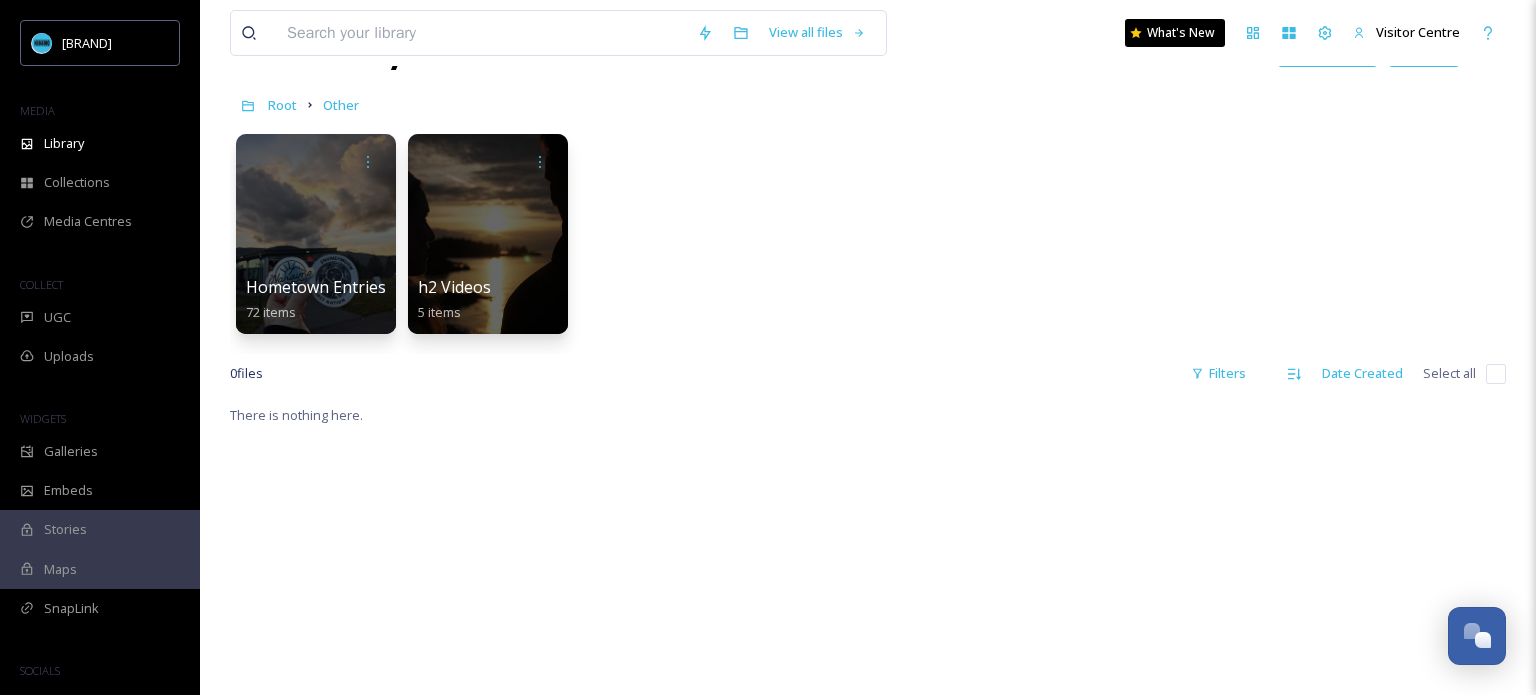 scroll, scrollTop: 0, scrollLeft: 0, axis: both 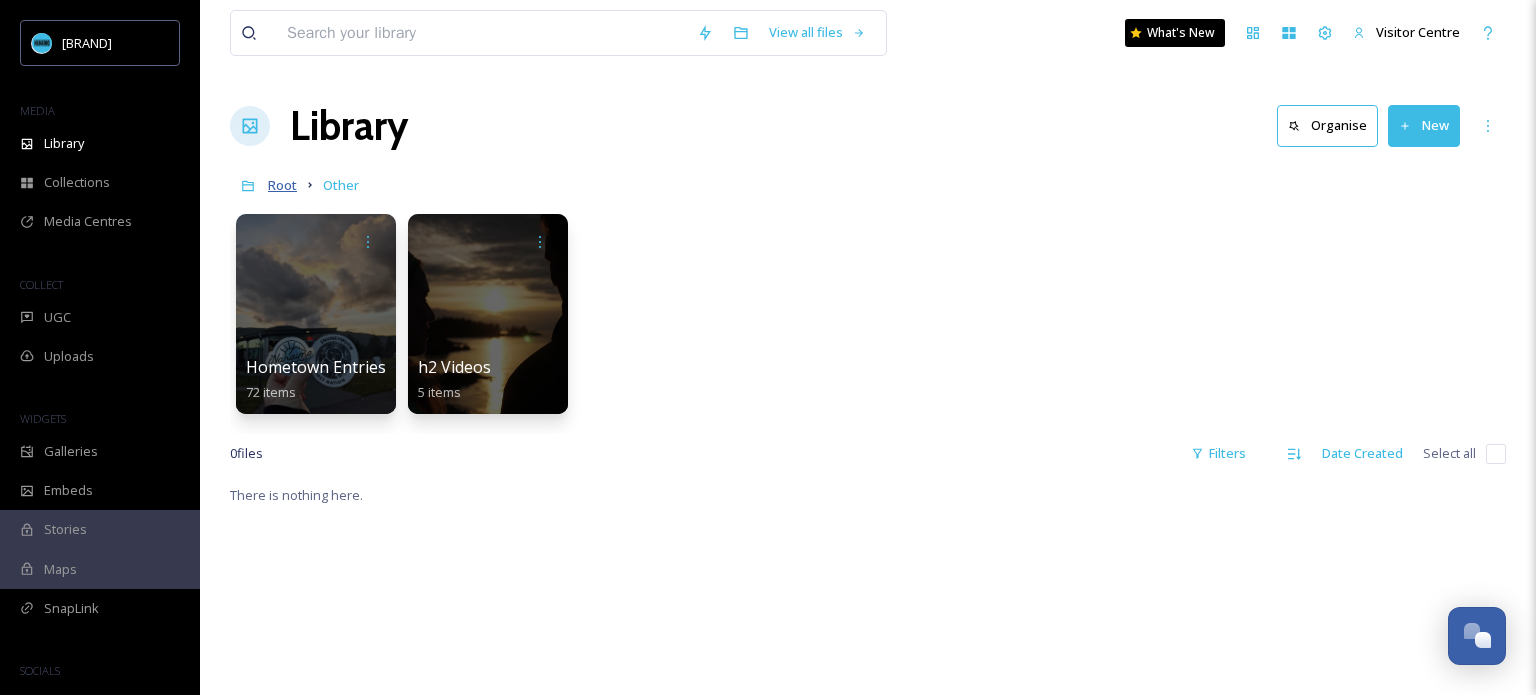 click on "Root" at bounding box center [282, 185] 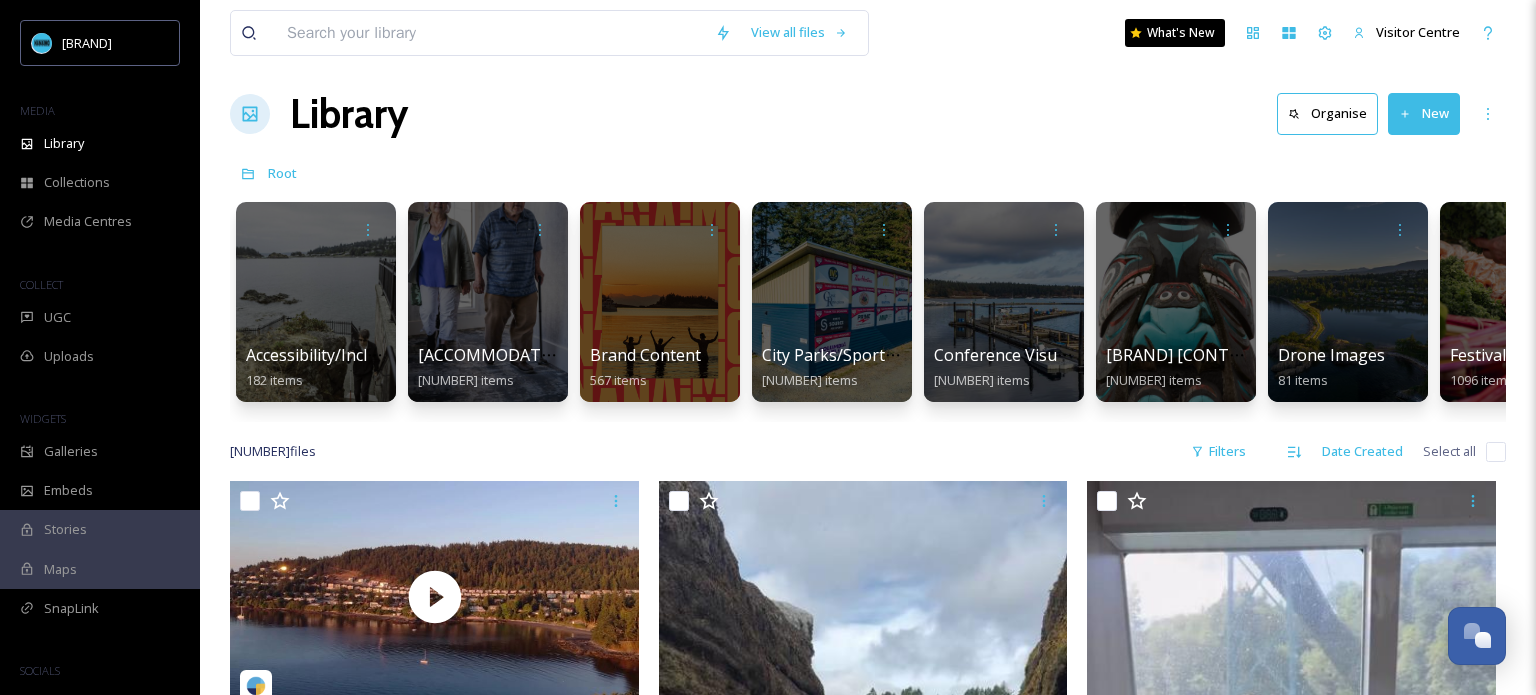 scroll, scrollTop: 0, scrollLeft: 0, axis: both 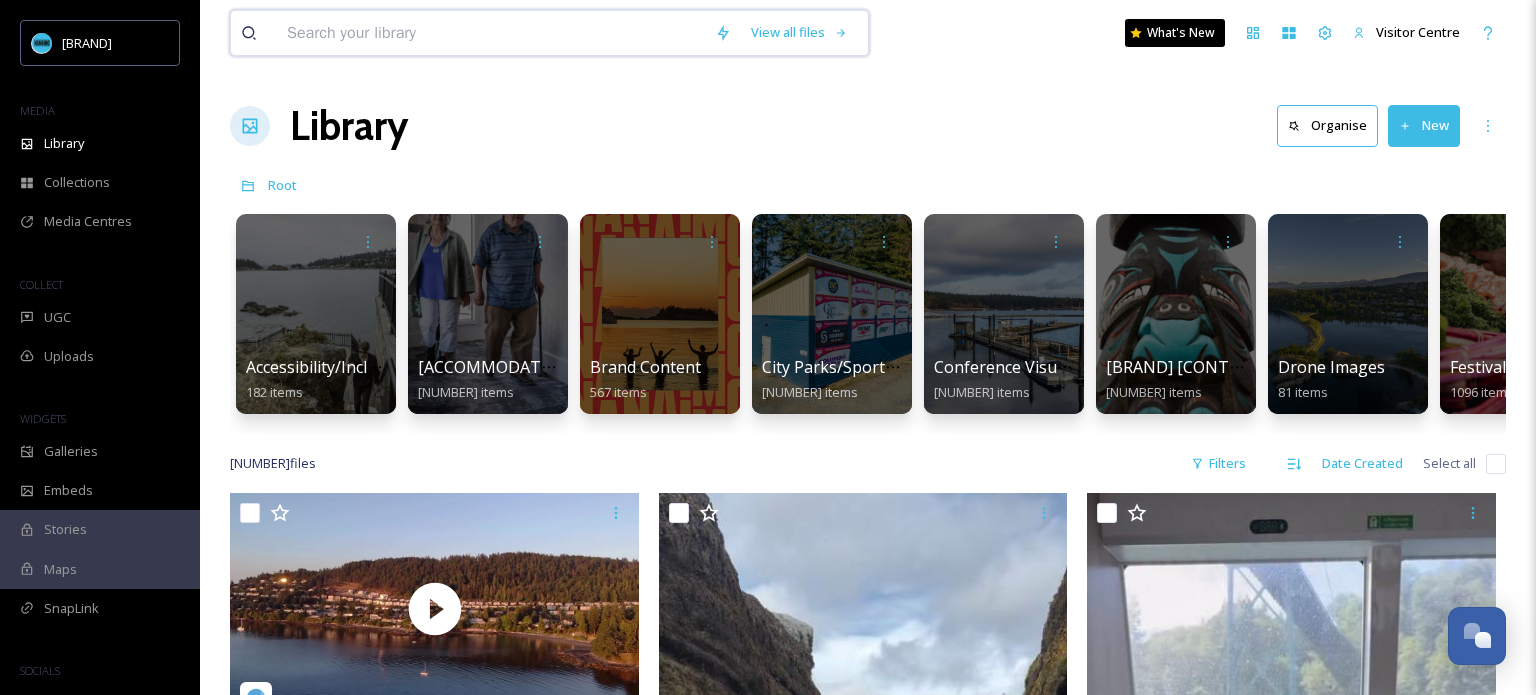 click at bounding box center [491, 33] 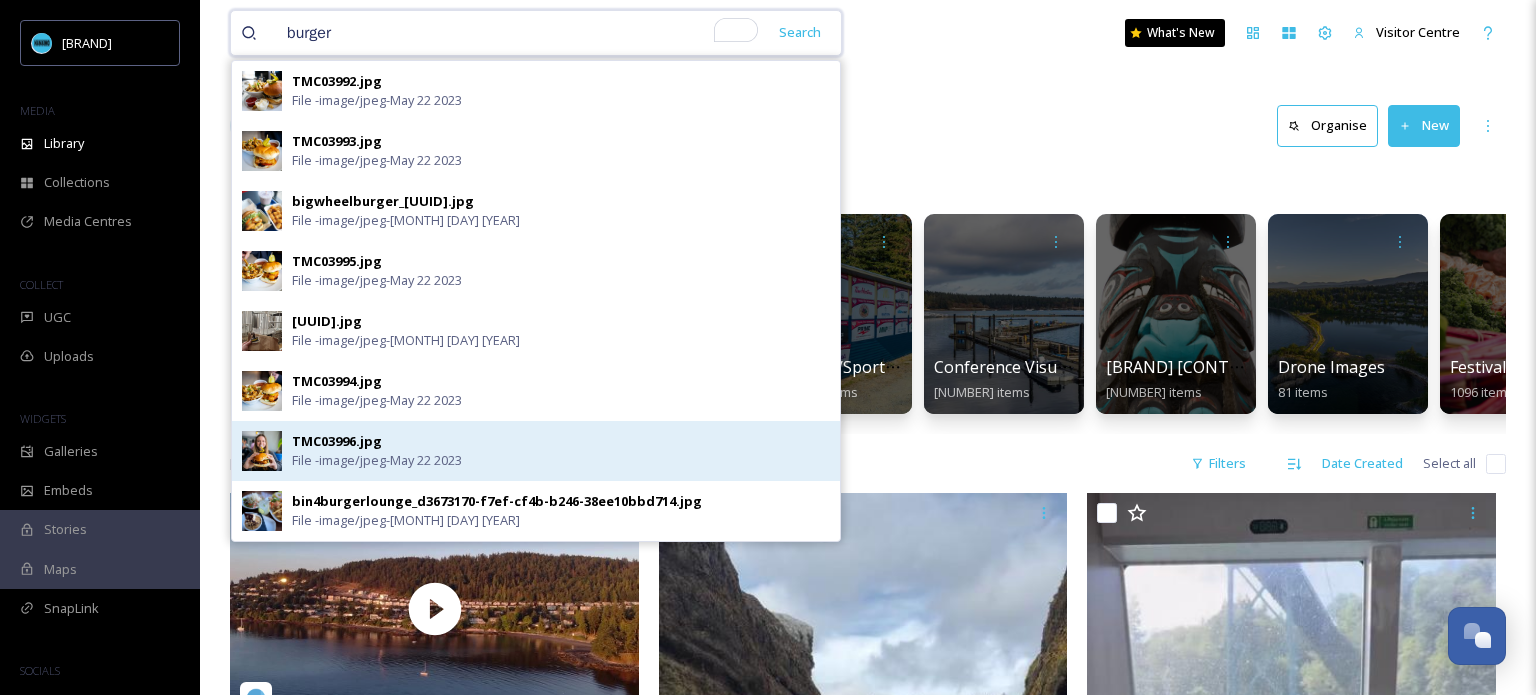type on "burger" 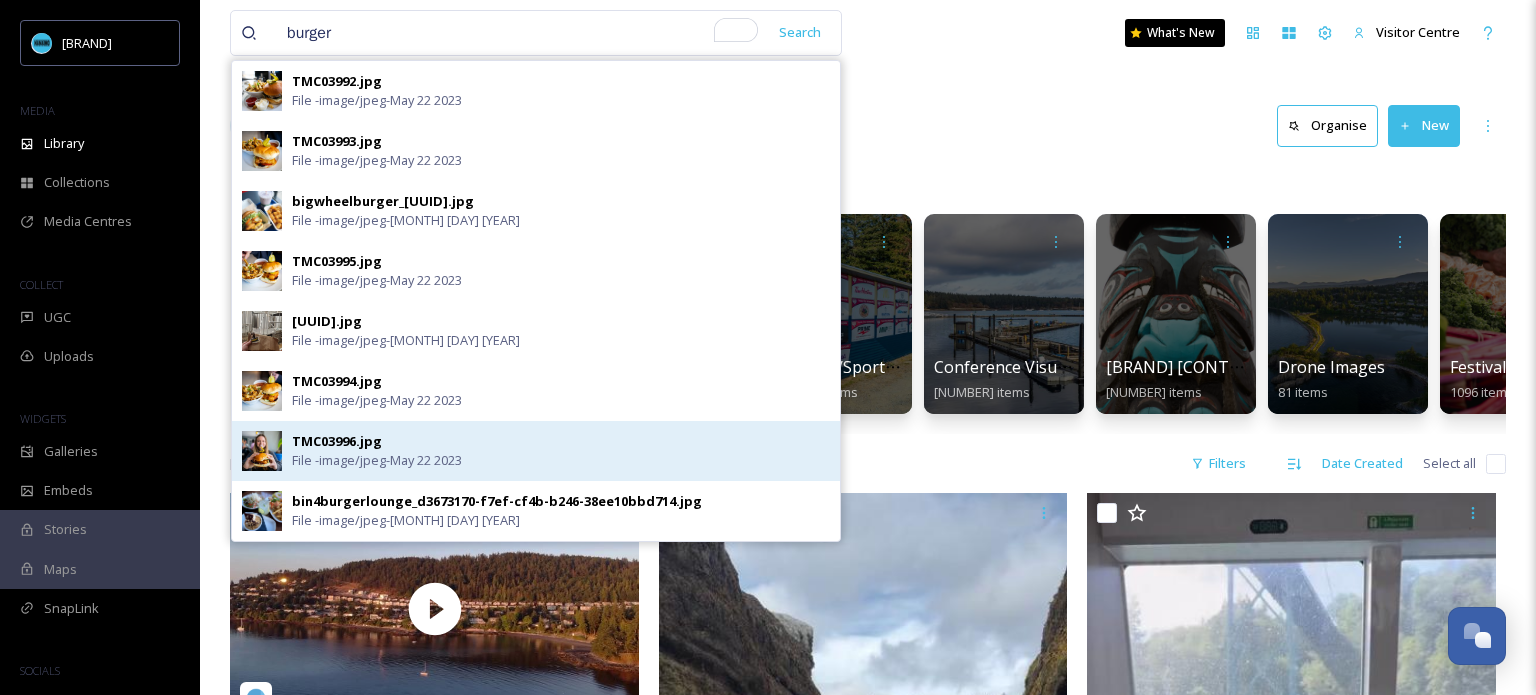 click on "File -  image/jpeg  -  May 22 2023" at bounding box center [377, 460] 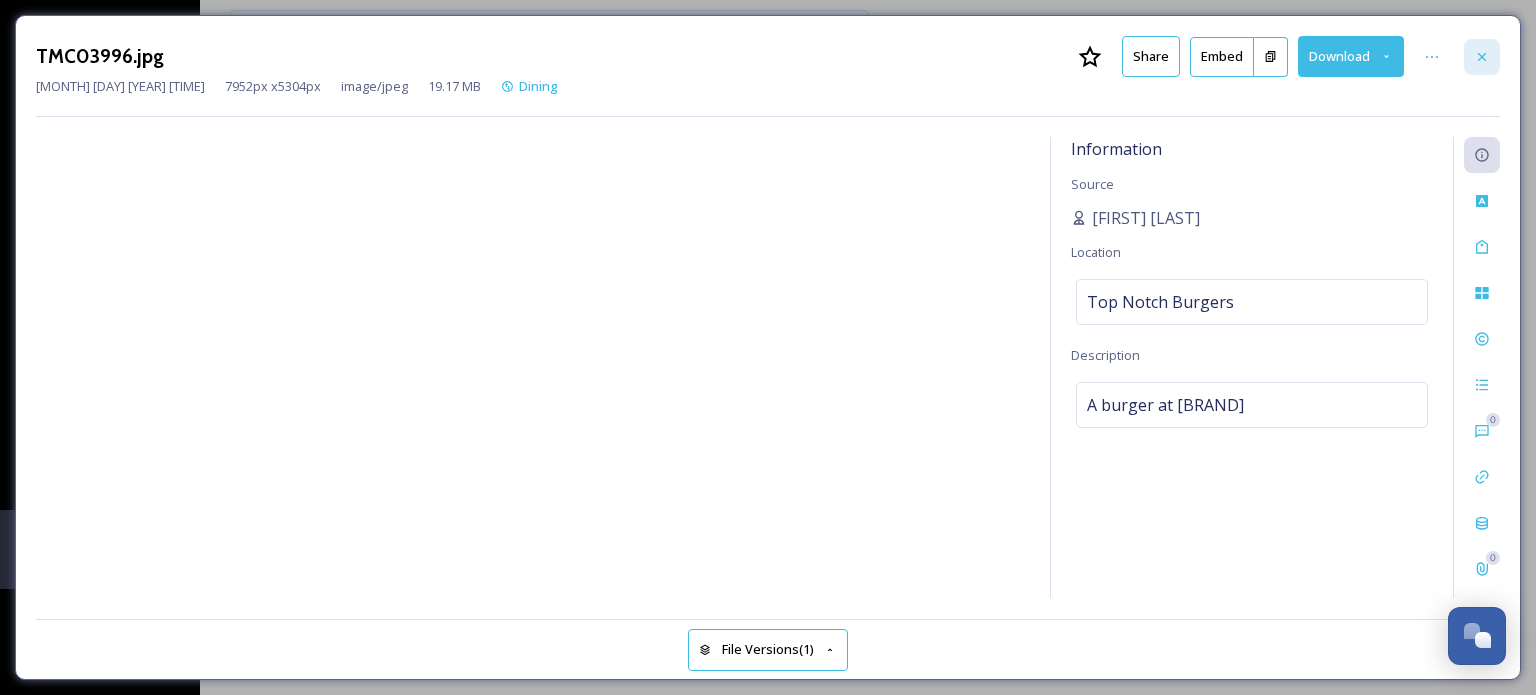 click 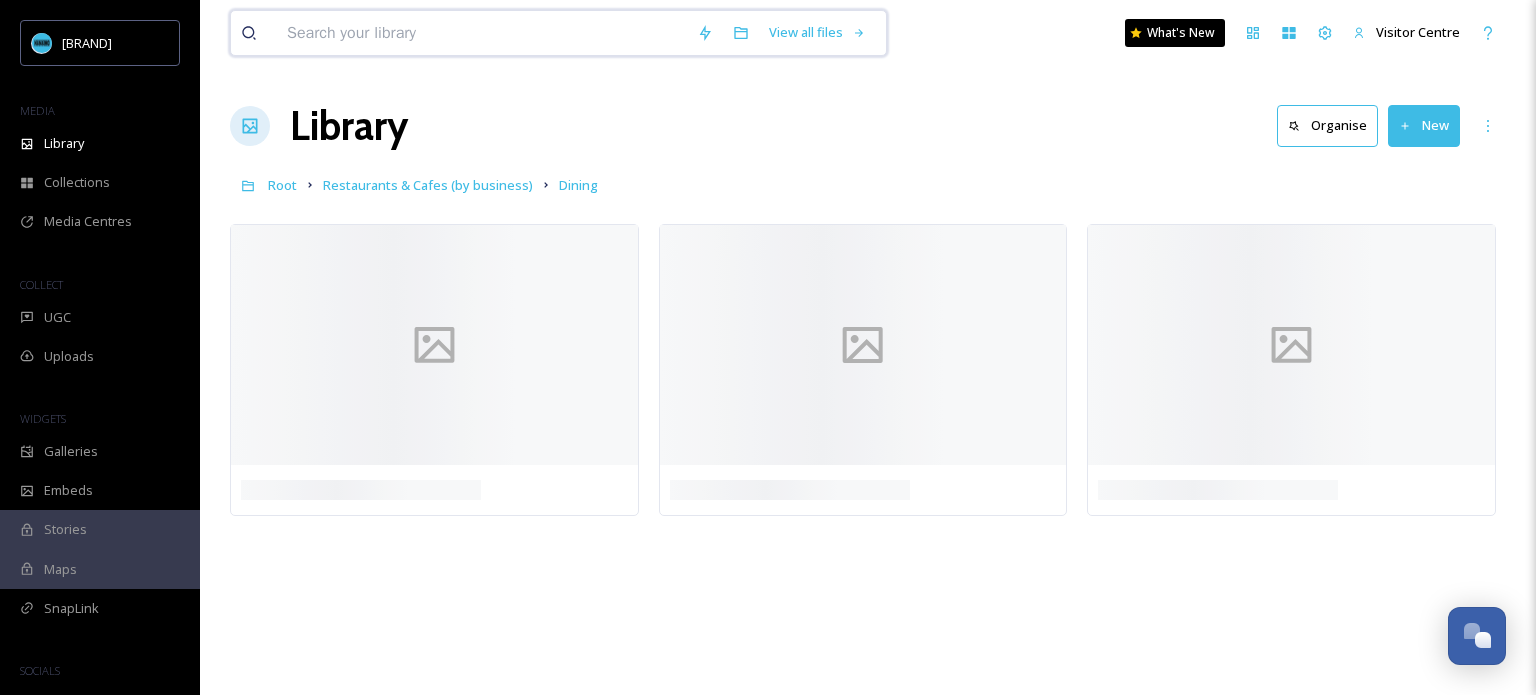 click at bounding box center (482, 33) 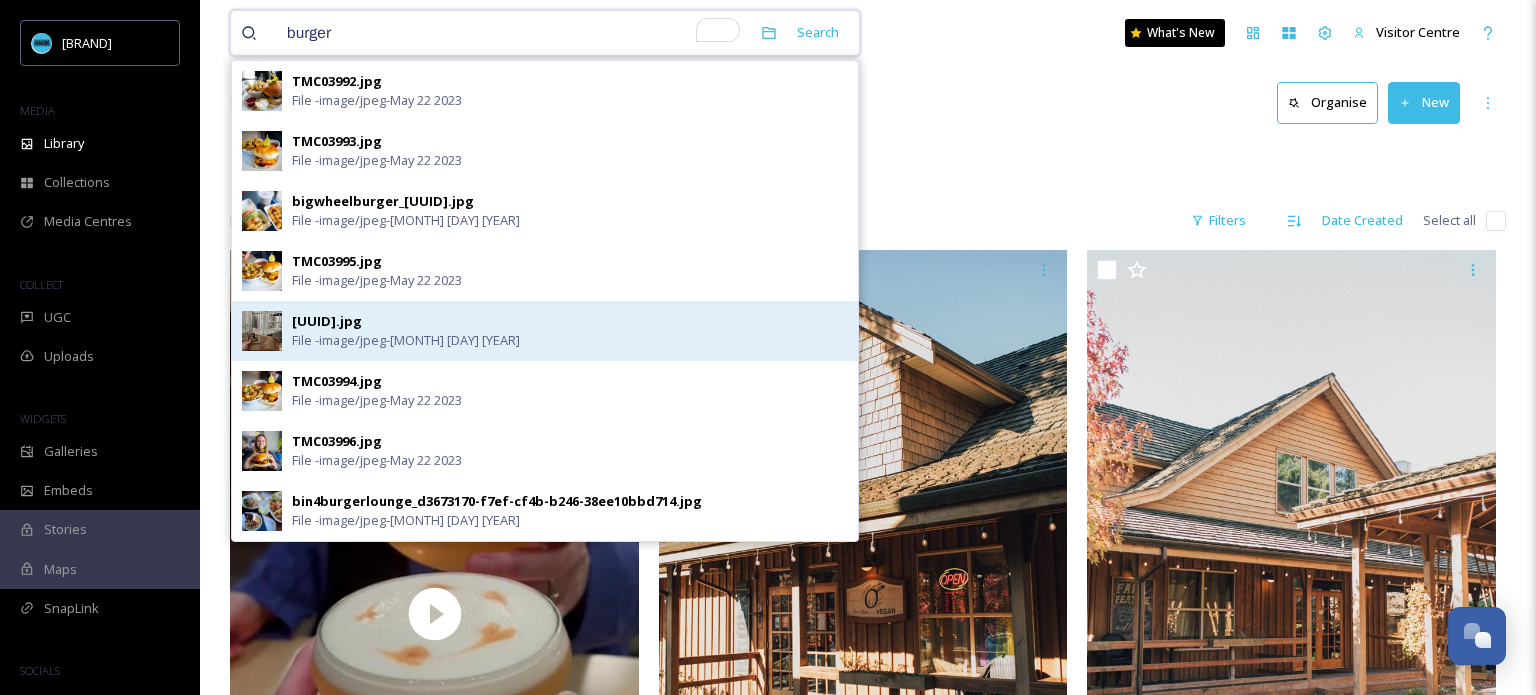 scroll, scrollTop: 24, scrollLeft: 0, axis: vertical 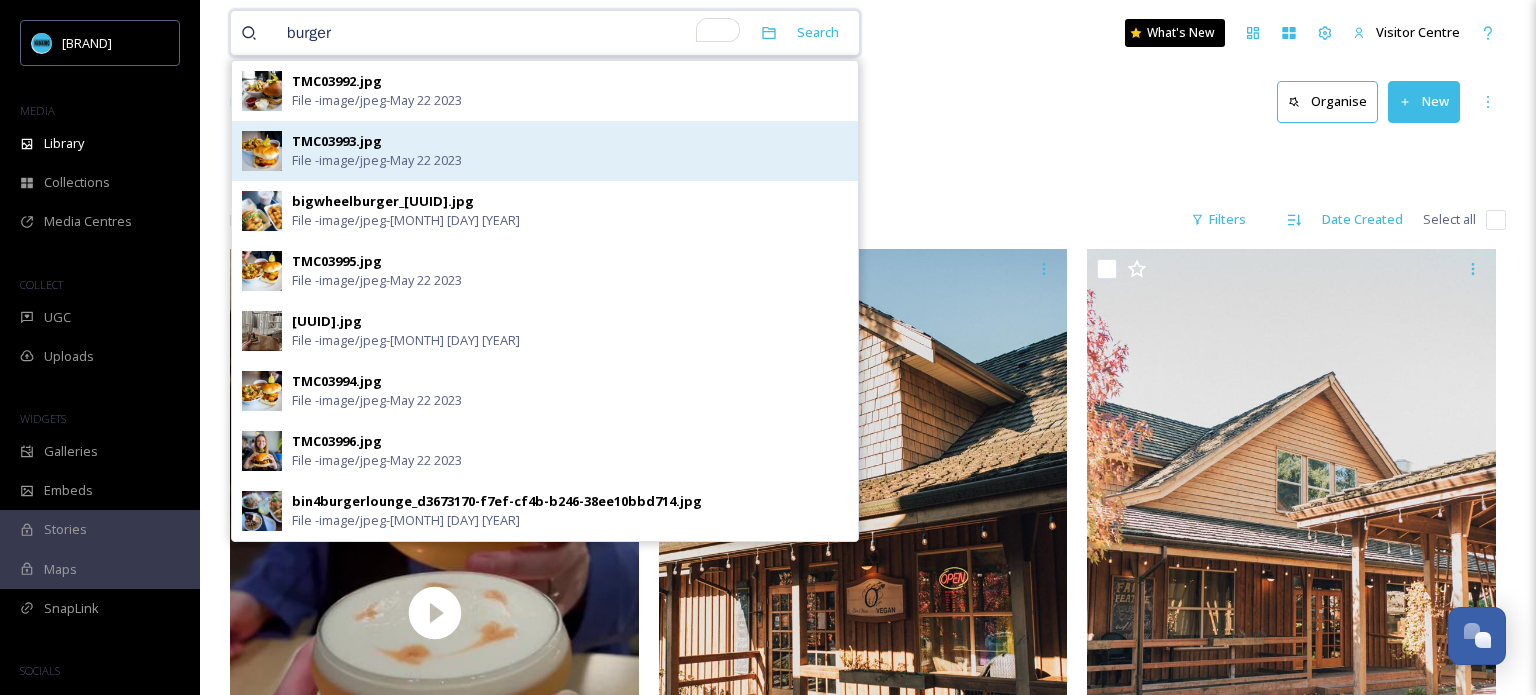 type on "burger" 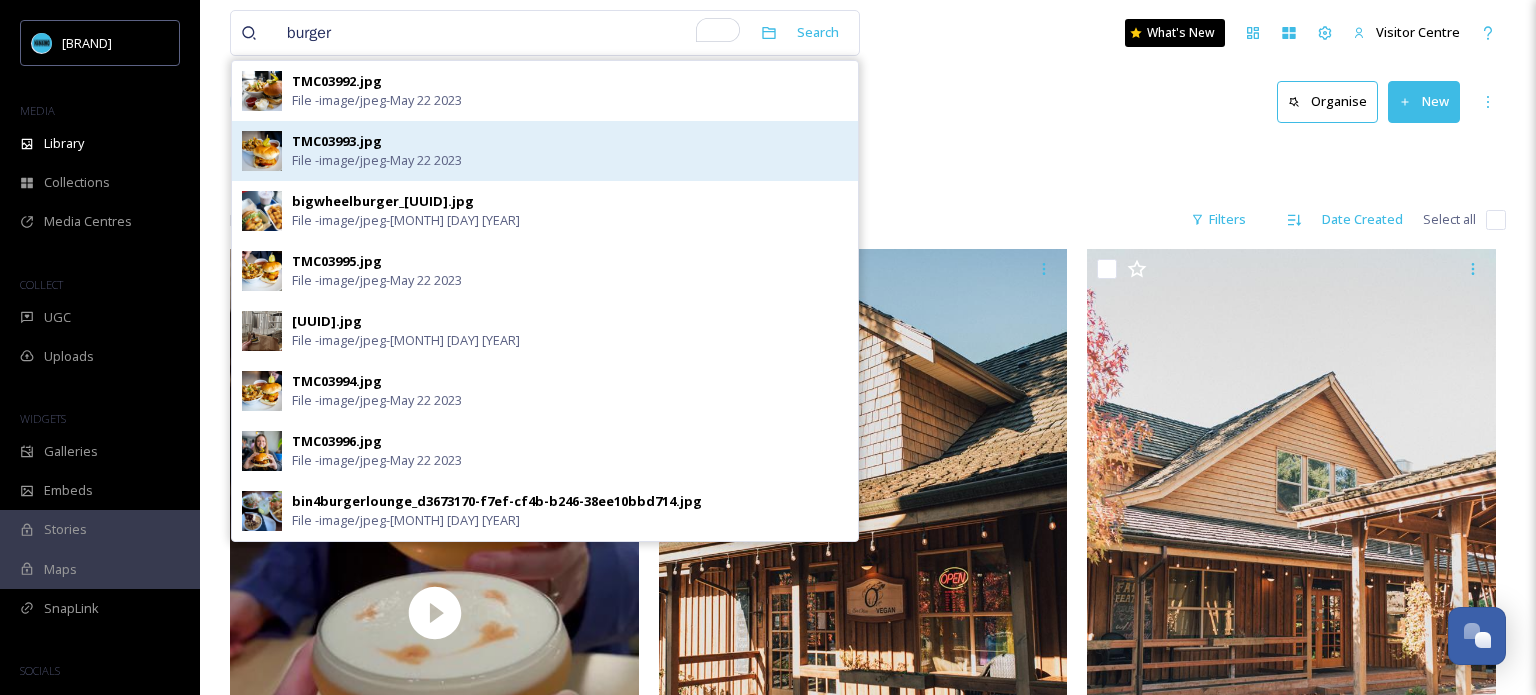 click on "File -  image/jpeg  -  May 22 2023" at bounding box center (377, 160) 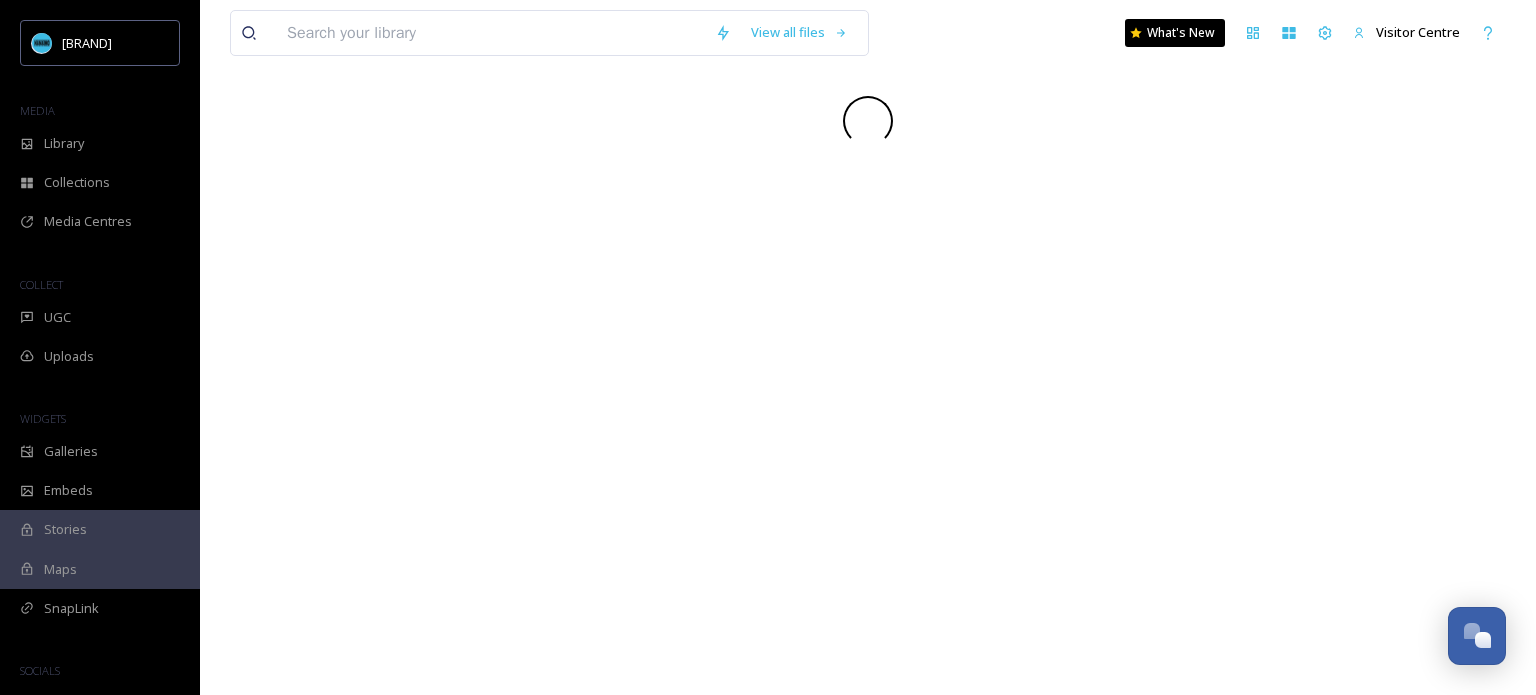 scroll, scrollTop: 0, scrollLeft: 0, axis: both 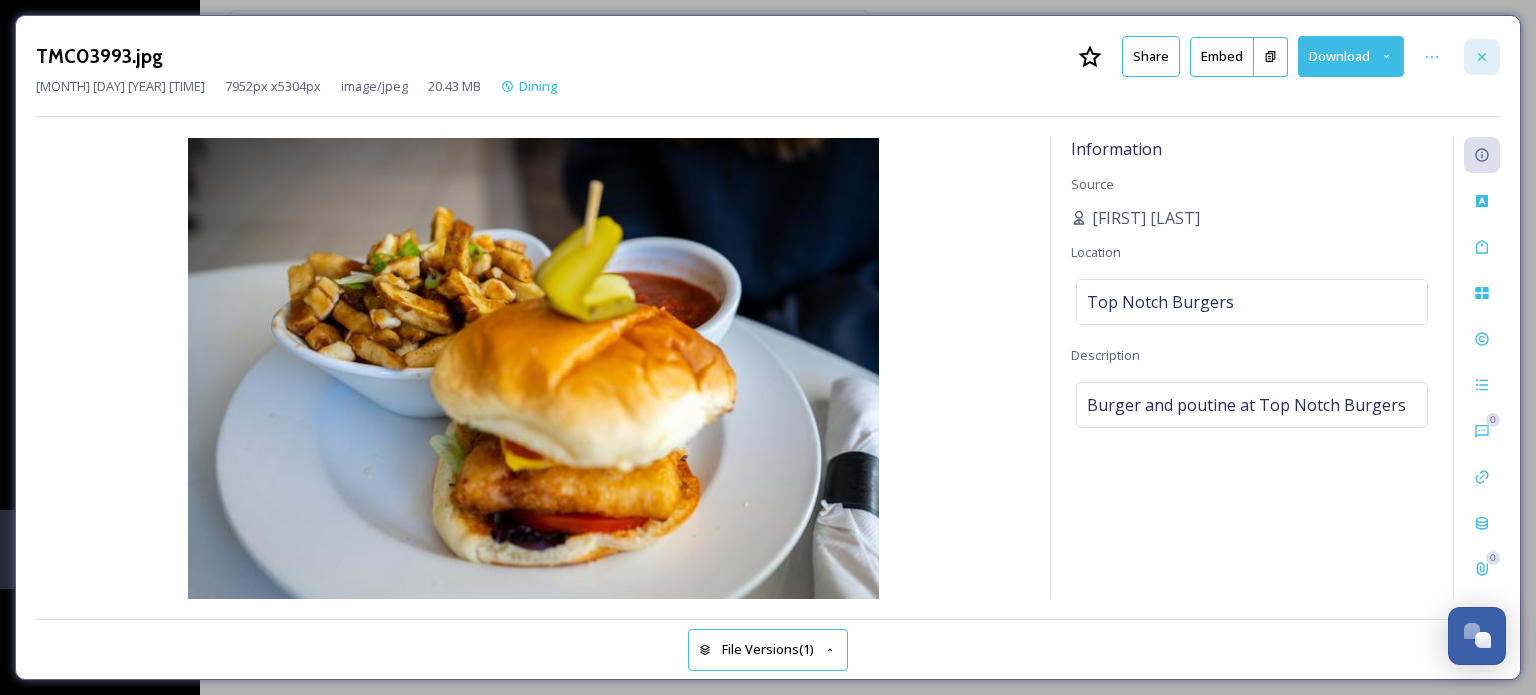 click 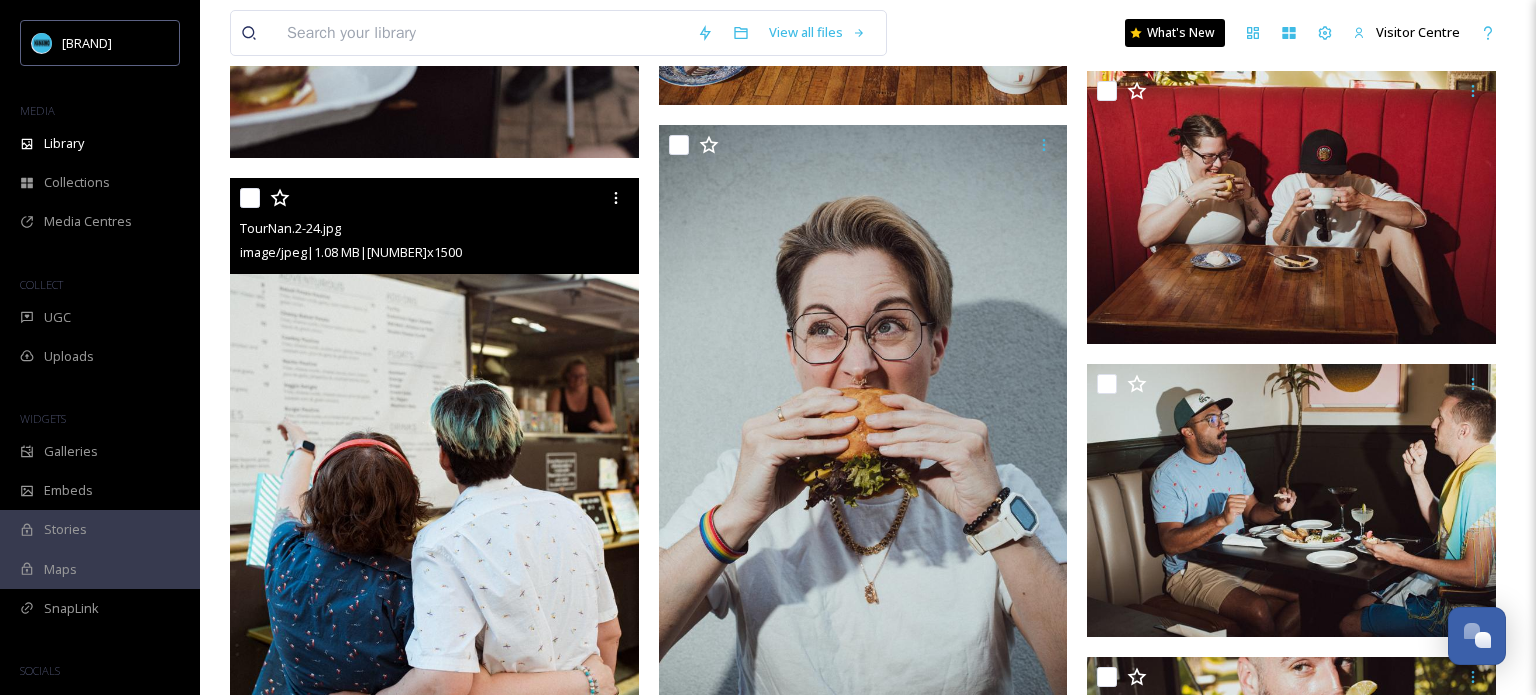 scroll, scrollTop: 3180, scrollLeft: 0, axis: vertical 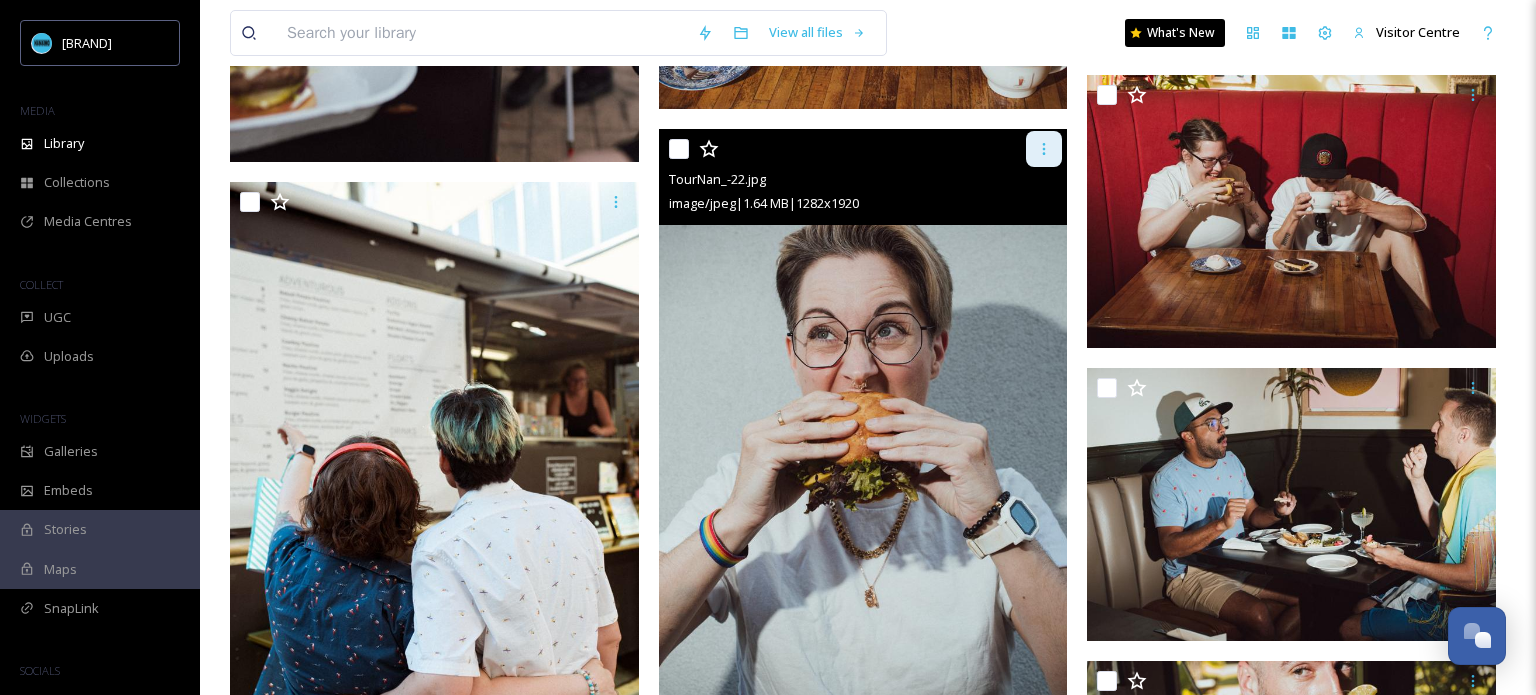 click 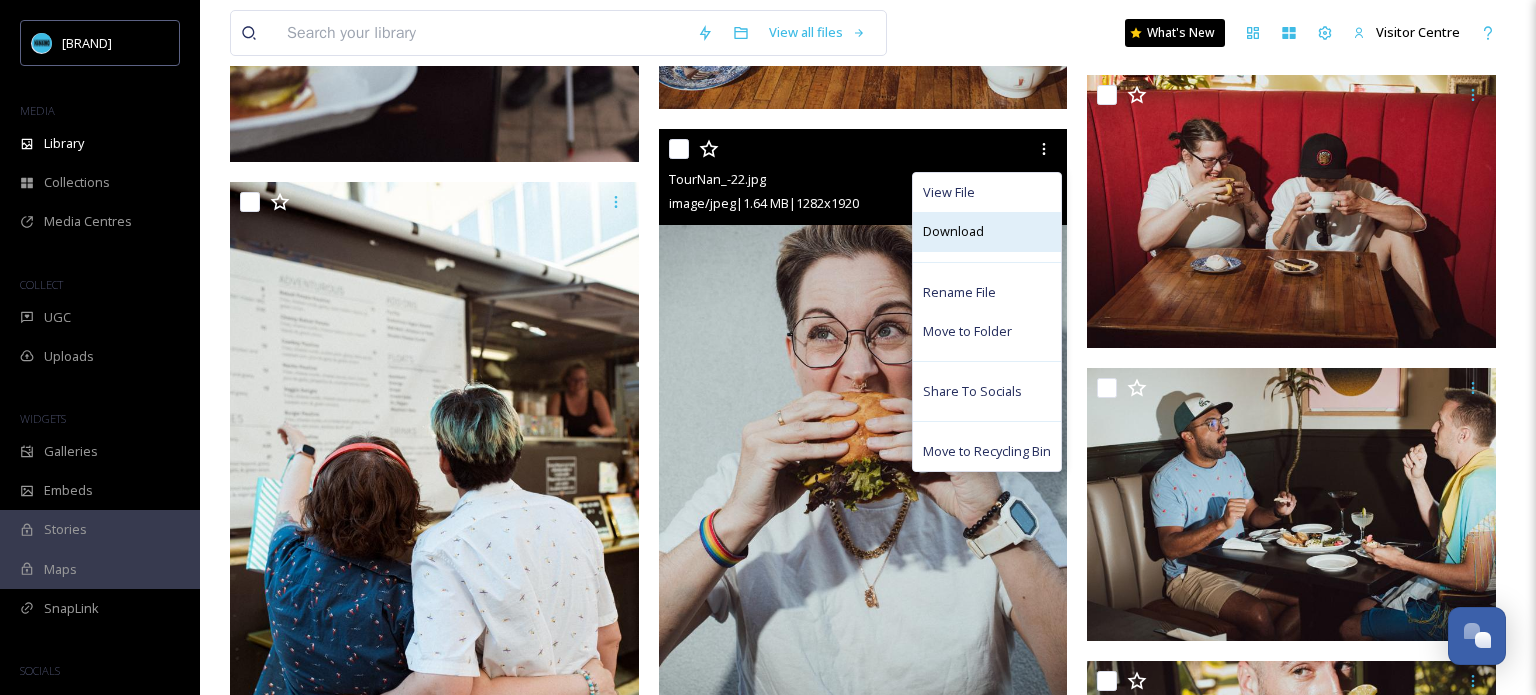 click on "Download" at bounding box center [953, 231] 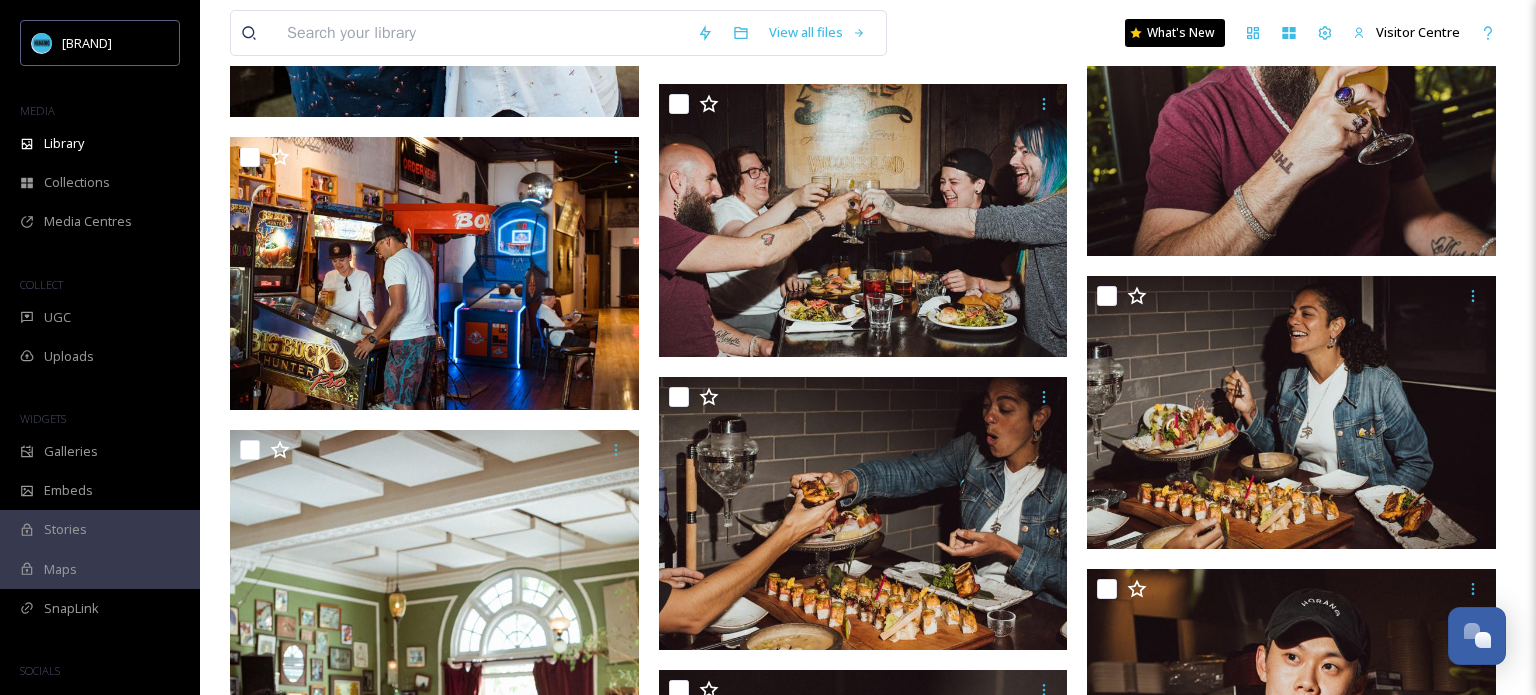 scroll, scrollTop: 3939, scrollLeft: 0, axis: vertical 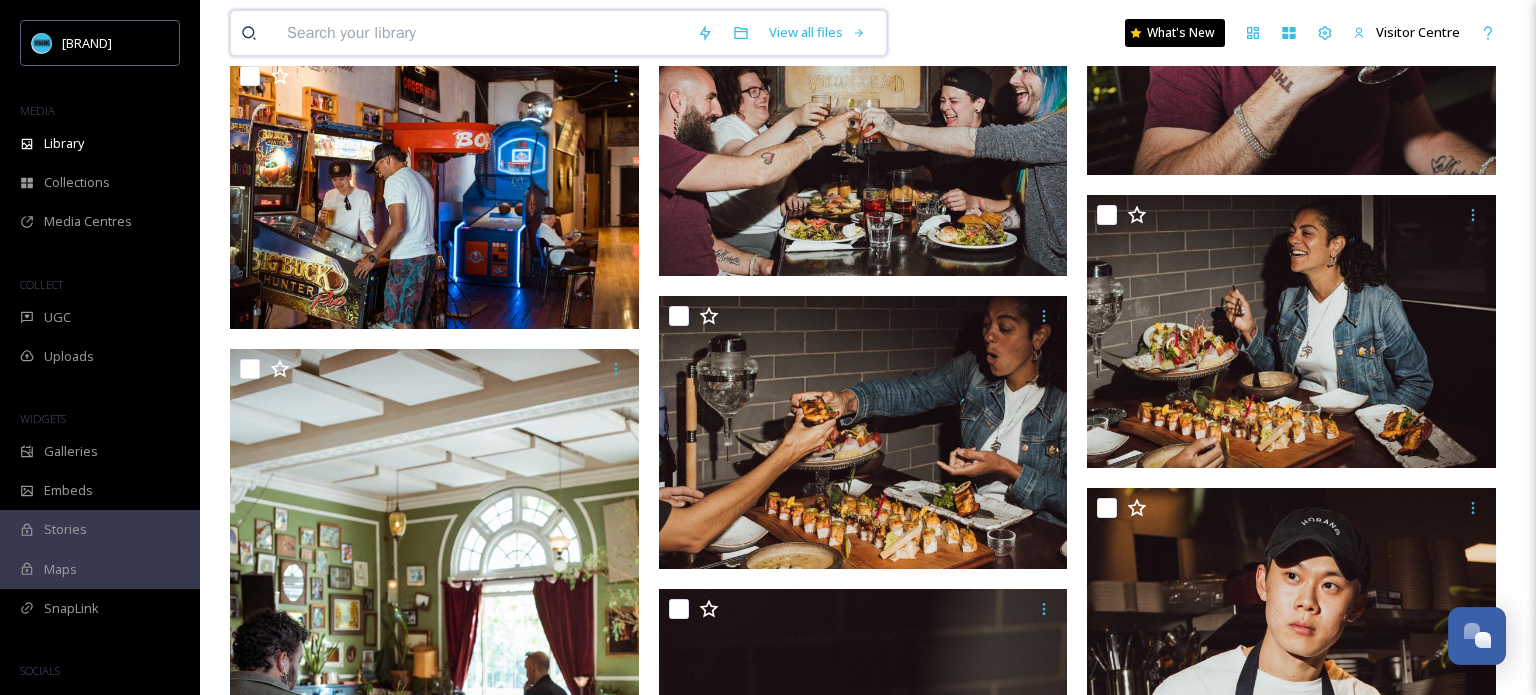 click at bounding box center [482, 33] 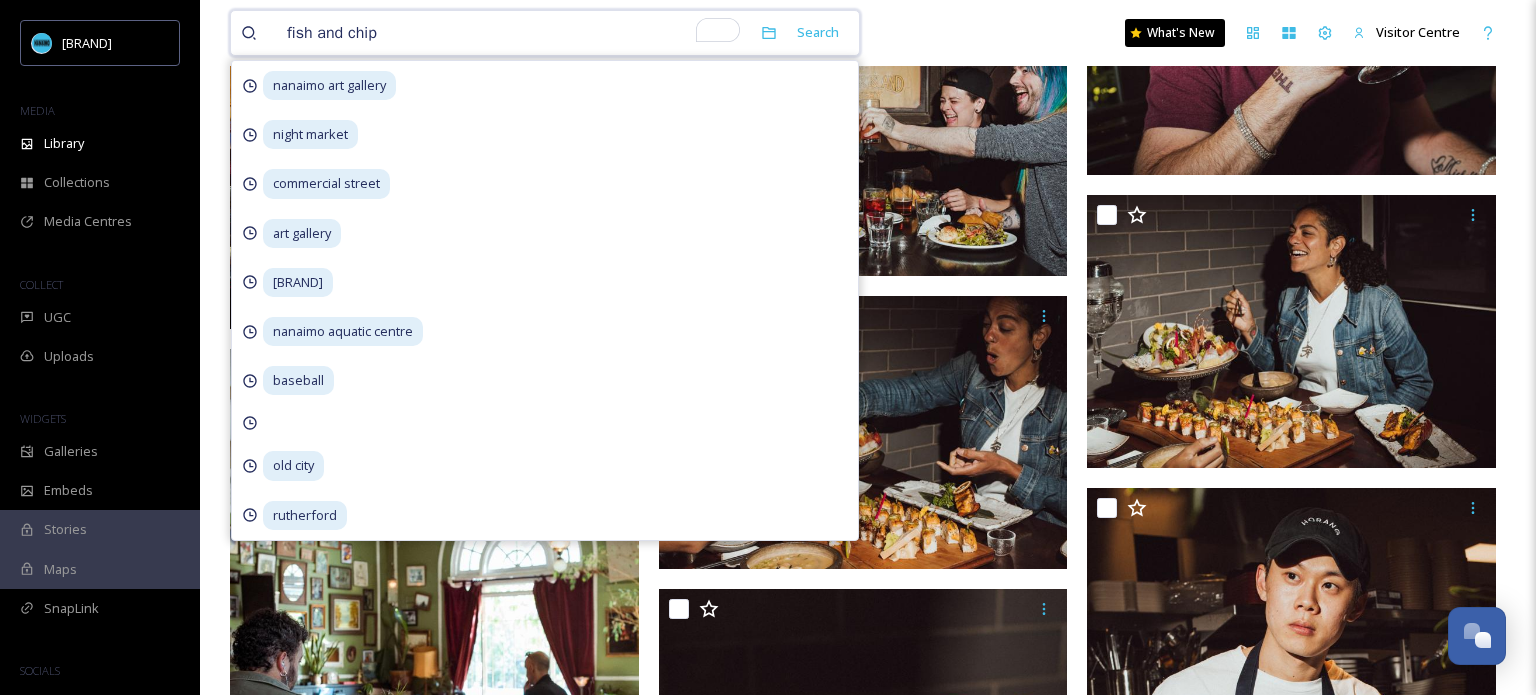 type on "fish and chips" 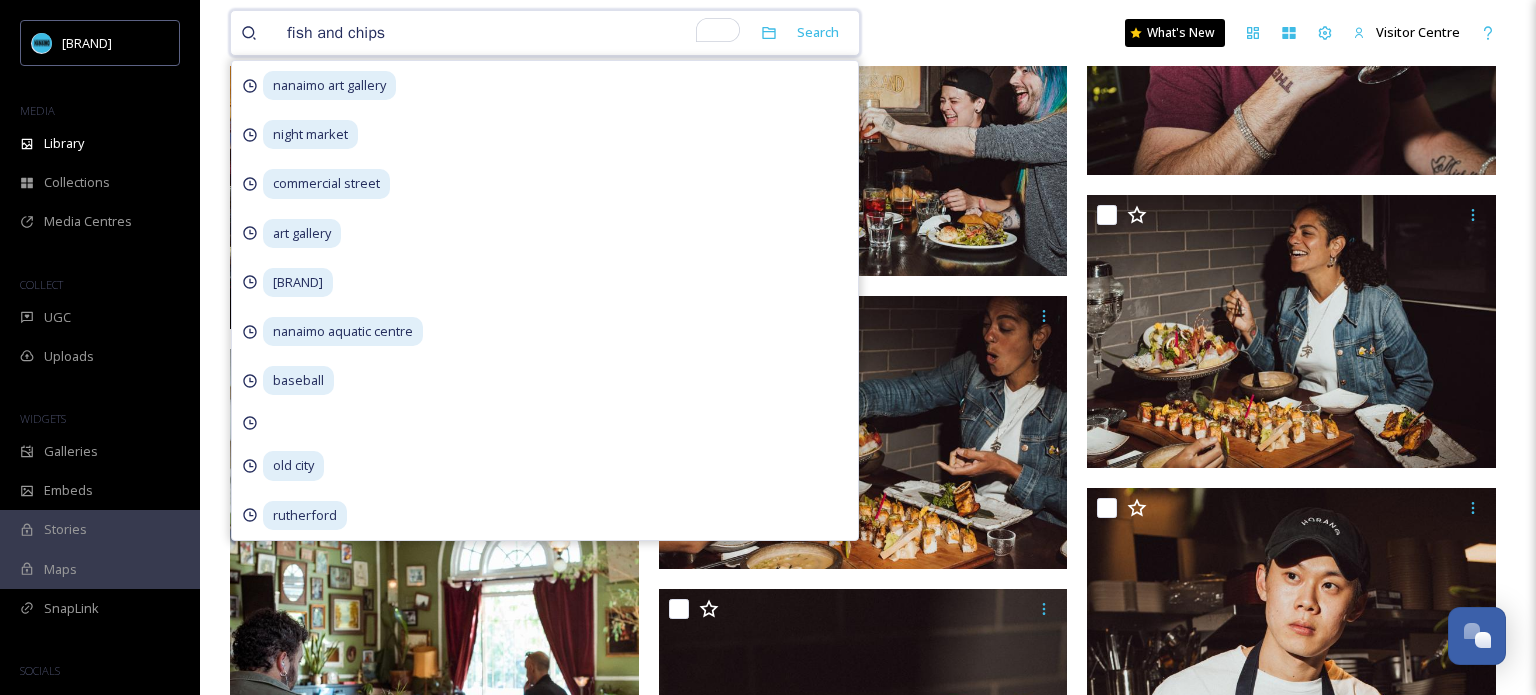 type 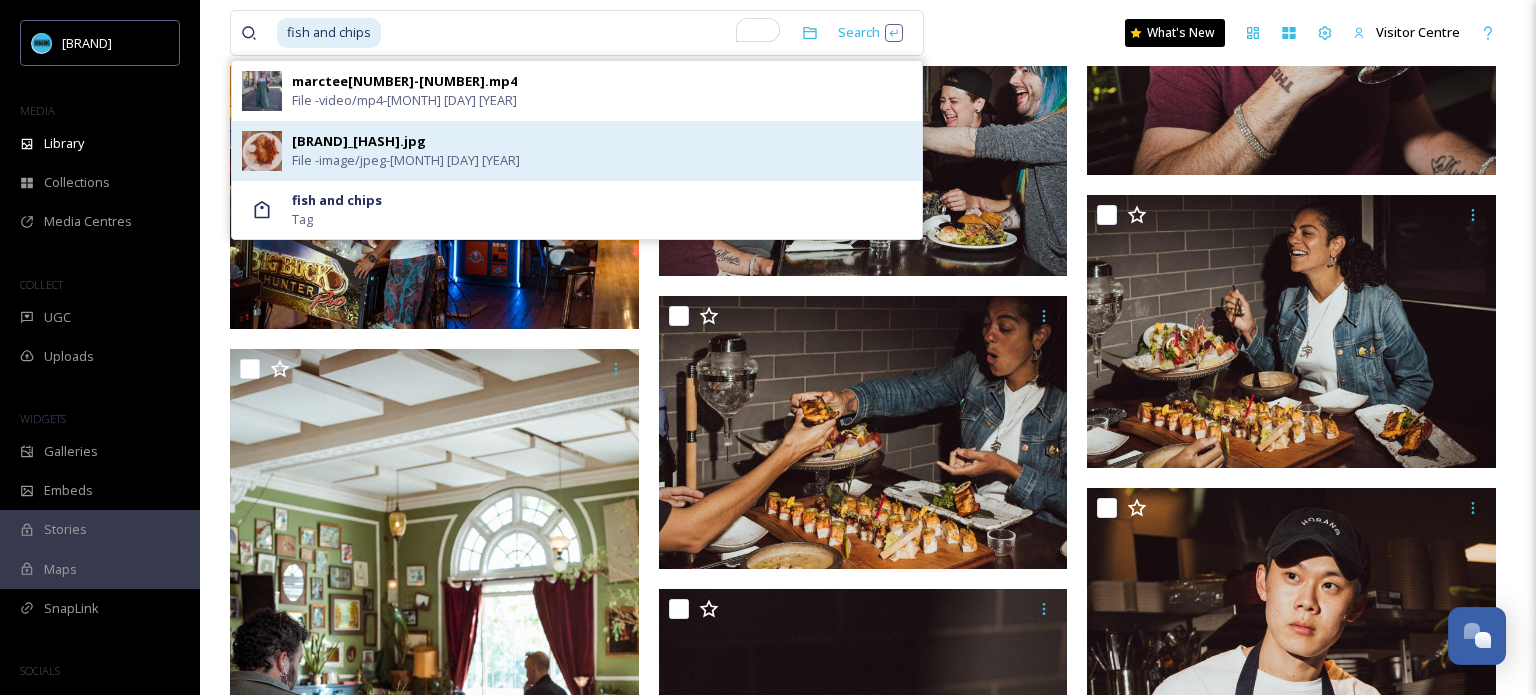 click on "File -  image/jpeg  -  Jan 22 2025" at bounding box center (406, 160) 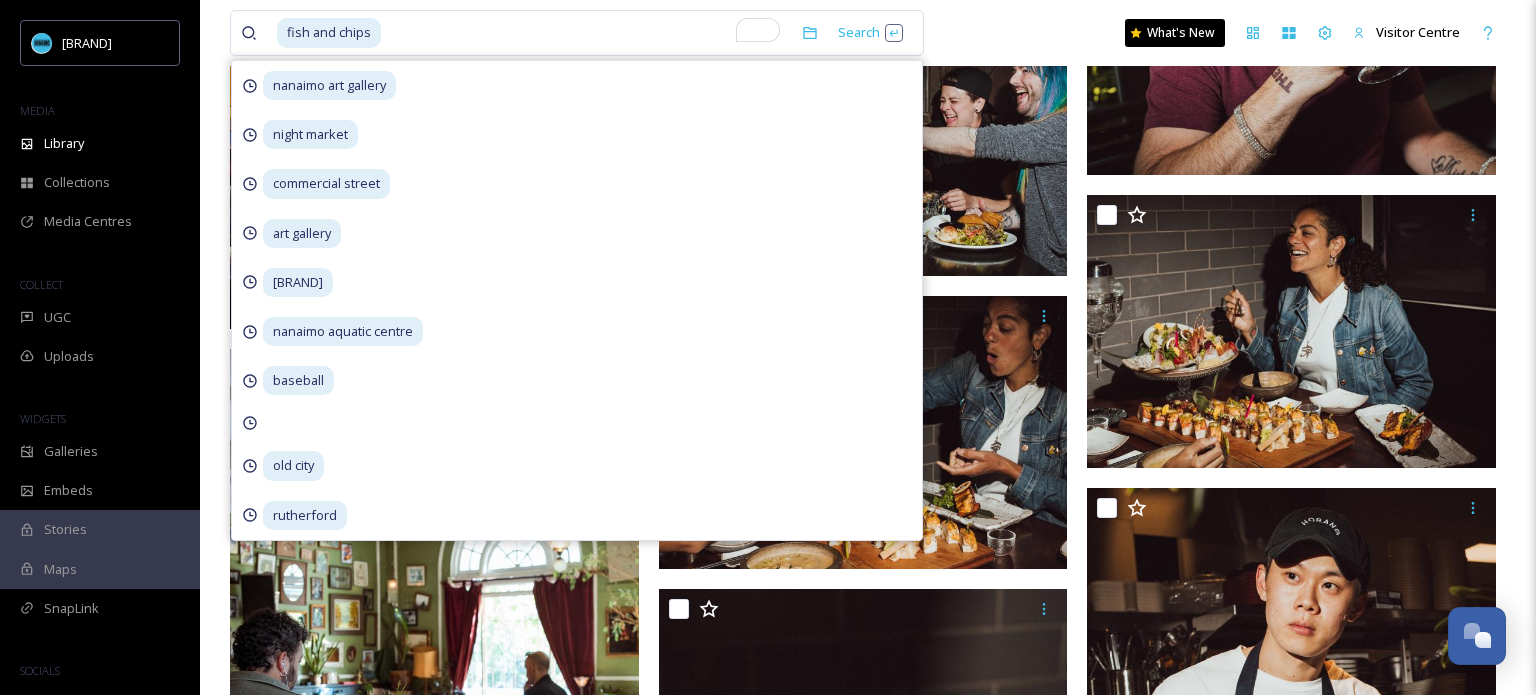 scroll, scrollTop: 0, scrollLeft: 0, axis: both 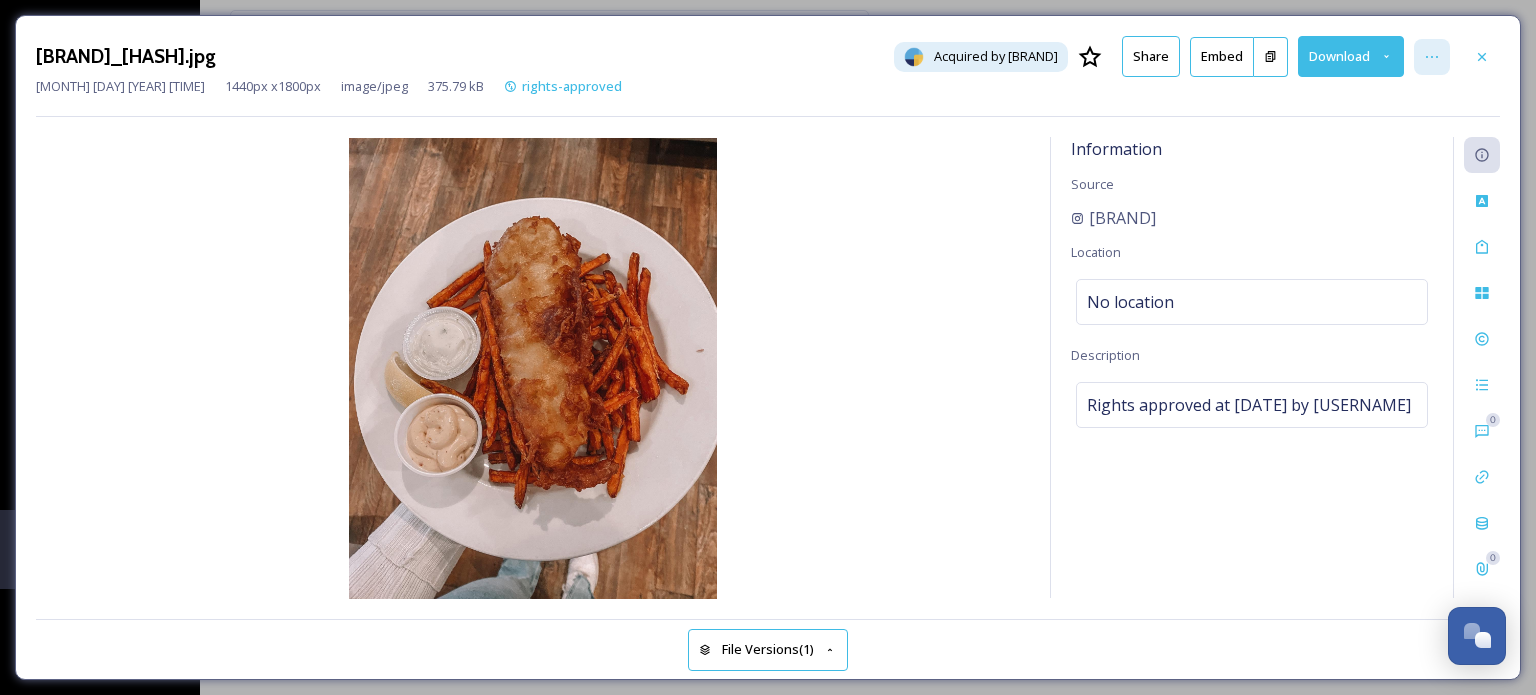 click 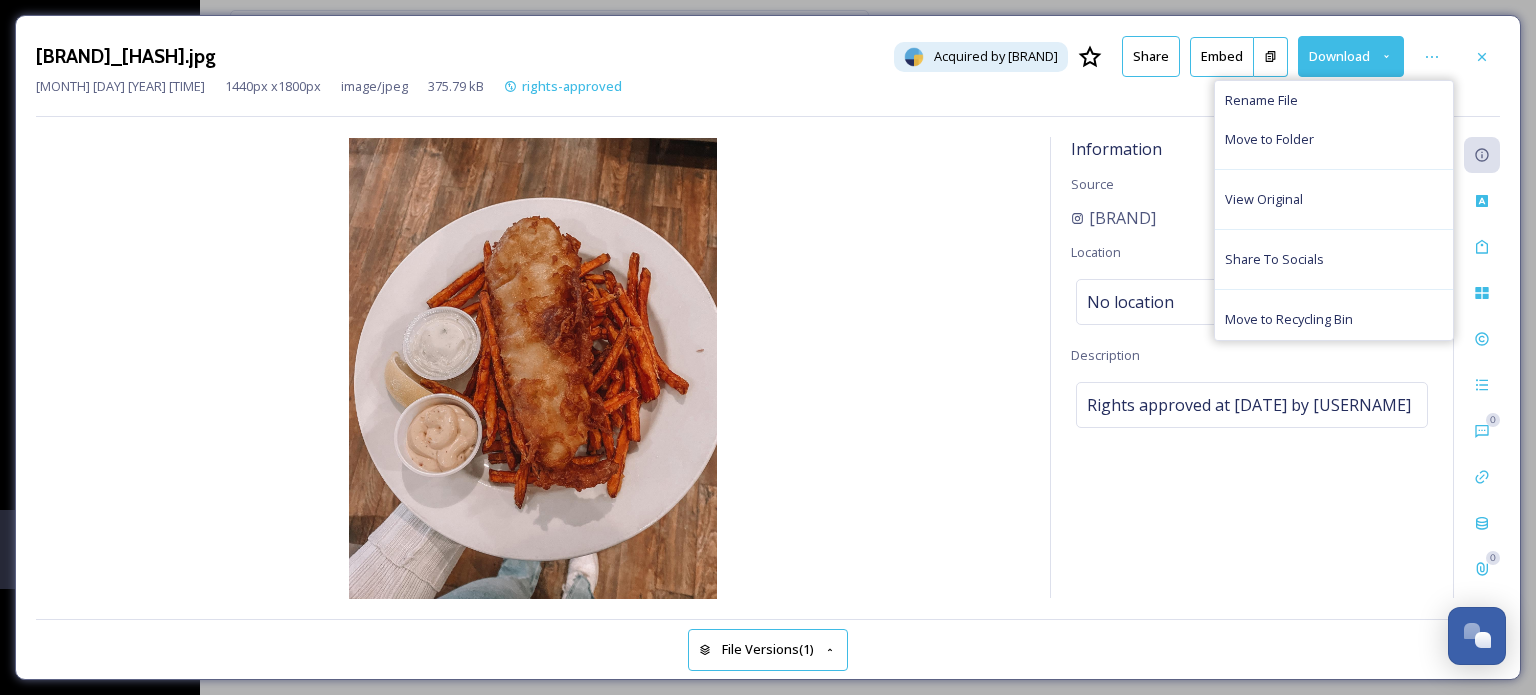 click at bounding box center (533, 368) 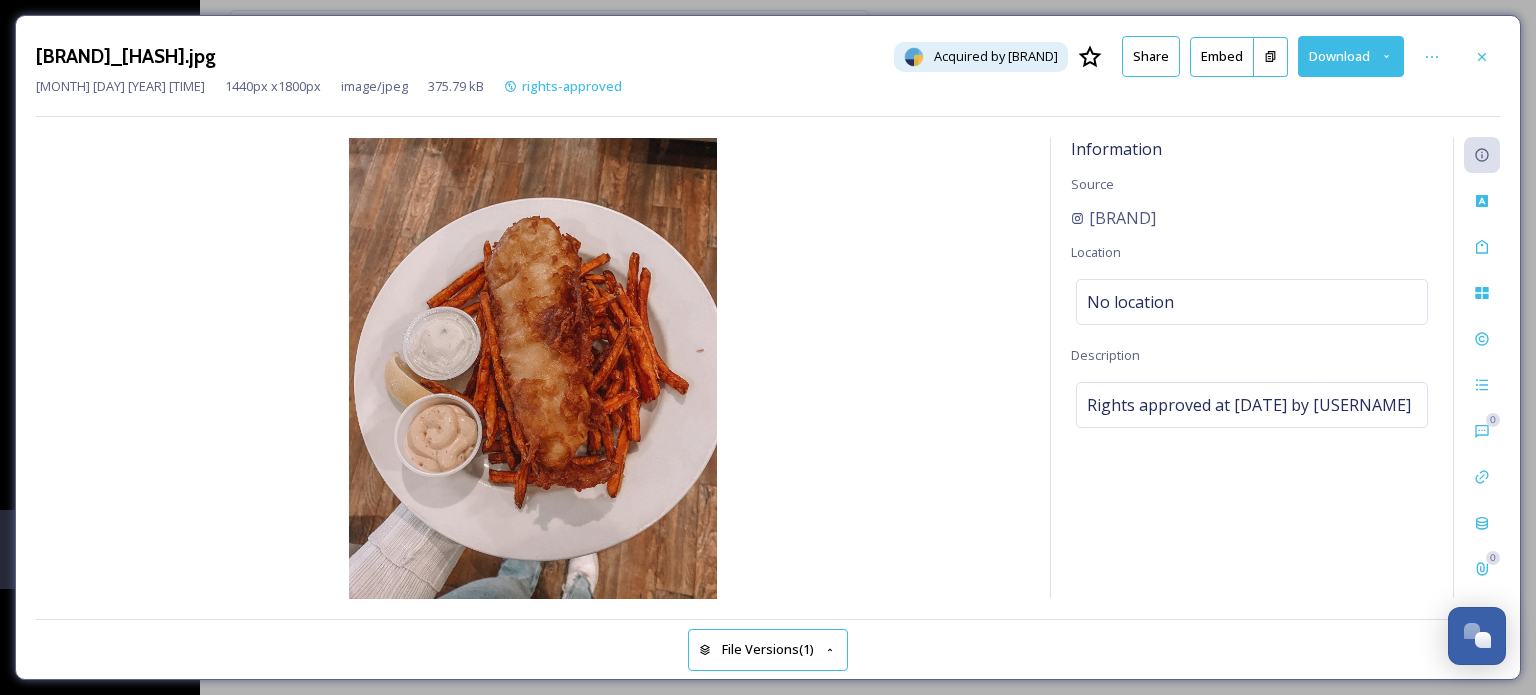 click at bounding box center [533, 368] 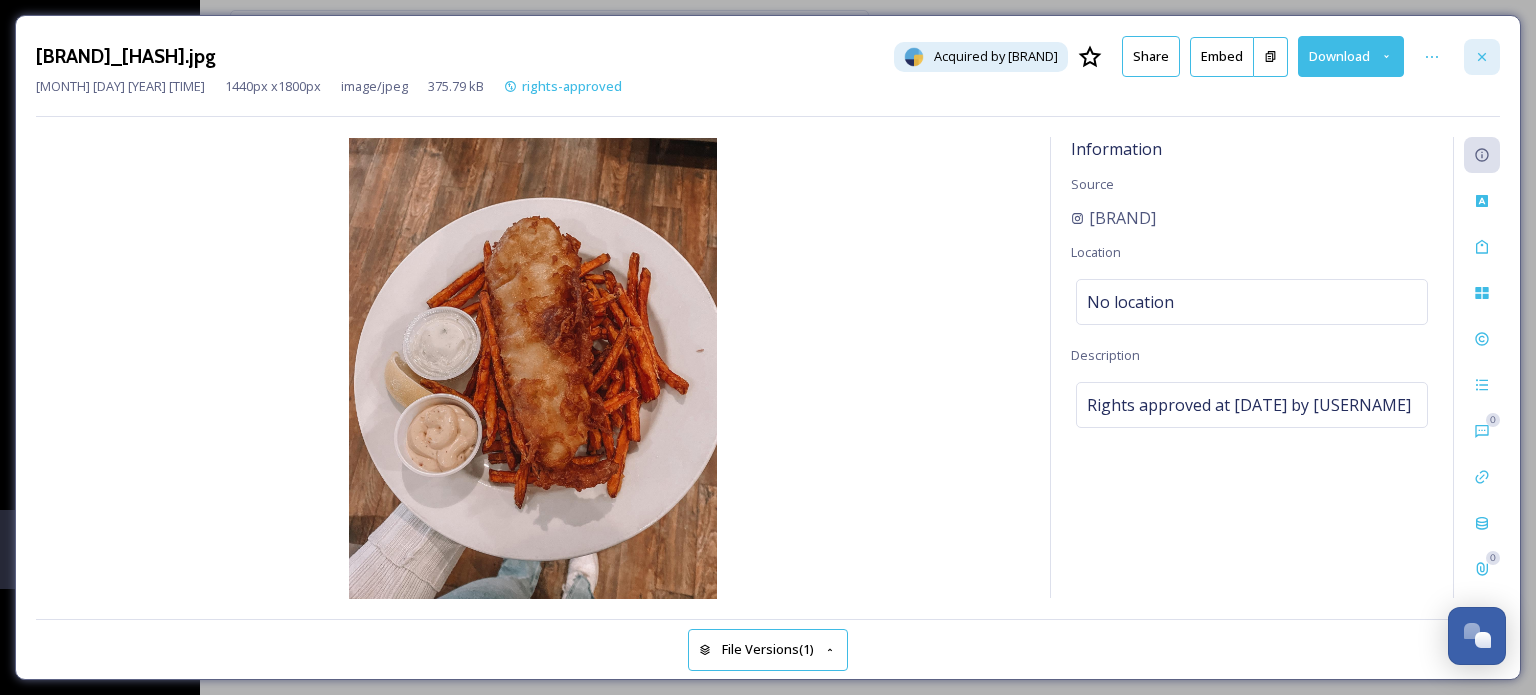 click 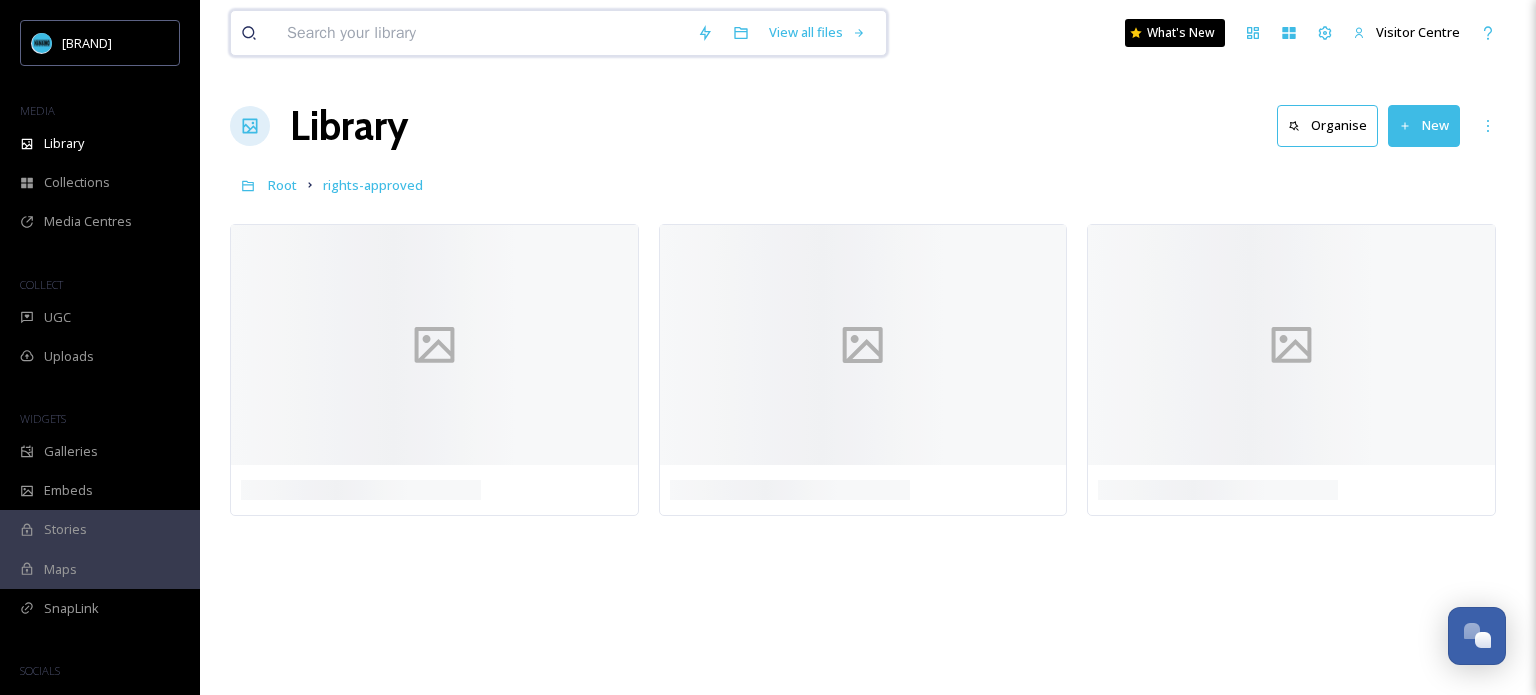 click at bounding box center (482, 33) 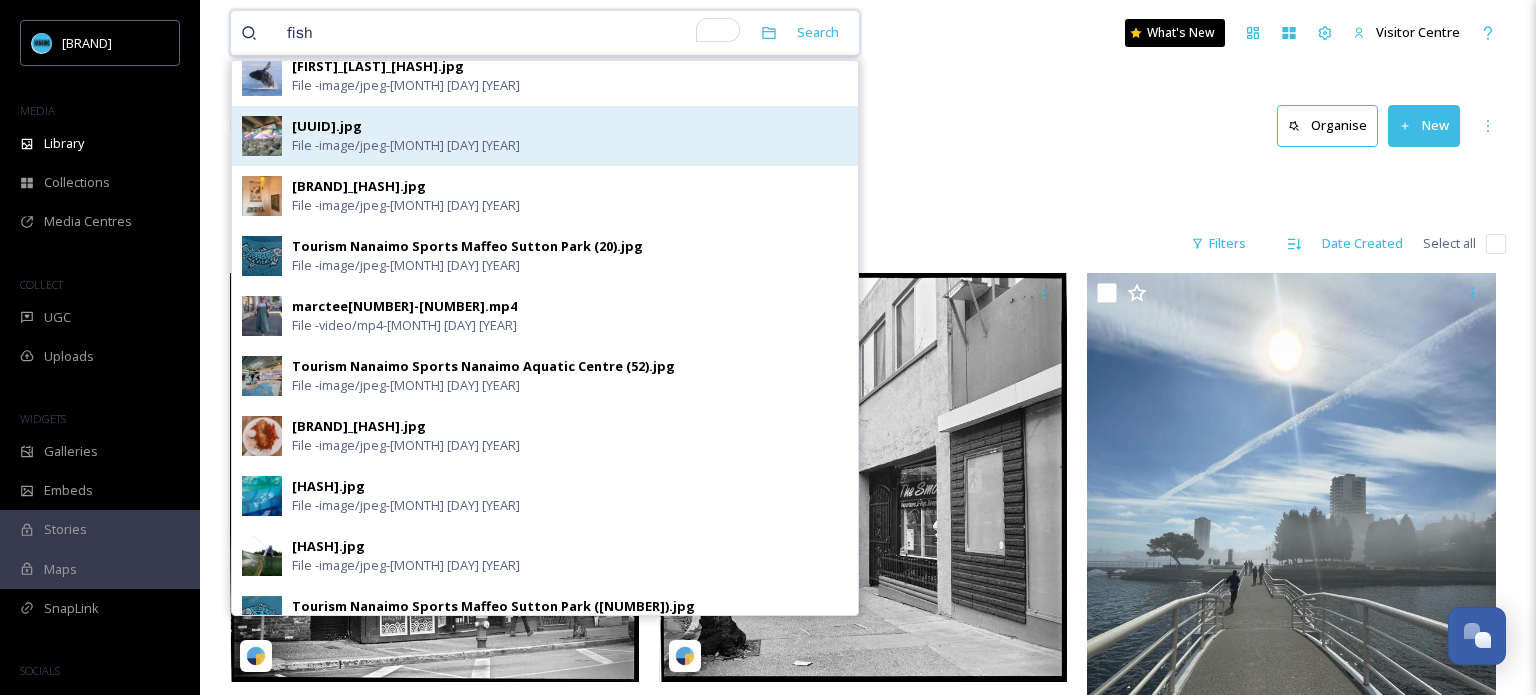 scroll, scrollTop: 314, scrollLeft: 0, axis: vertical 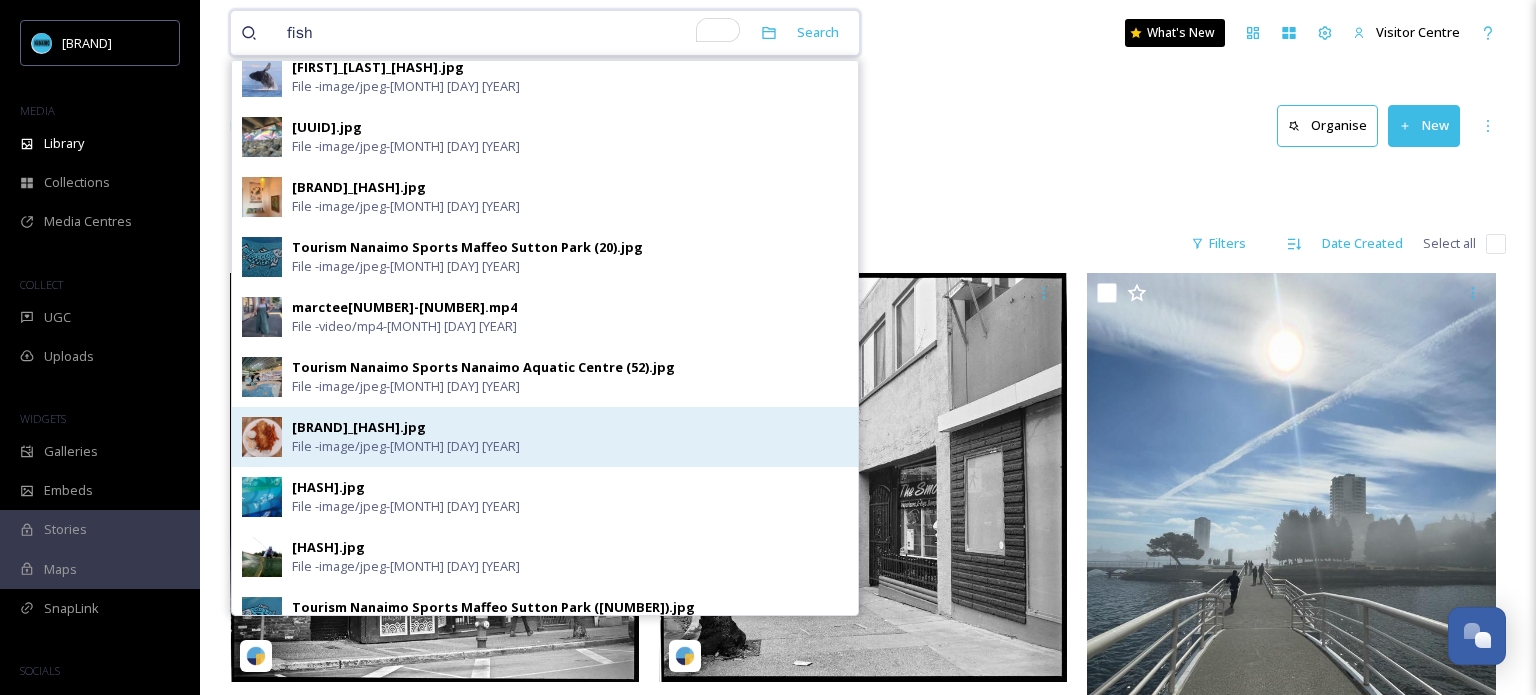 type on "fish" 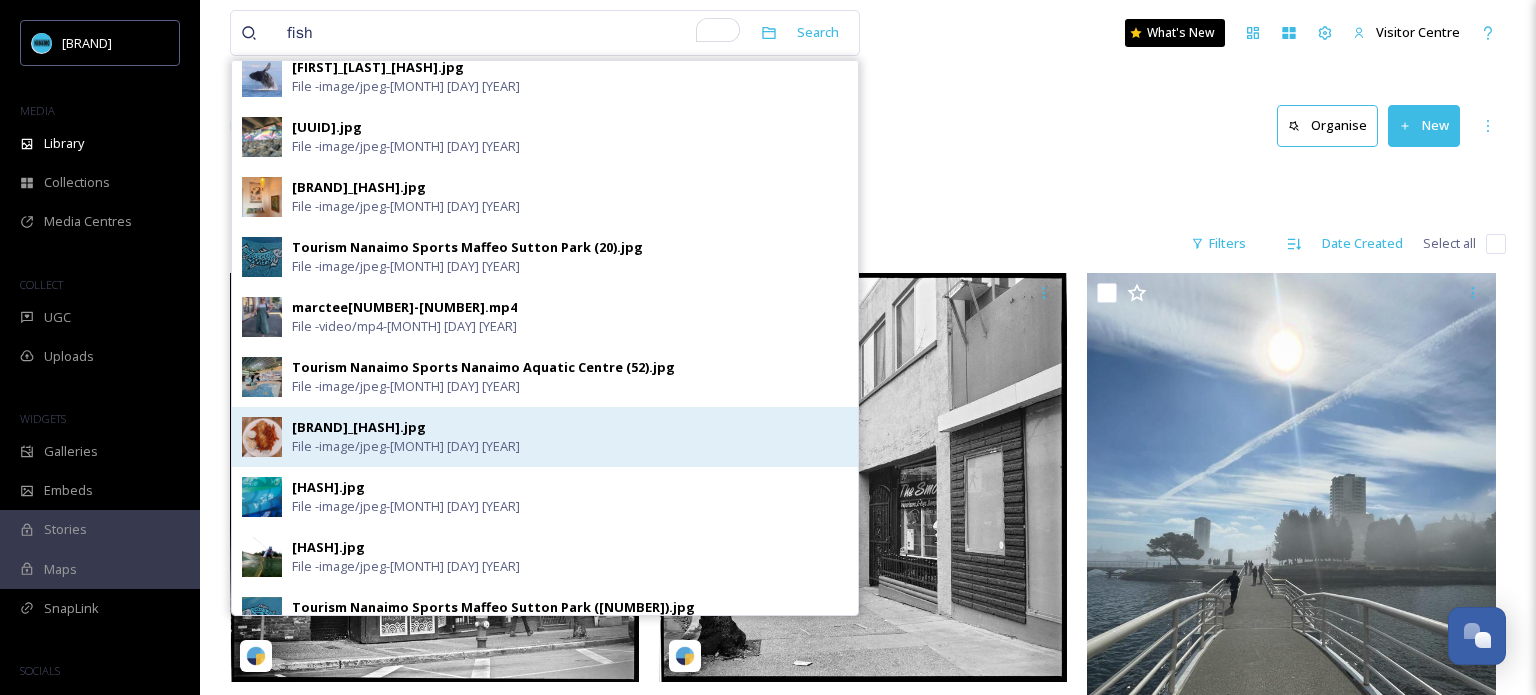 click on "File -  image/jpeg  -  Jan 22 2025" at bounding box center [406, 446] 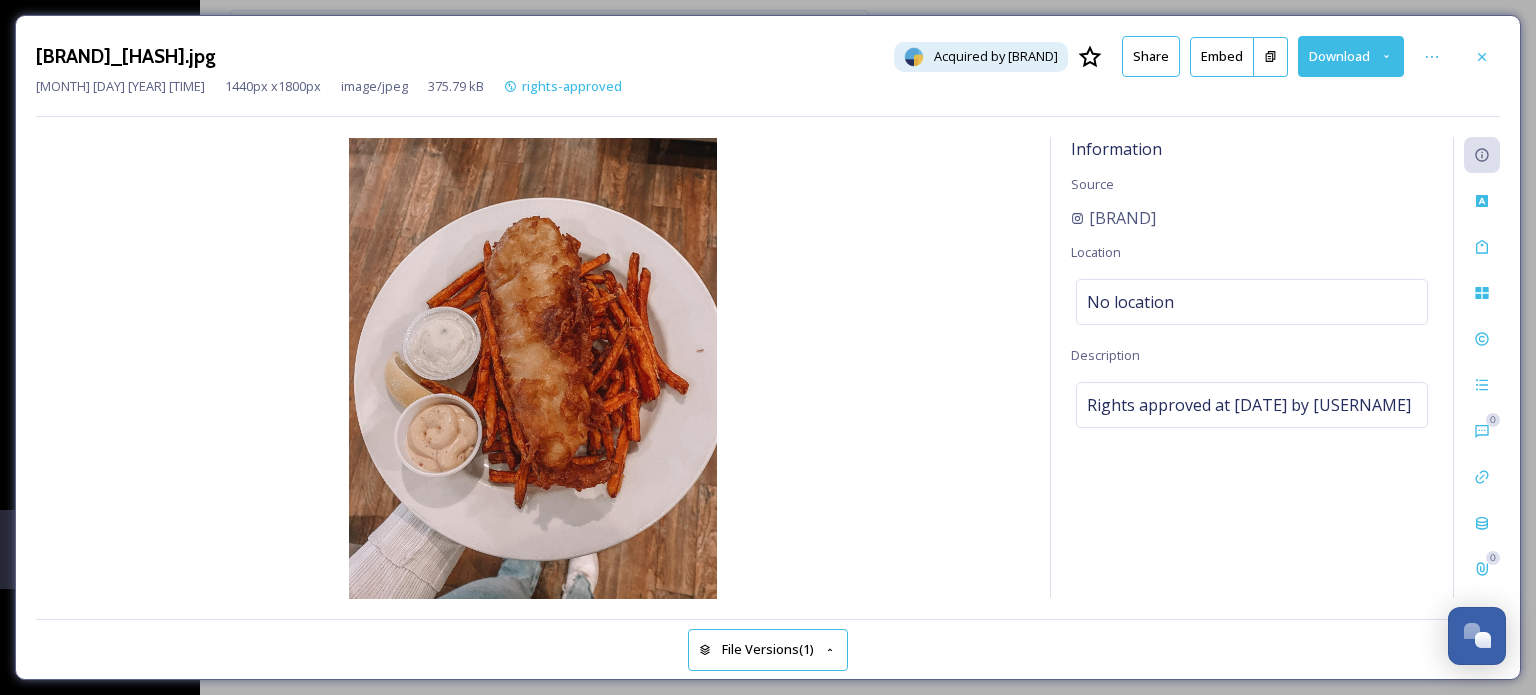 click on "cranberryarmspub_c1f240d0-8ea8-2c42-1fce-56b4c25dd844.jpg Acquired by SnapSea Share Embed Download" at bounding box center [768, 56] 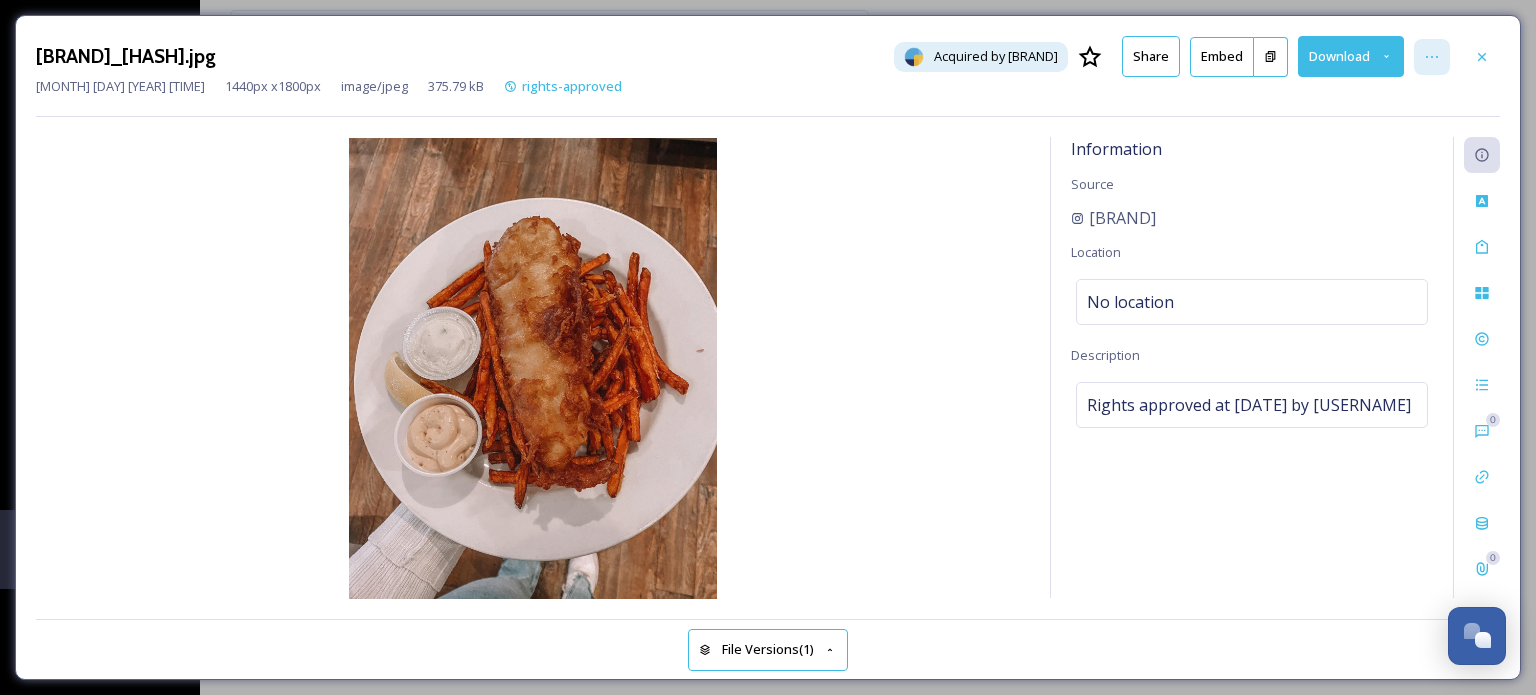 click at bounding box center (1432, 57) 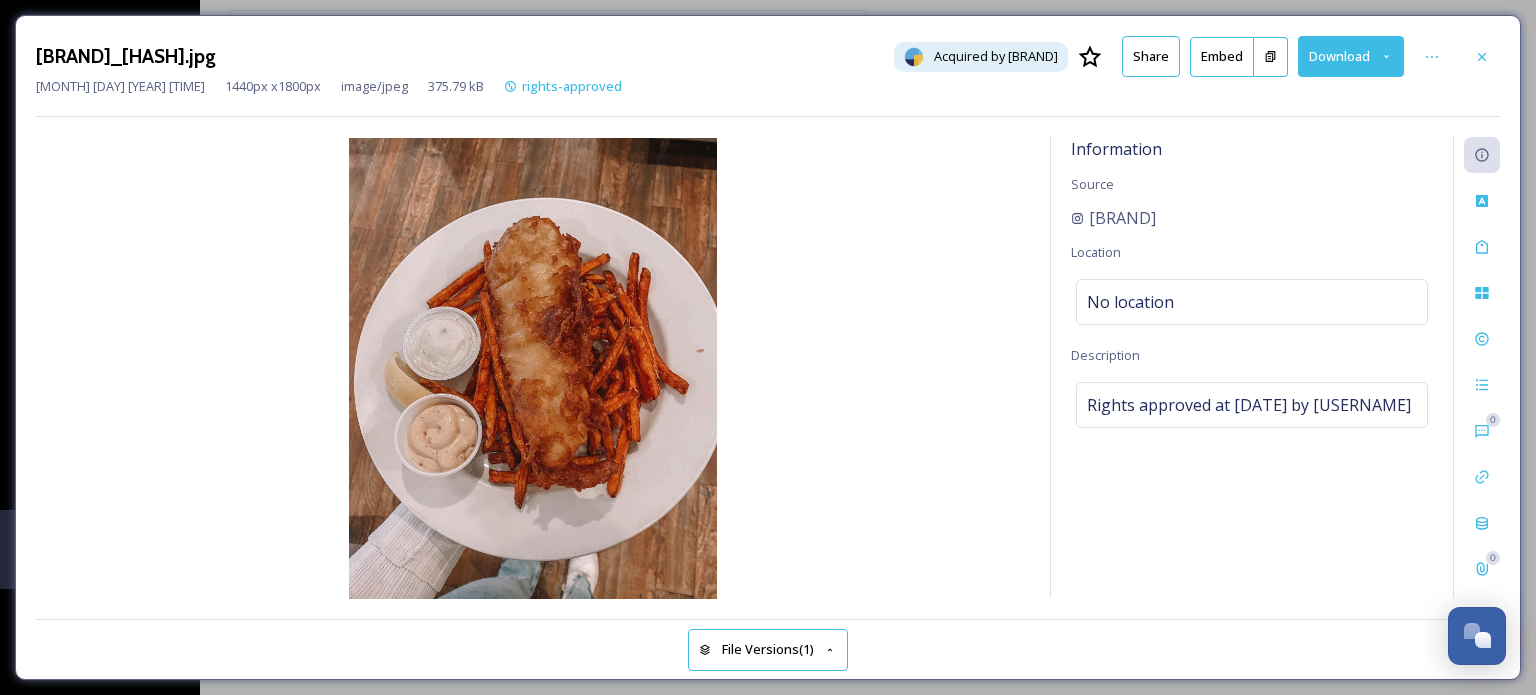 click on "Download" at bounding box center (1351, 56) 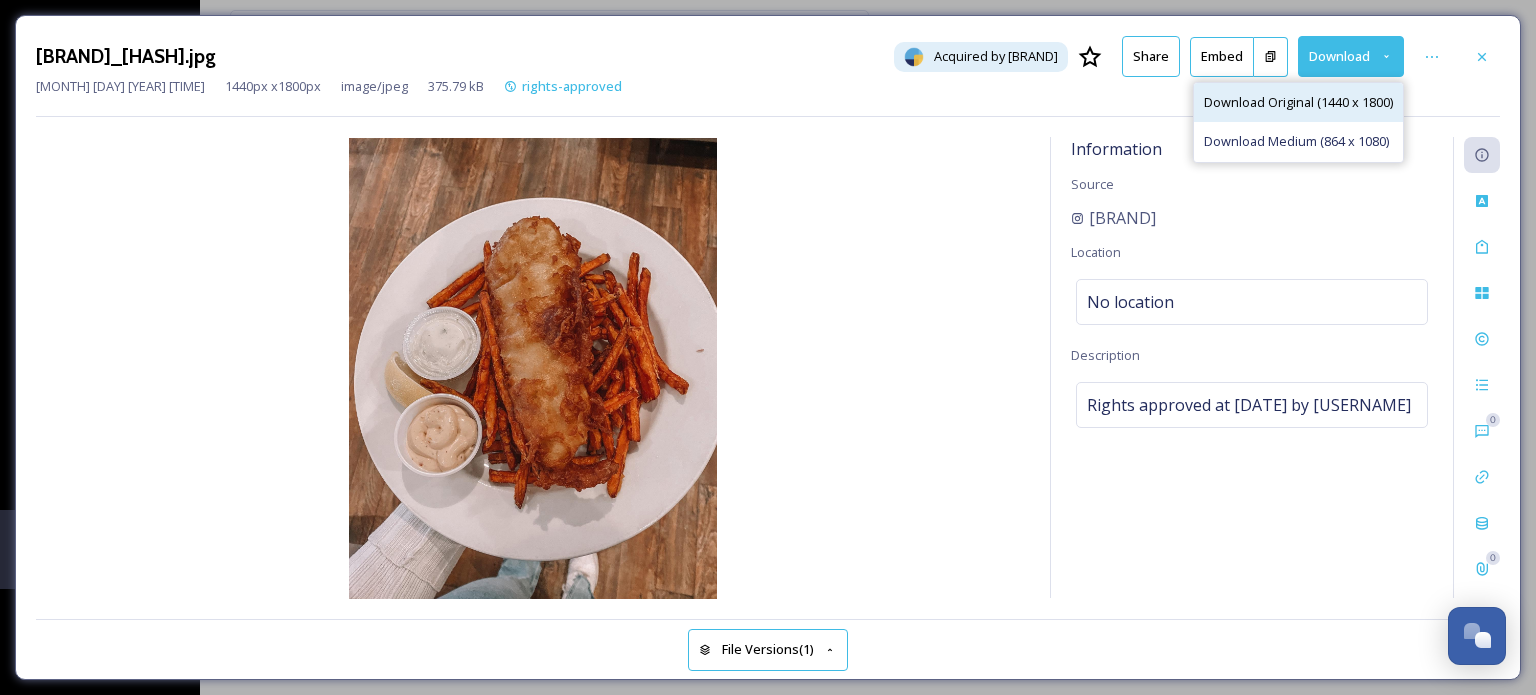 click on "Download Original (1440 x 1800)" at bounding box center (1298, 102) 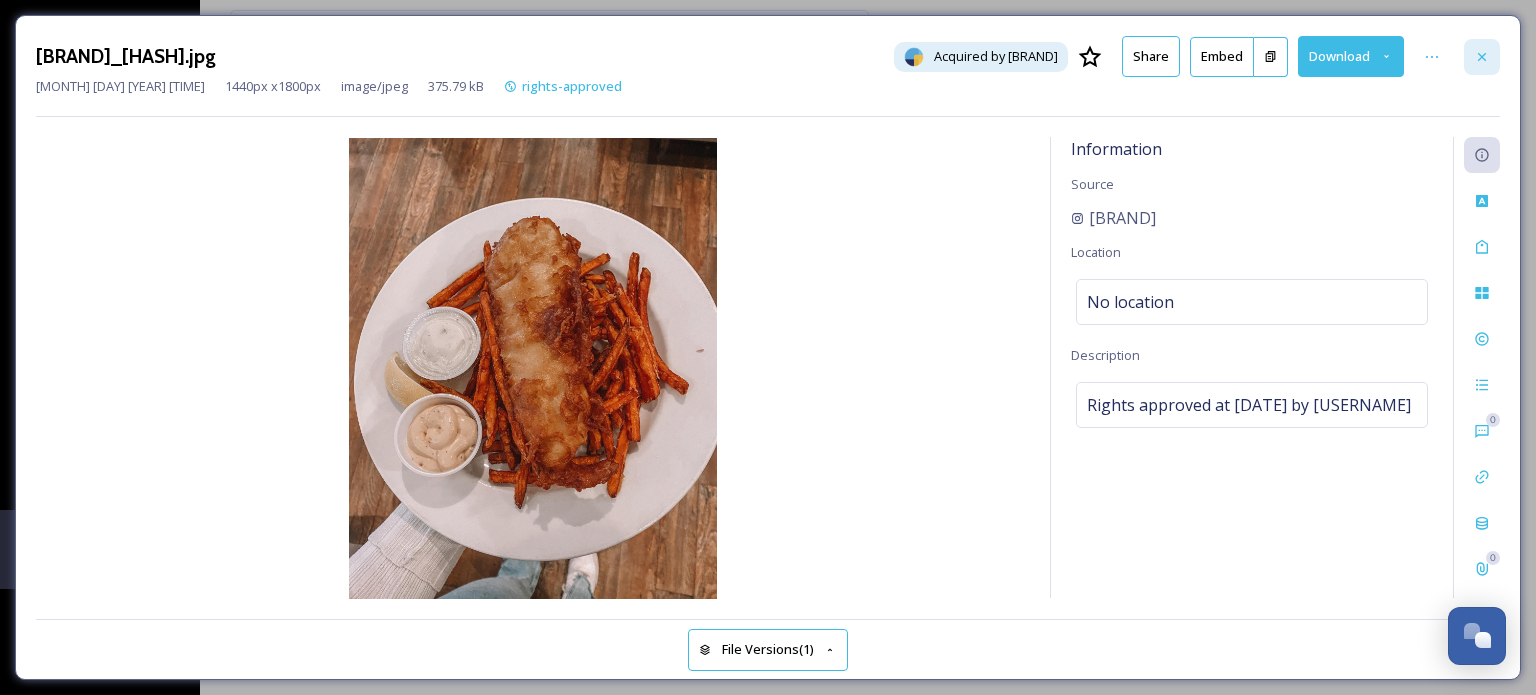 click 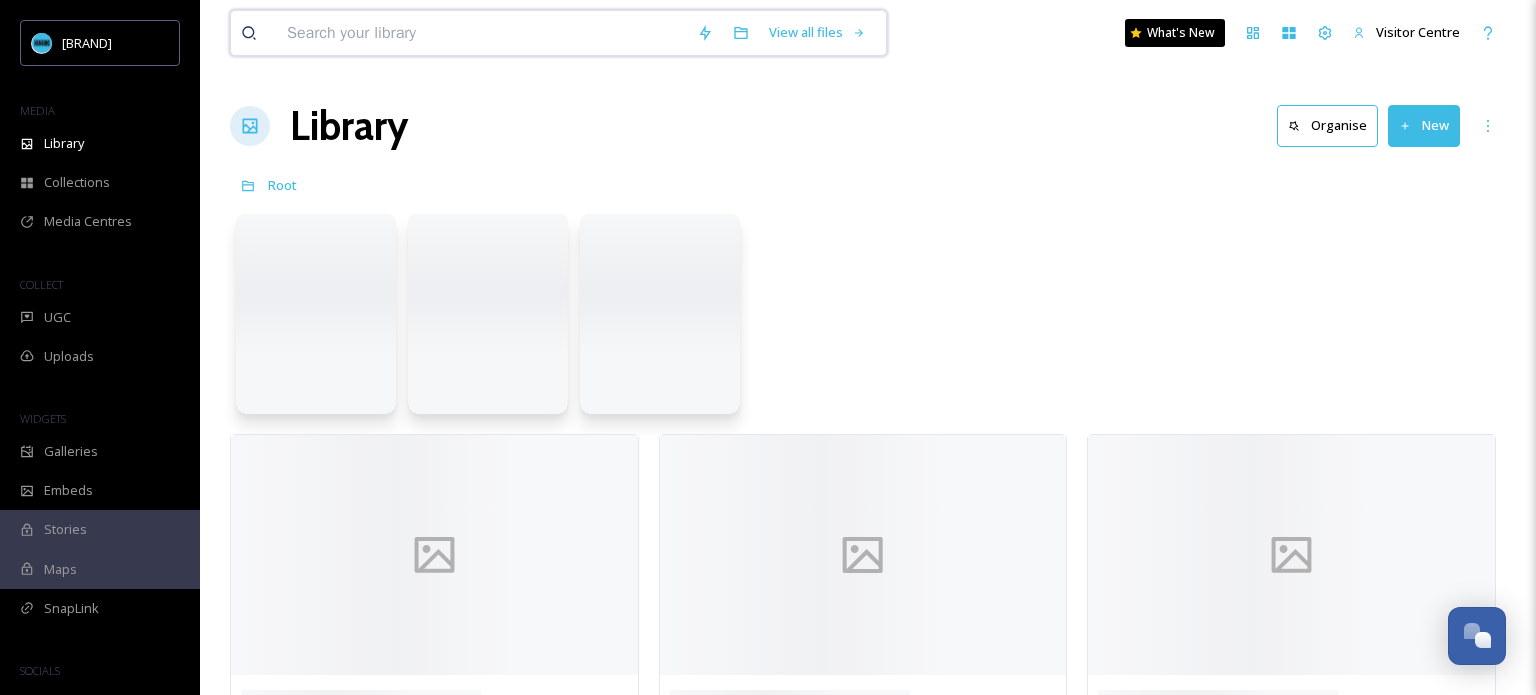 click at bounding box center [482, 33] 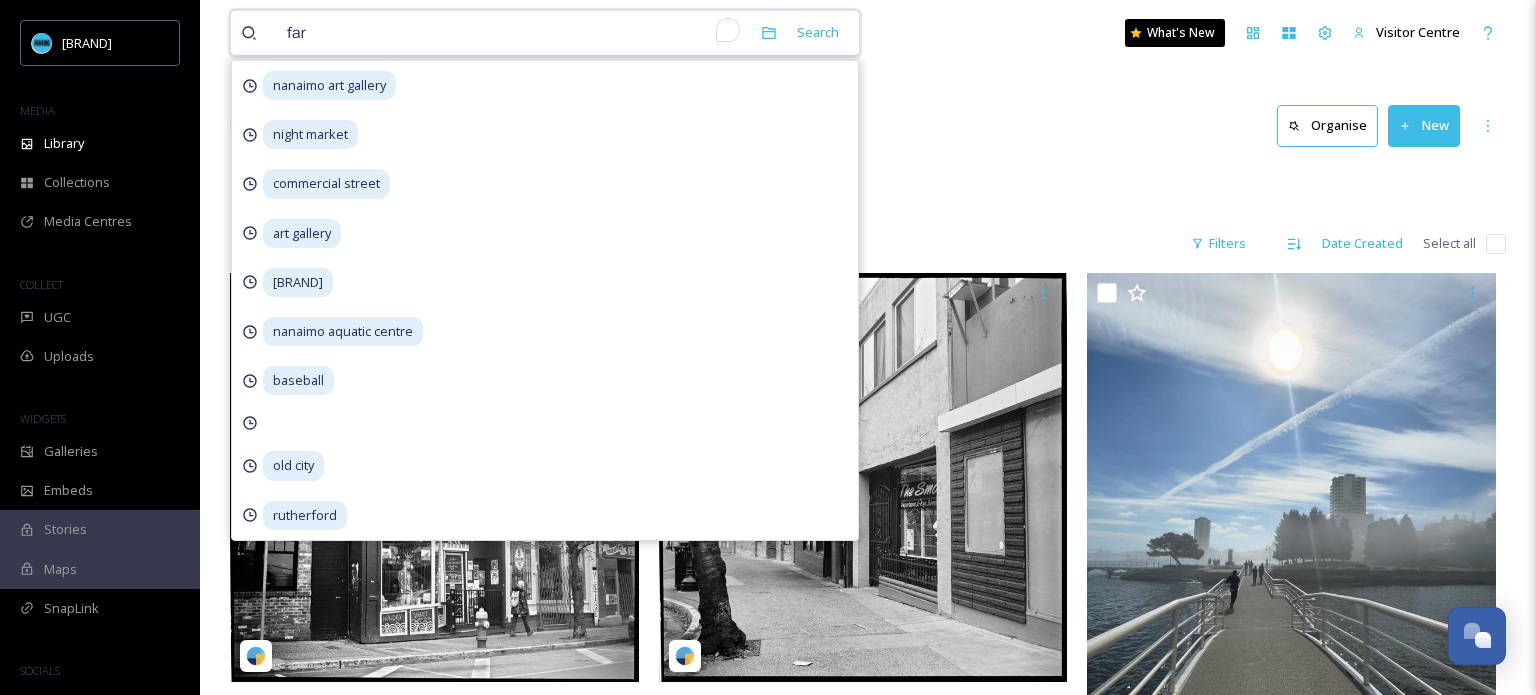 type on "farm" 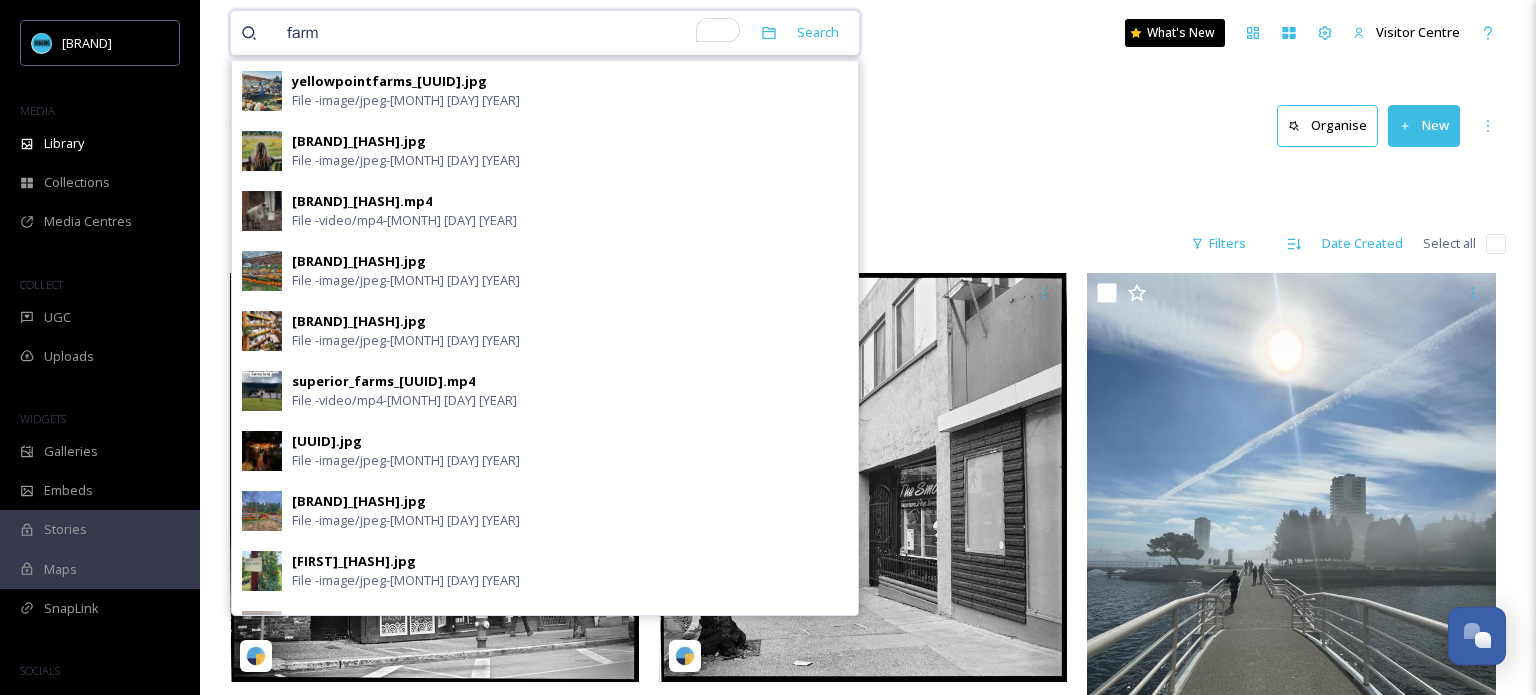 type 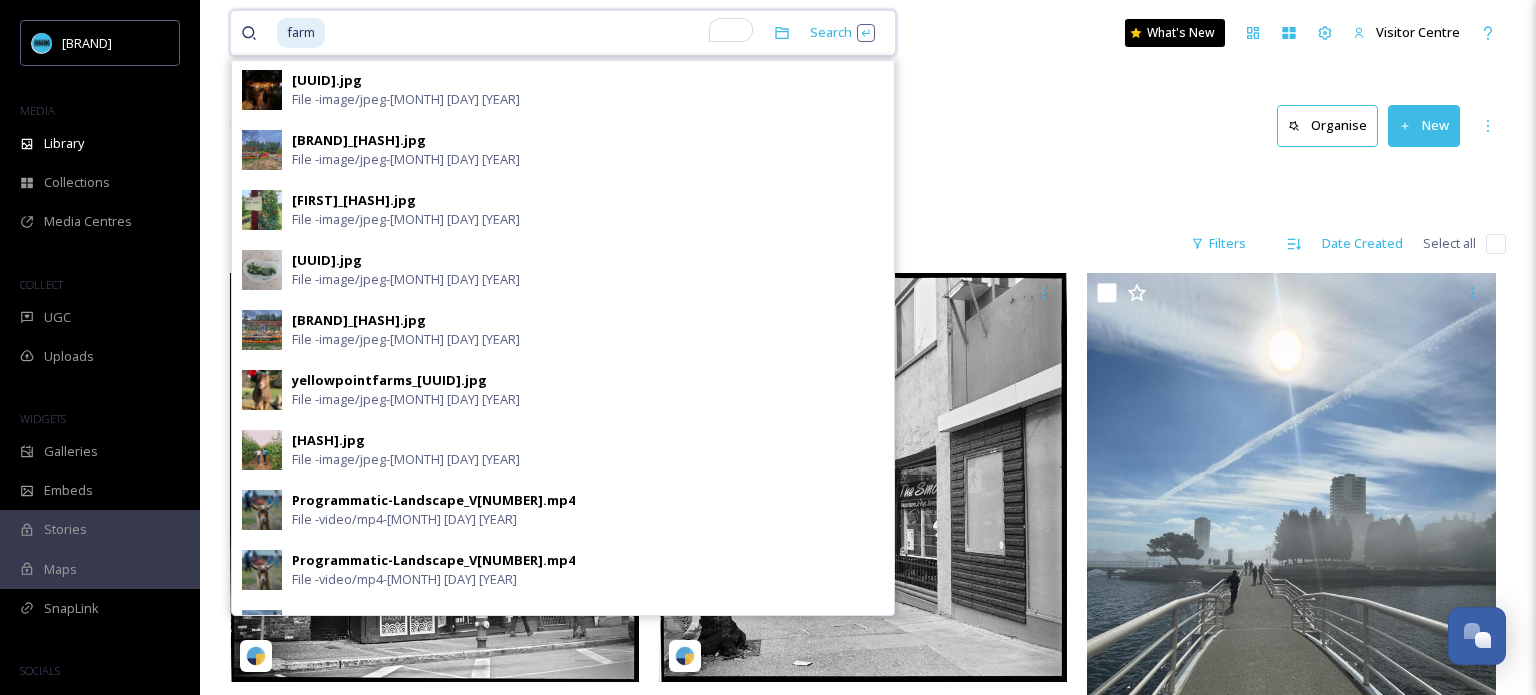 scroll, scrollTop: 363, scrollLeft: 0, axis: vertical 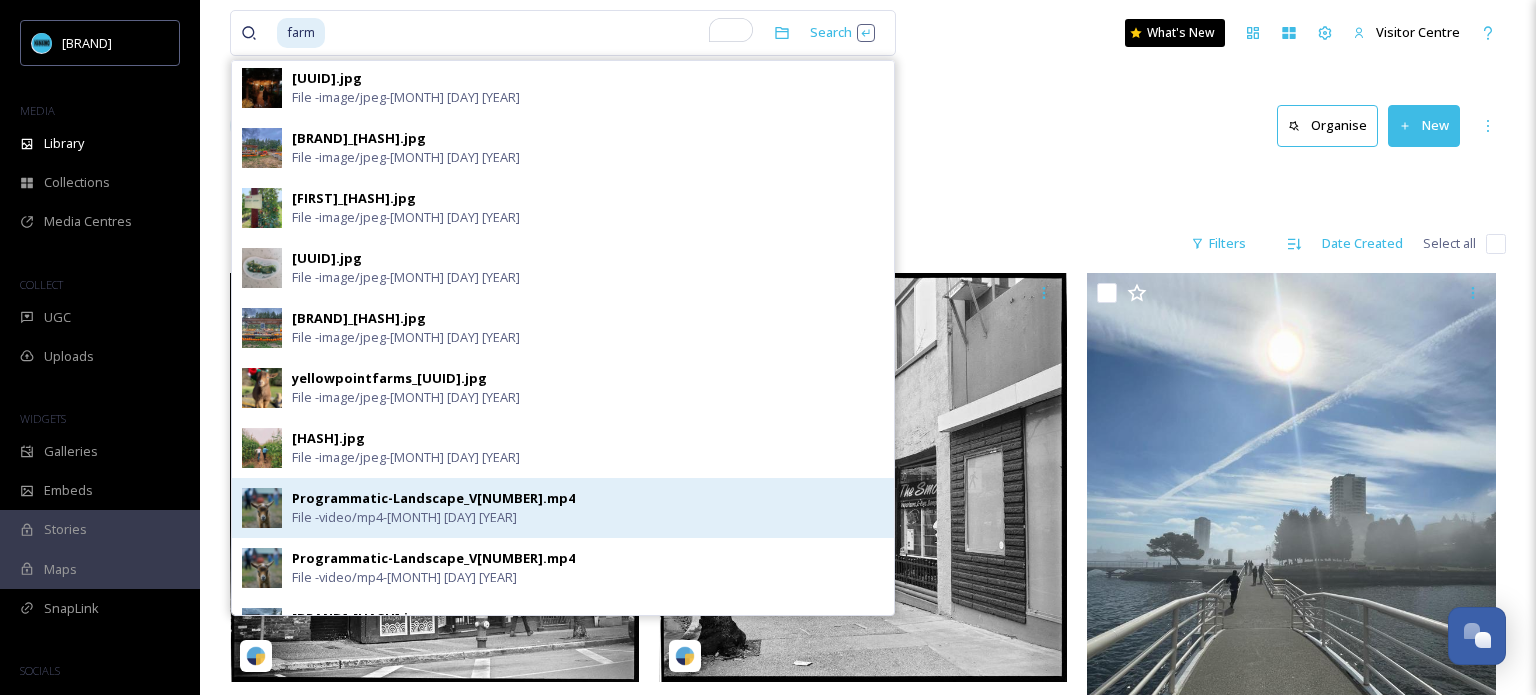 click on "Programmatic-Landscape_V2 (1).mp4" at bounding box center (433, 498) 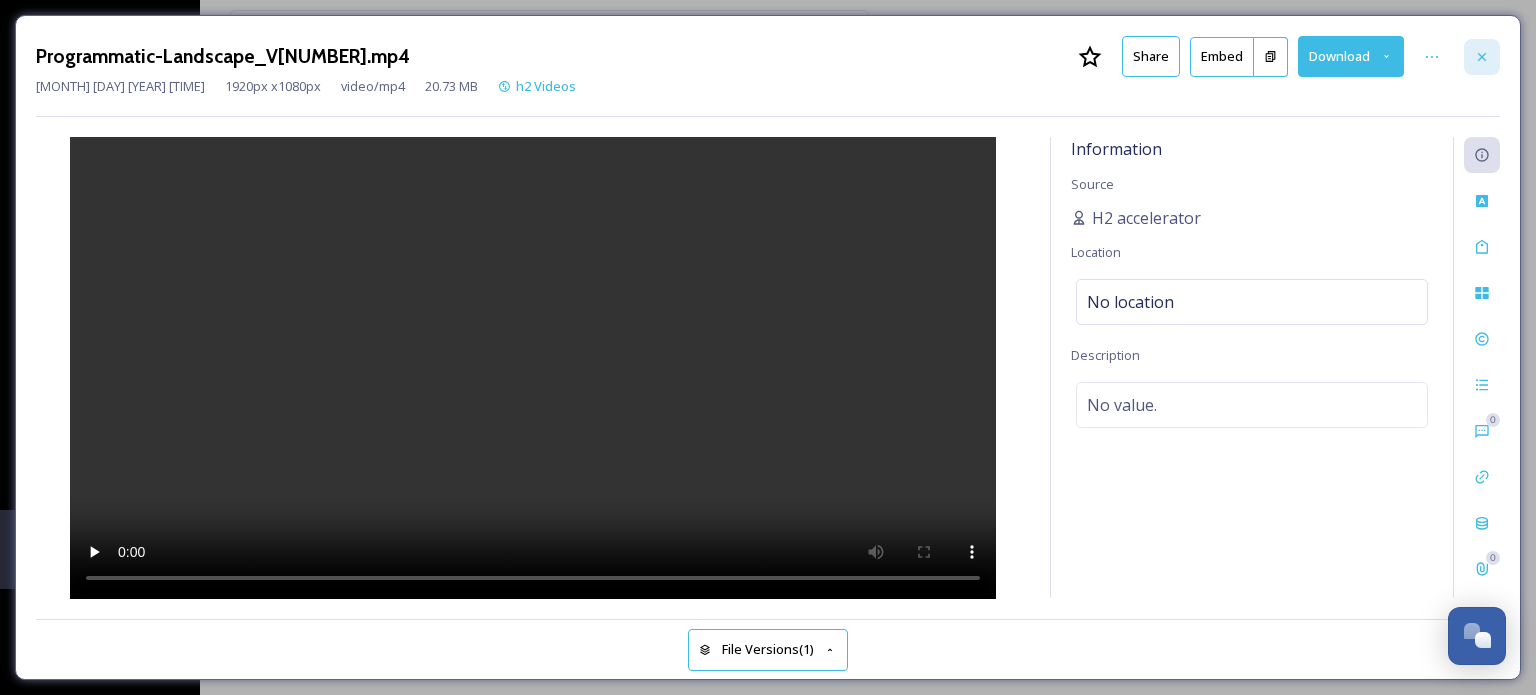 click 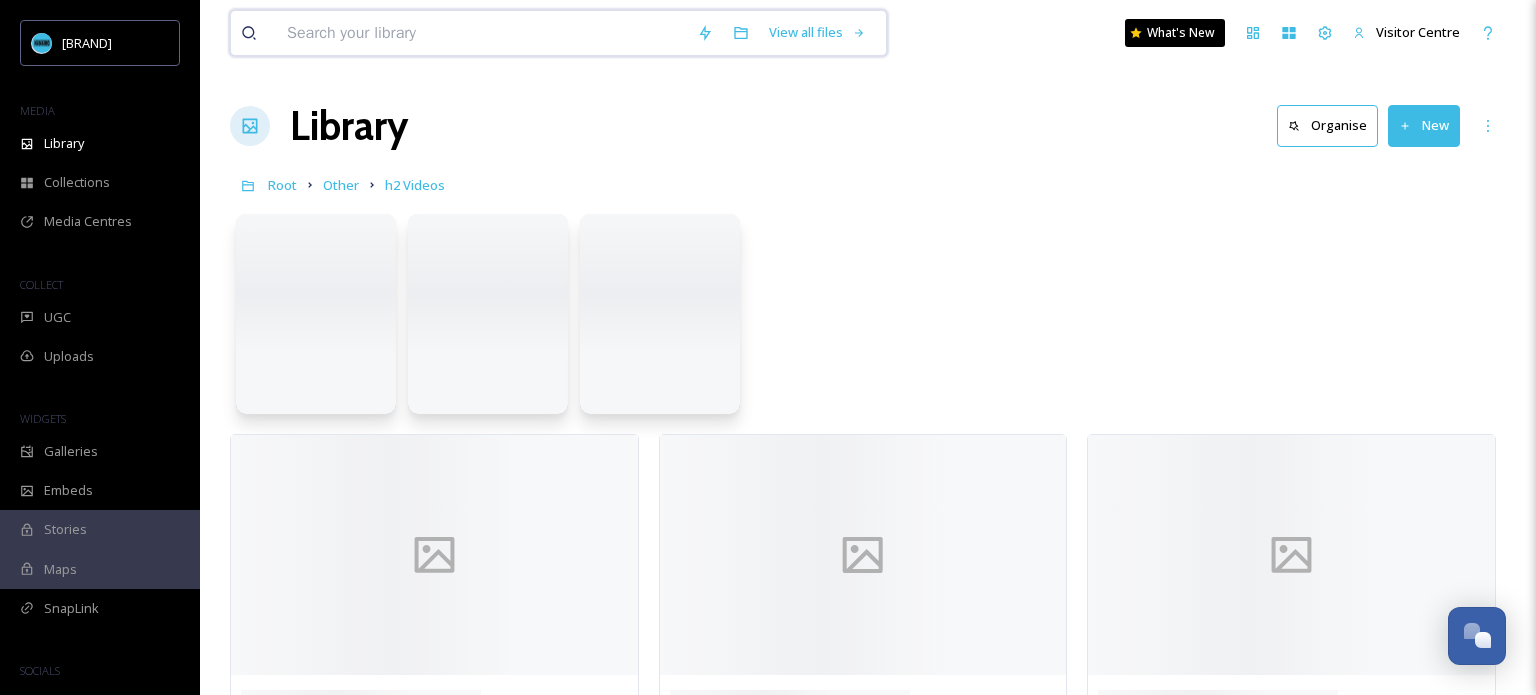click at bounding box center [482, 33] 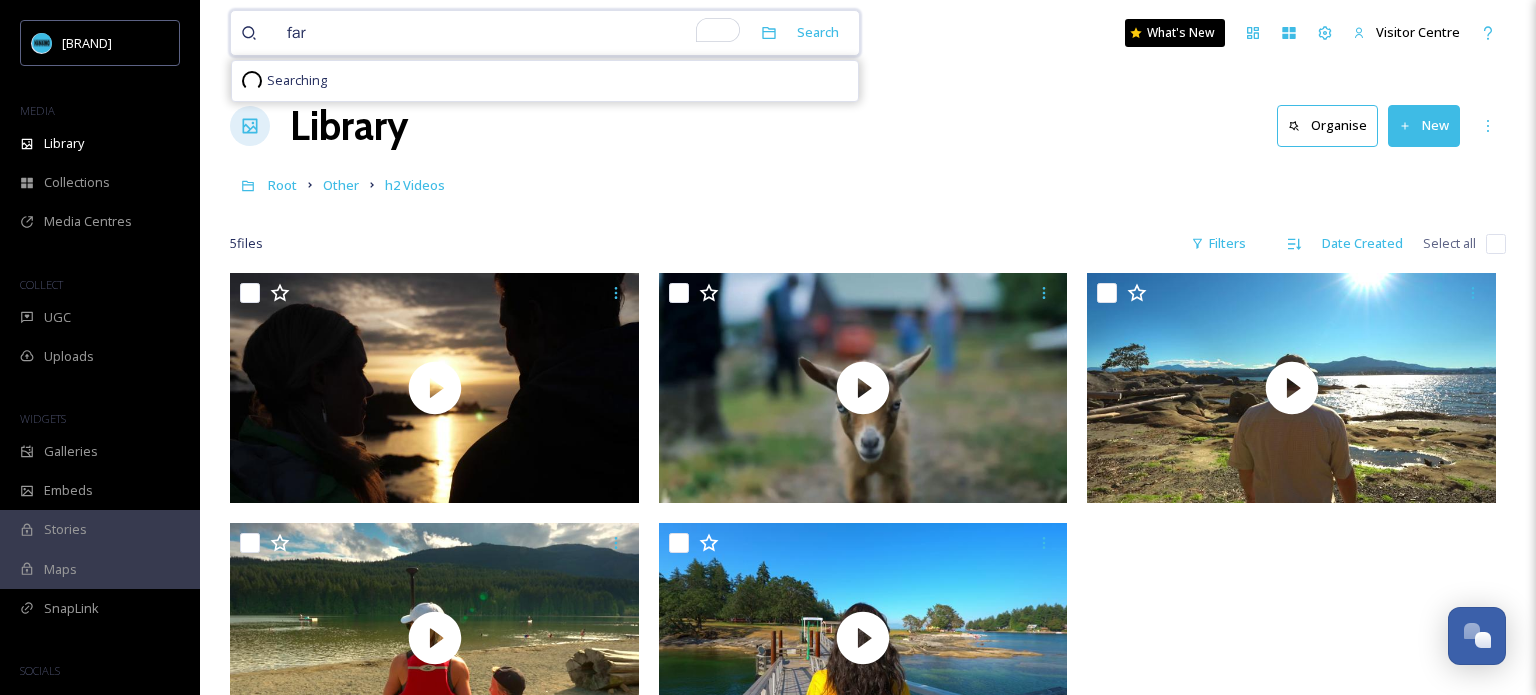 type on "farm" 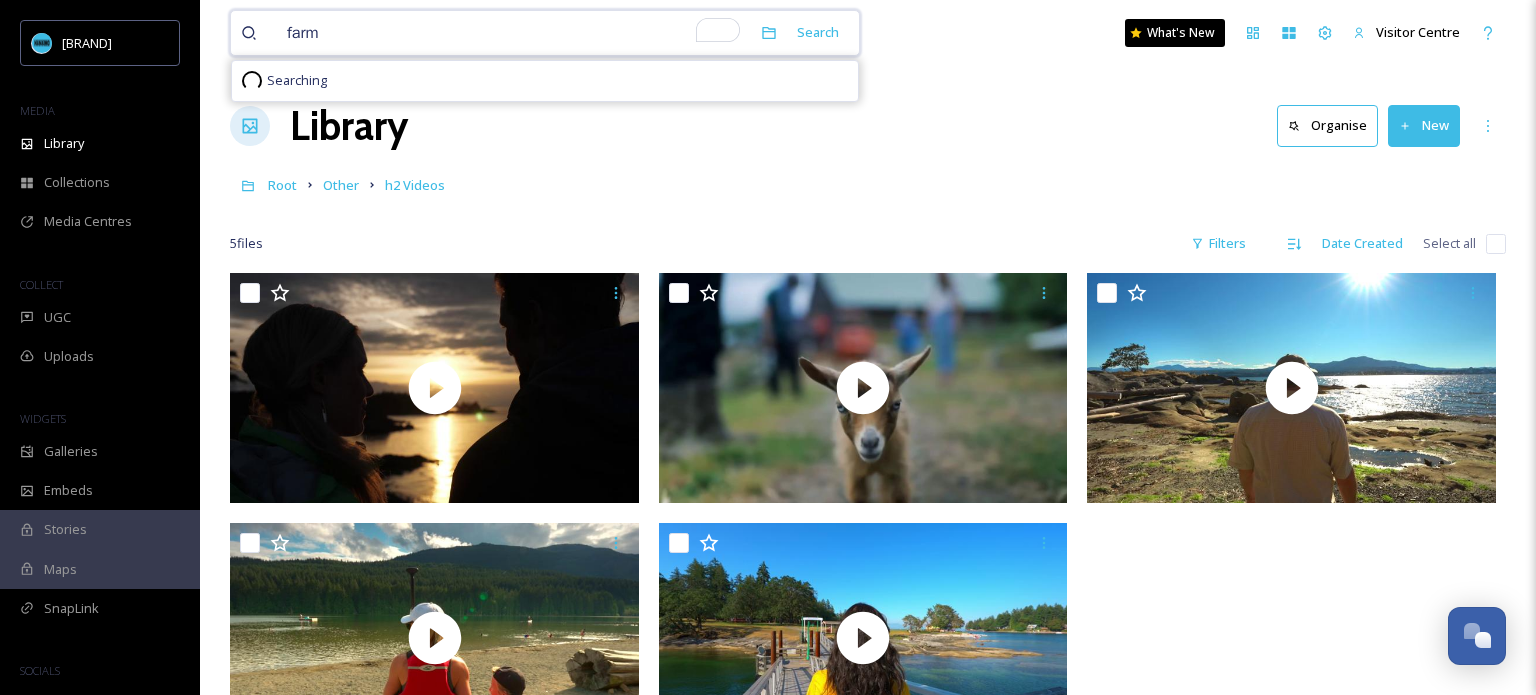 type 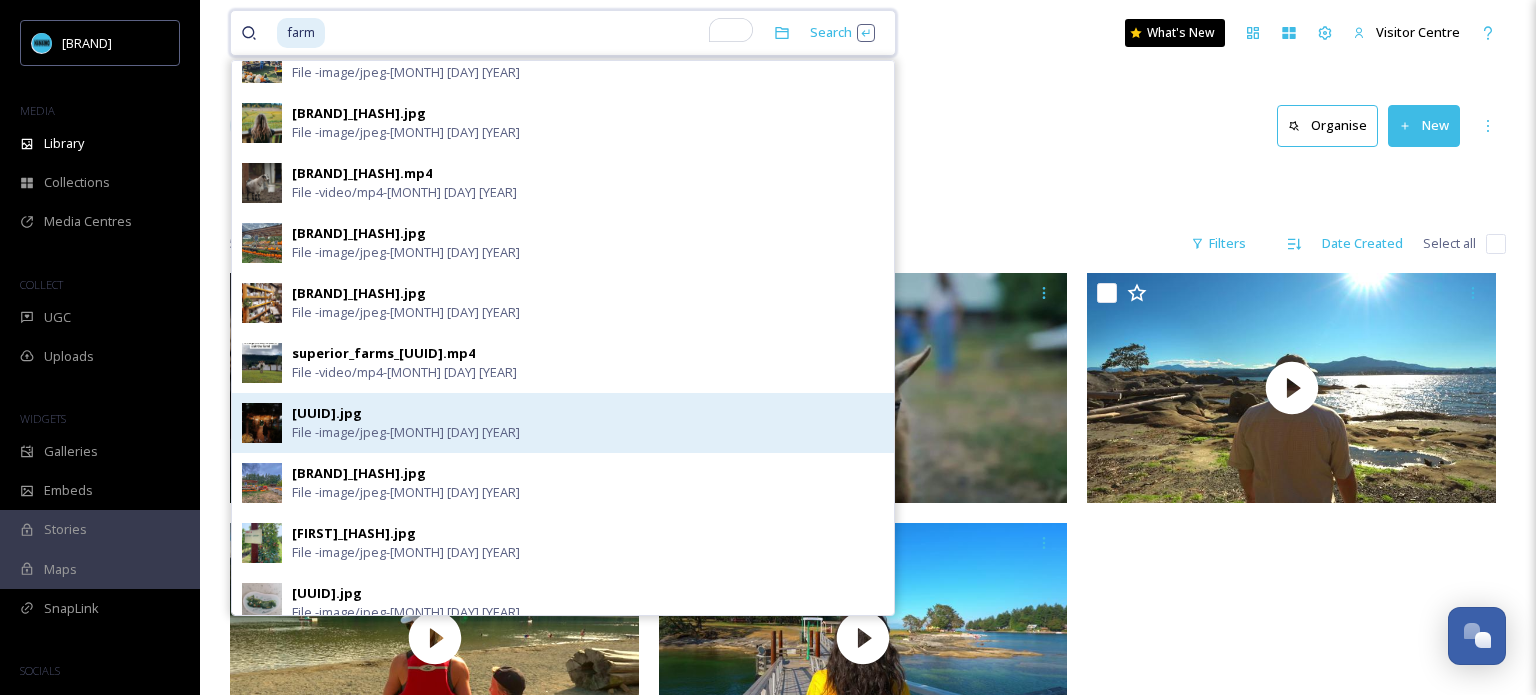 scroll, scrollTop: 31, scrollLeft: 0, axis: vertical 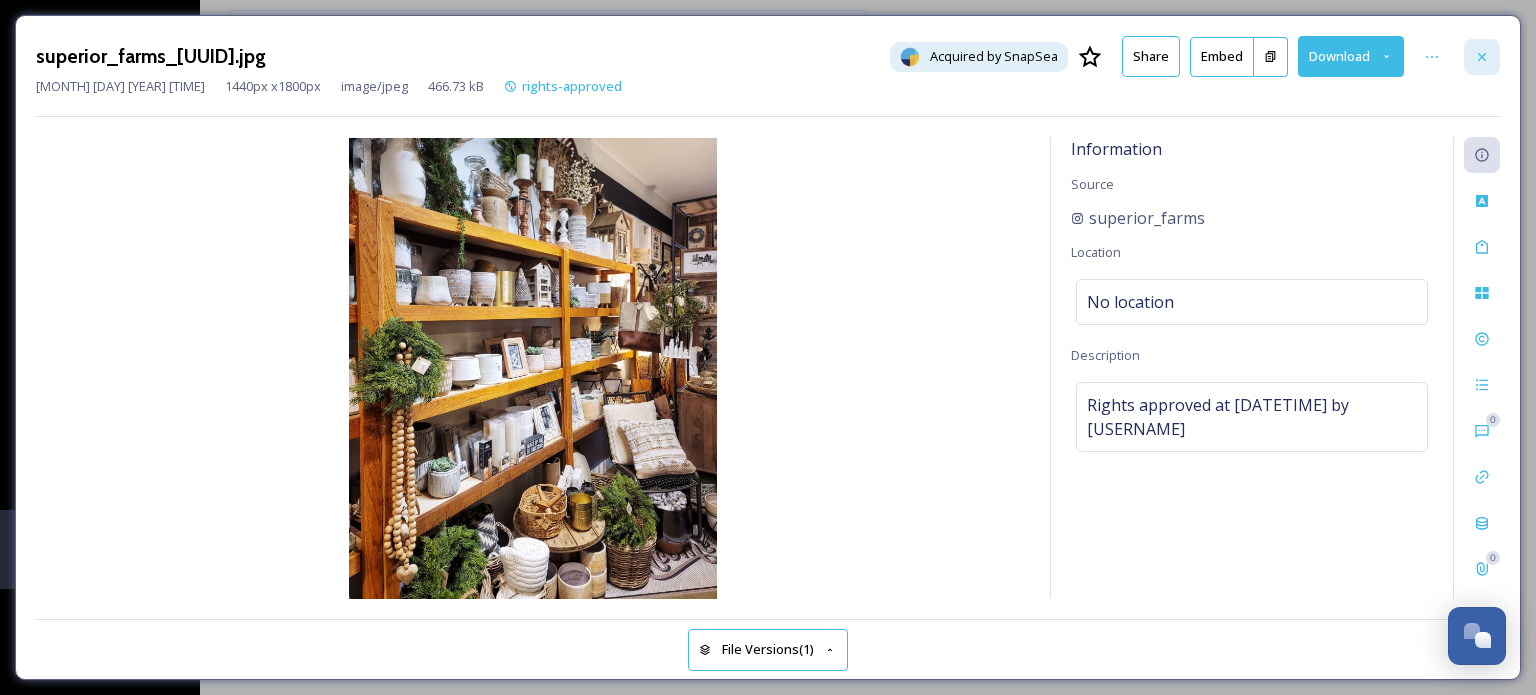 click 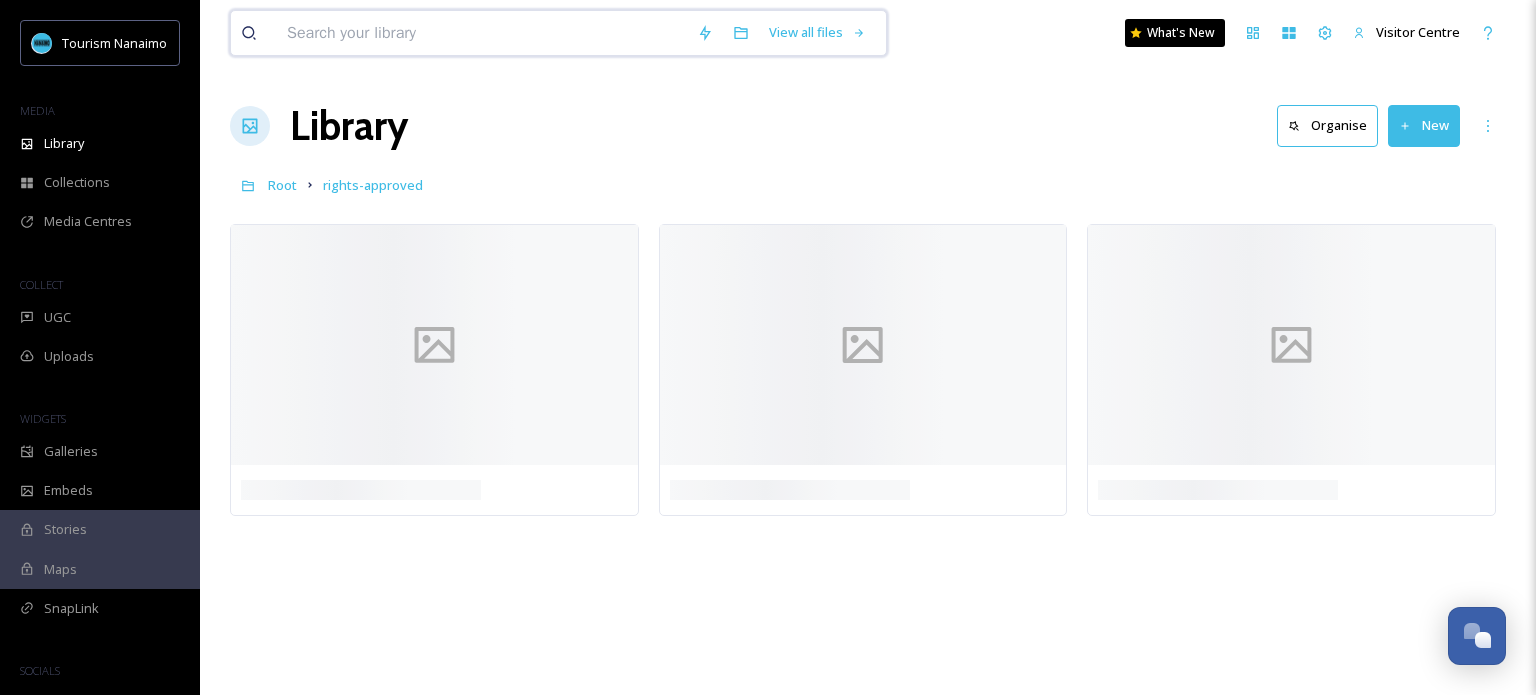 click at bounding box center [482, 33] 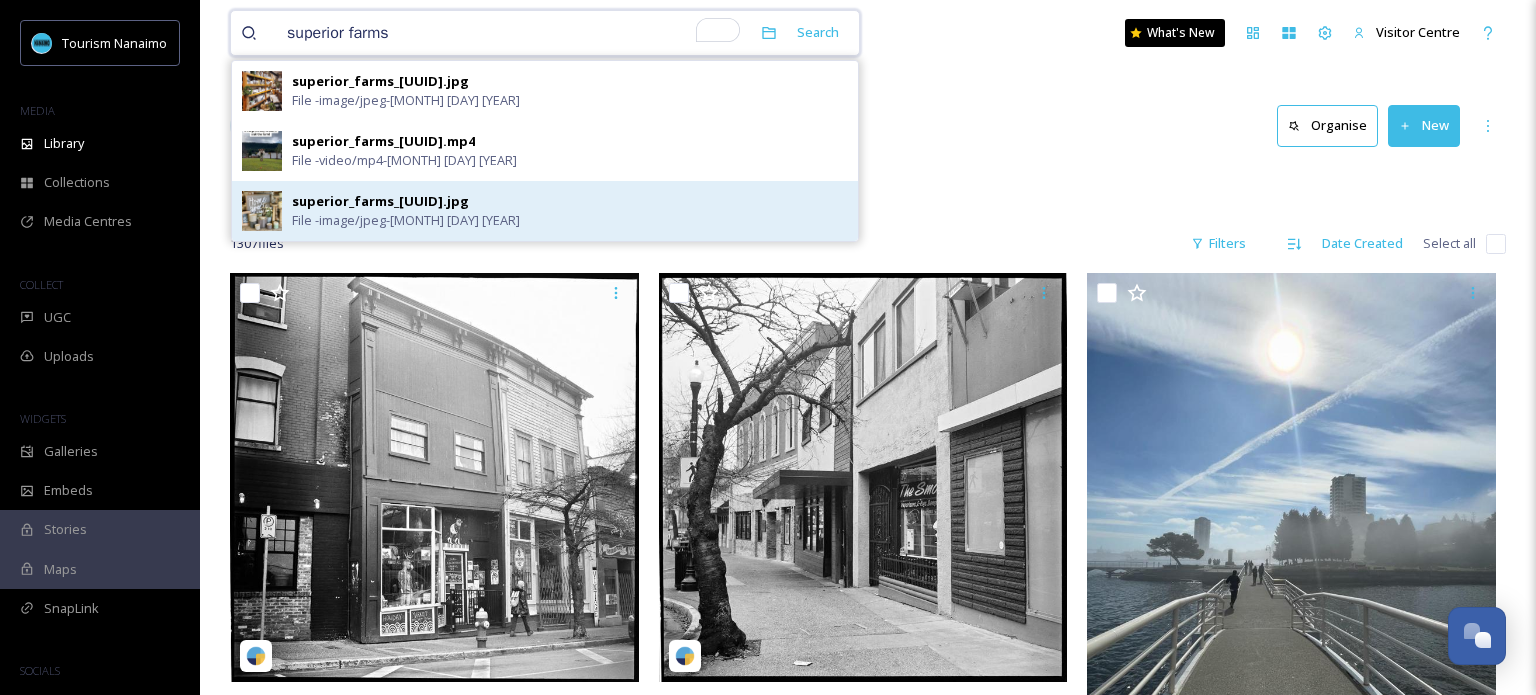 type on "superior farms" 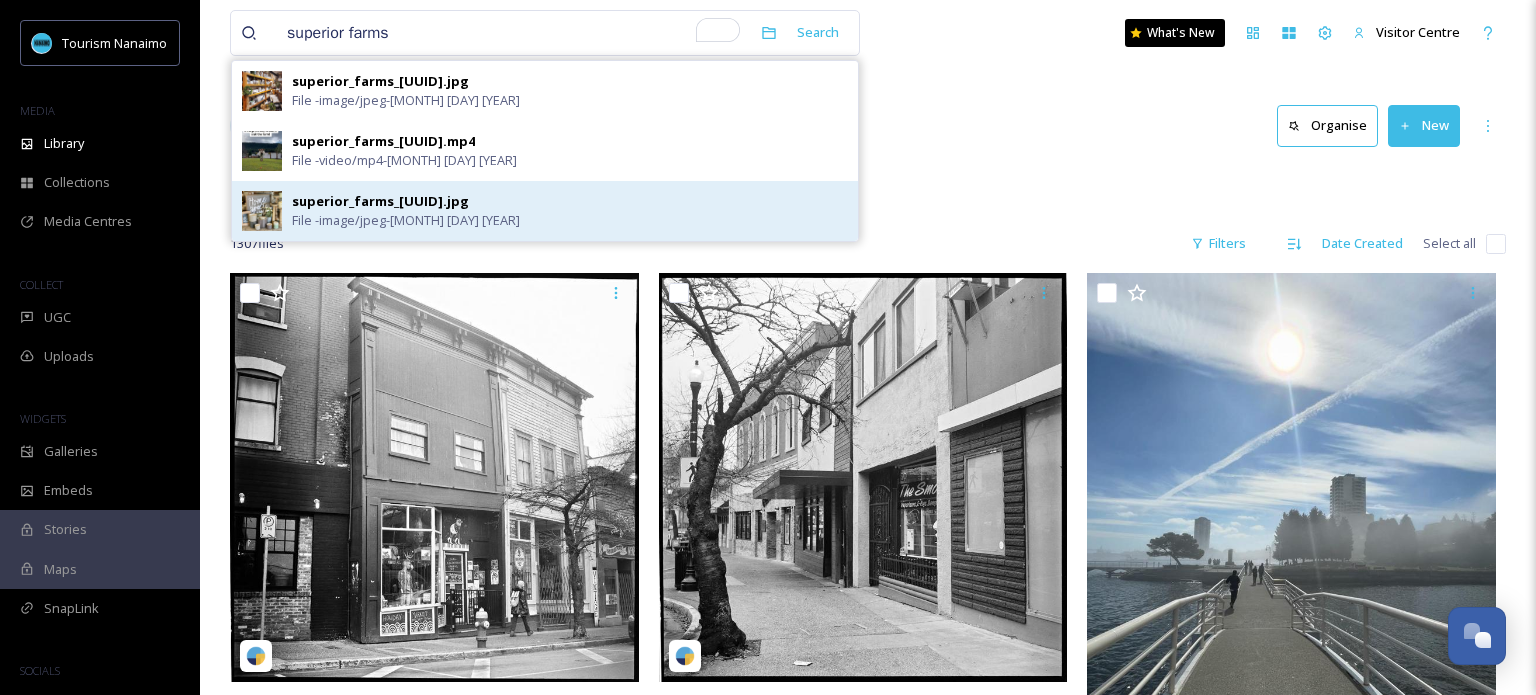 click on "superior_farms_[UUID].jpg" at bounding box center (380, 201) 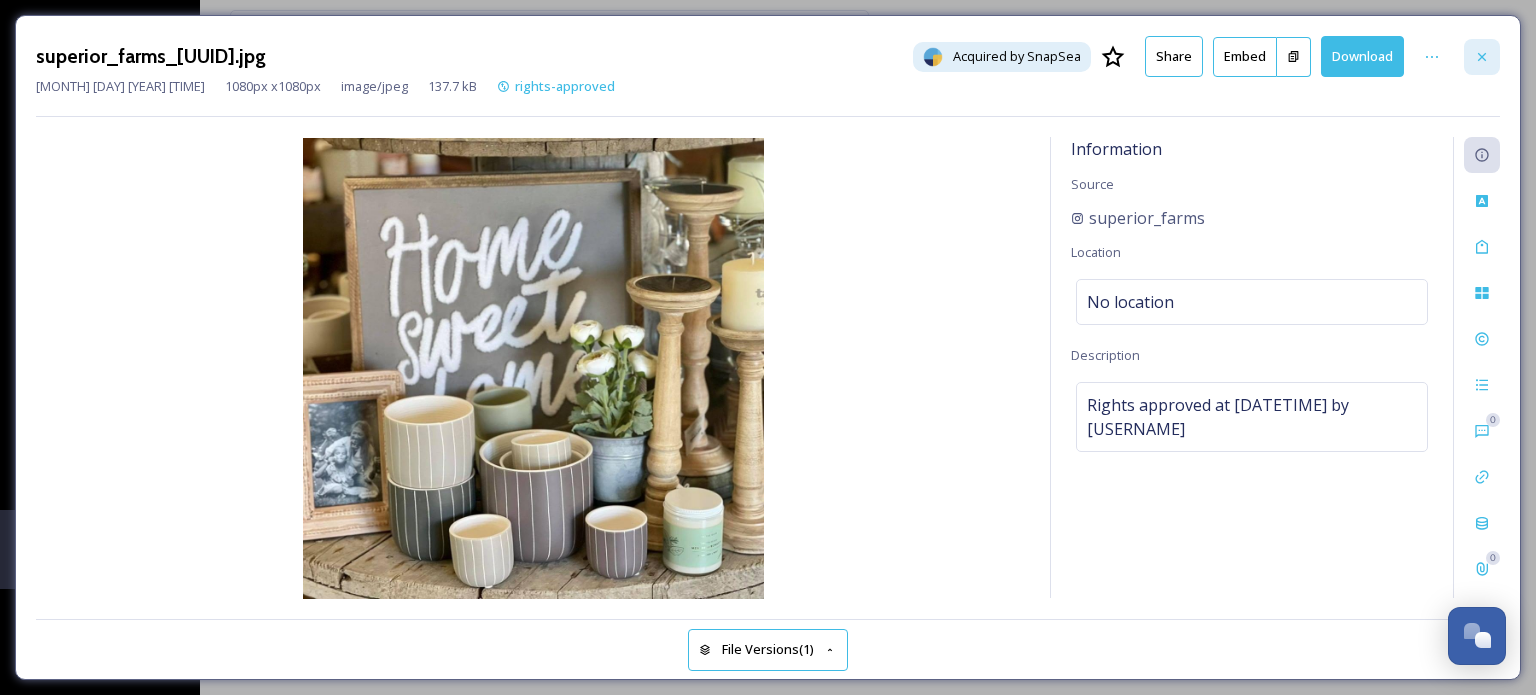 click at bounding box center (1482, 57) 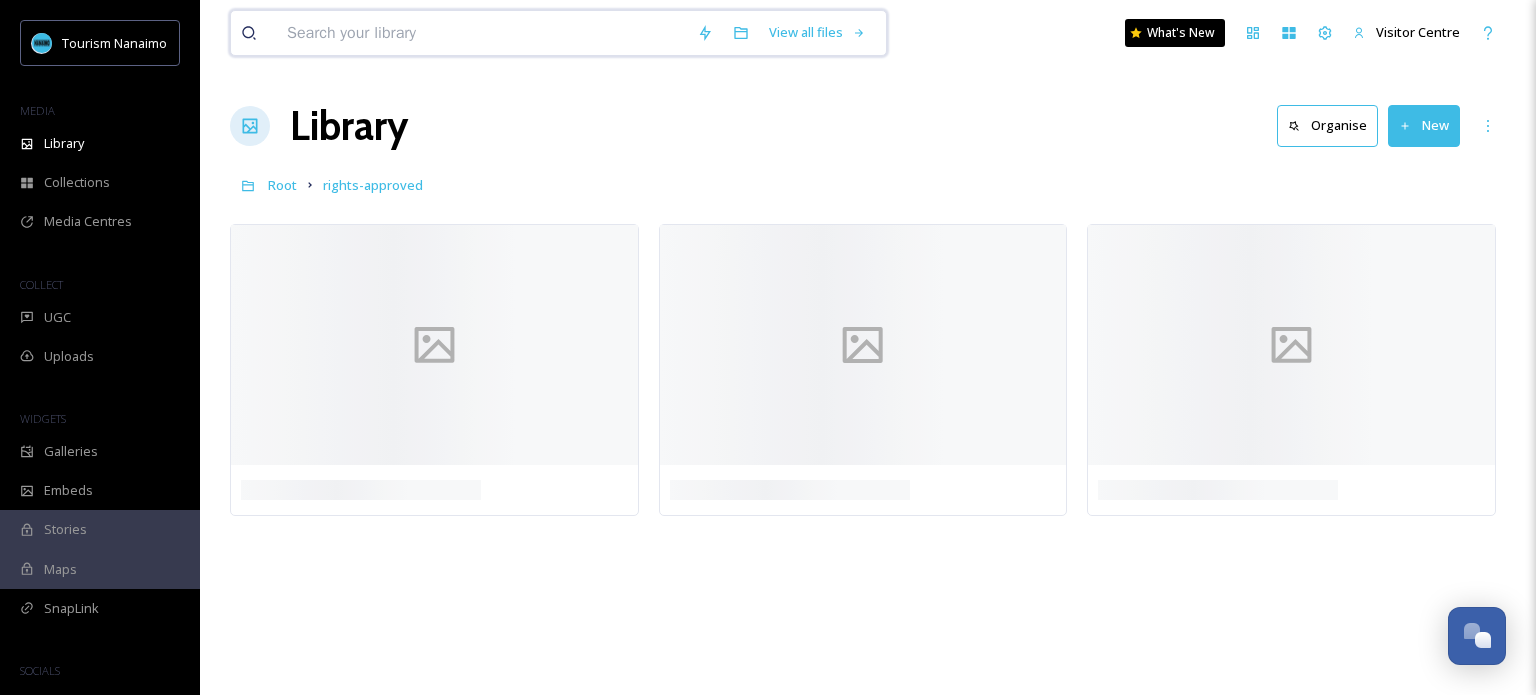 click at bounding box center [482, 33] 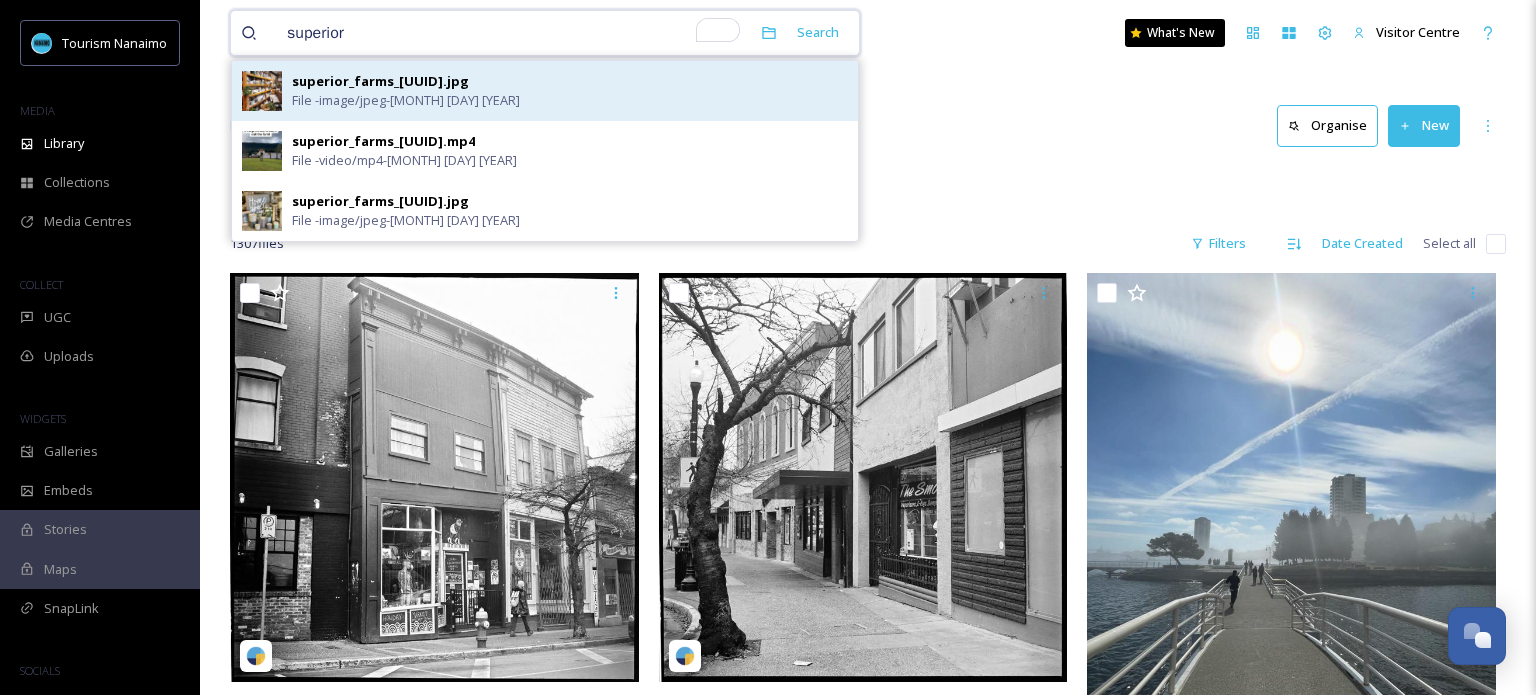 type on "superior" 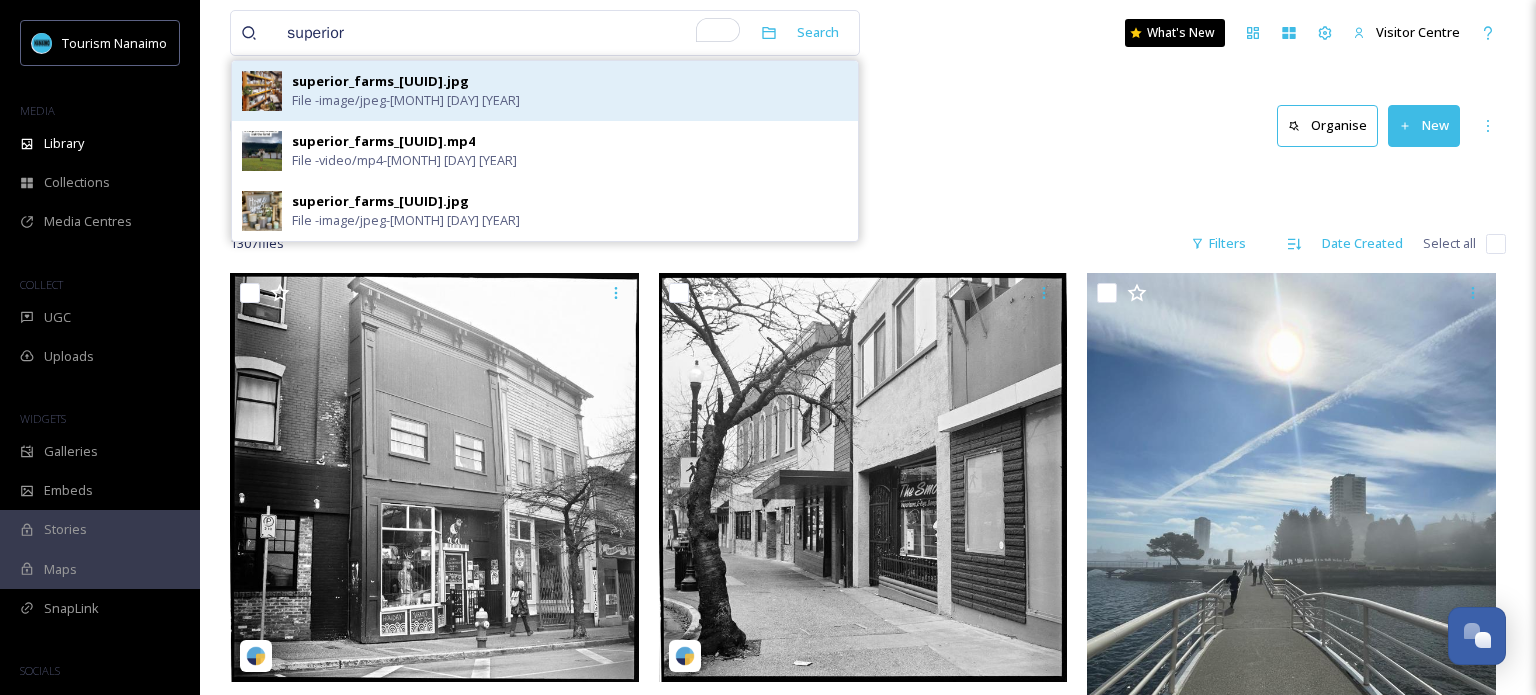 click on "File - image/jpeg - [MONTH] [DAY] [YEAR]" at bounding box center [406, 100] 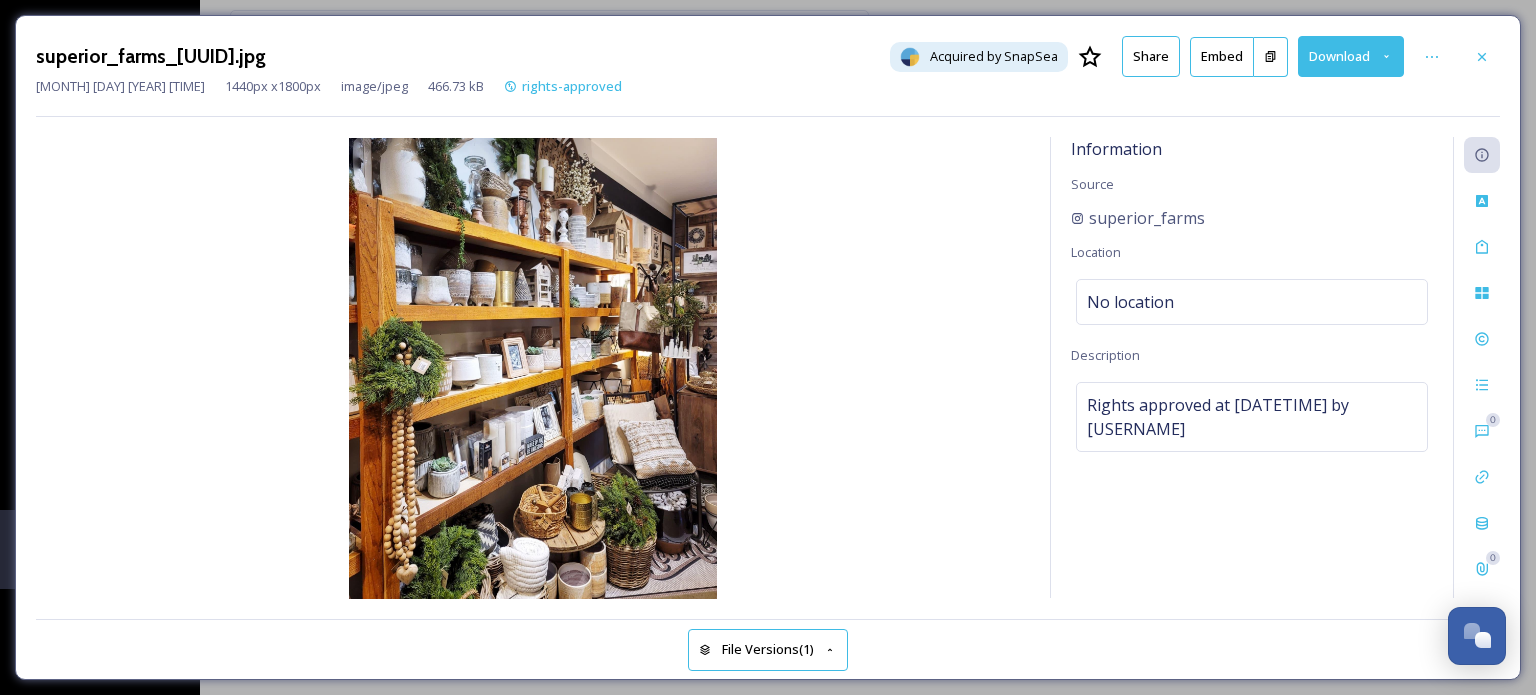 click on "Download" at bounding box center (1351, 56) 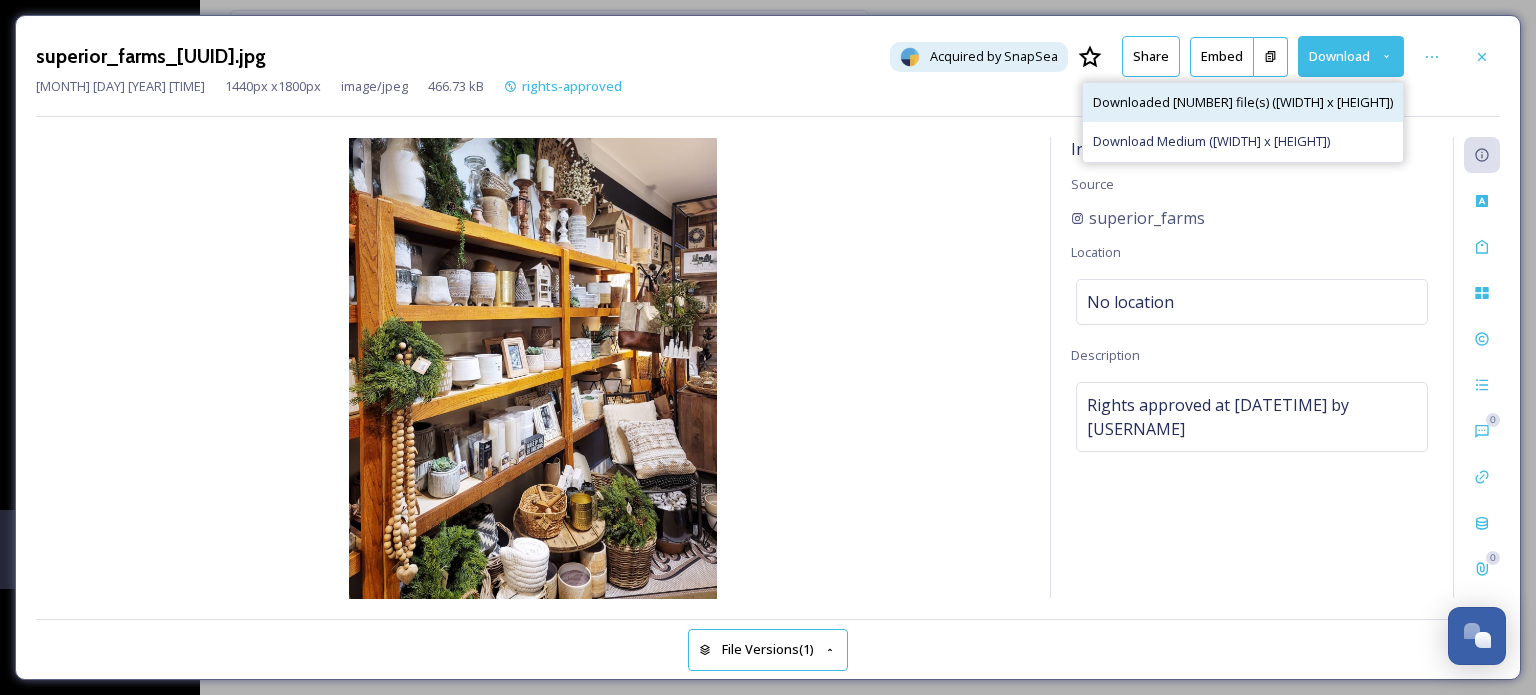 click on "Downloaded [NUMBER] file(s) ([WIDTH] x [HEIGHT])" at bounding box center (1243, 102) 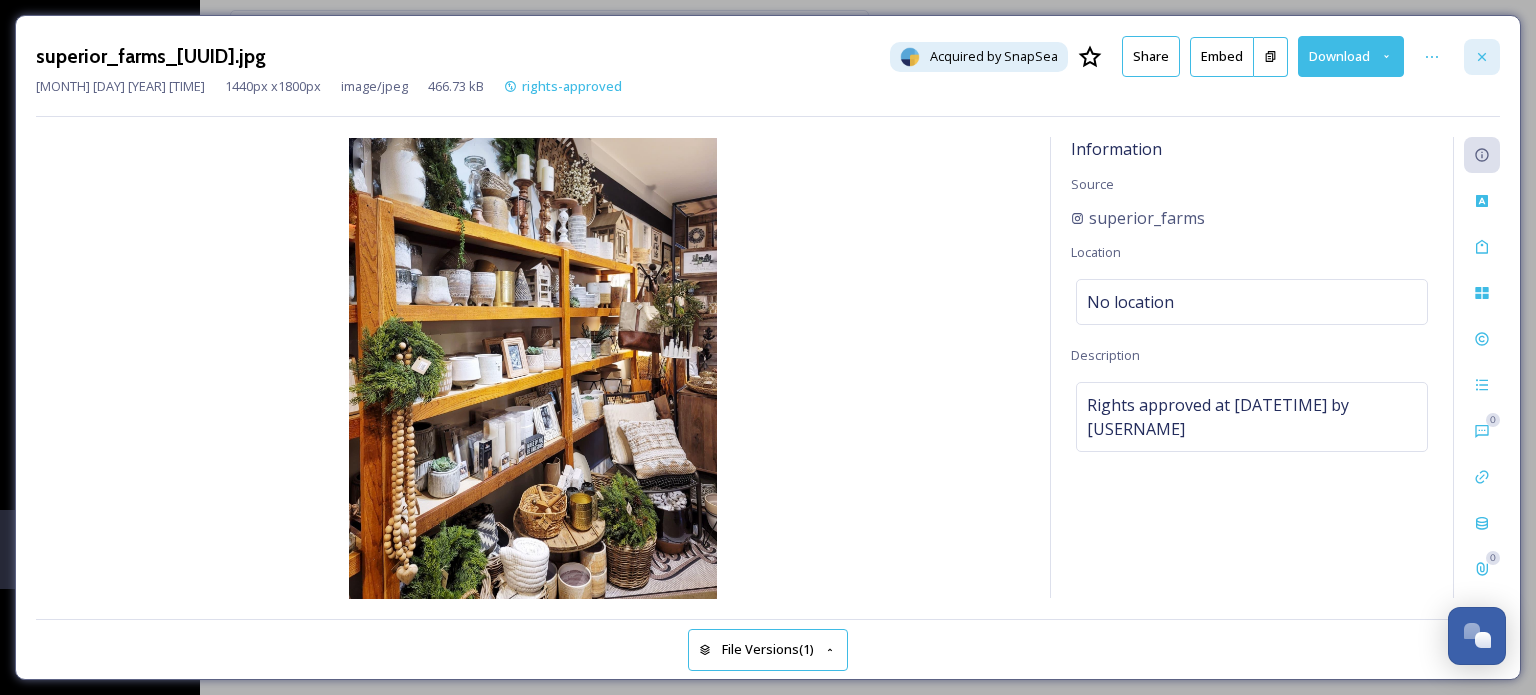 click 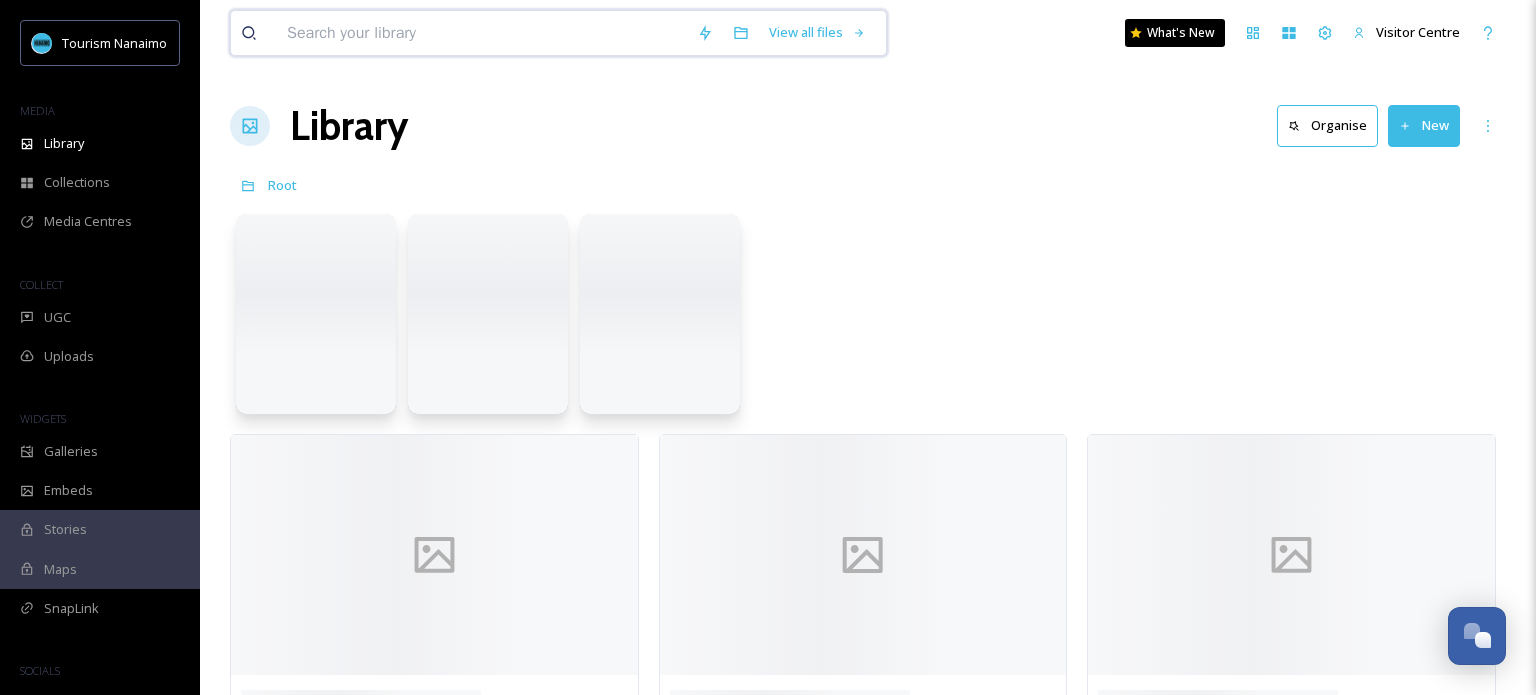 click at bounding box center [482, 33] 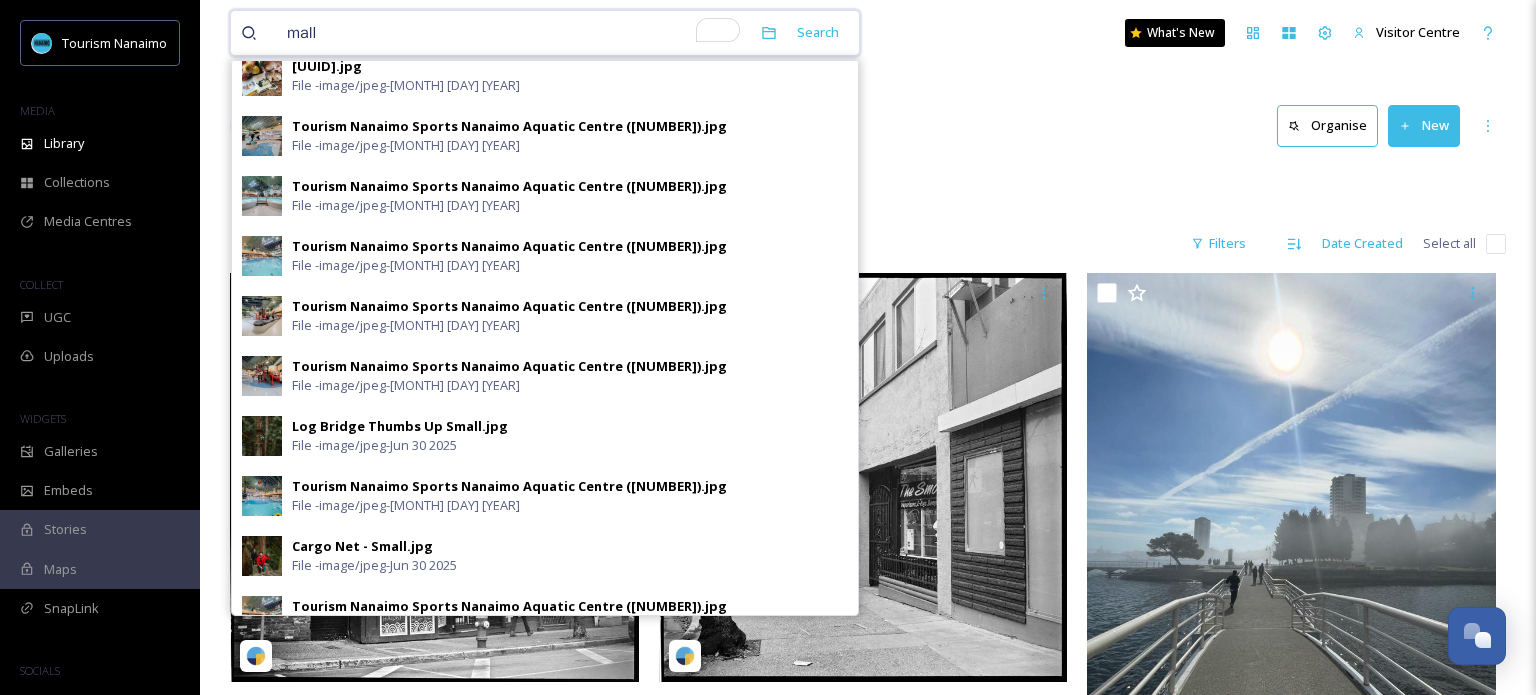 scroll, scrollTop: 556, scrollLeft: 0, axis: vertical 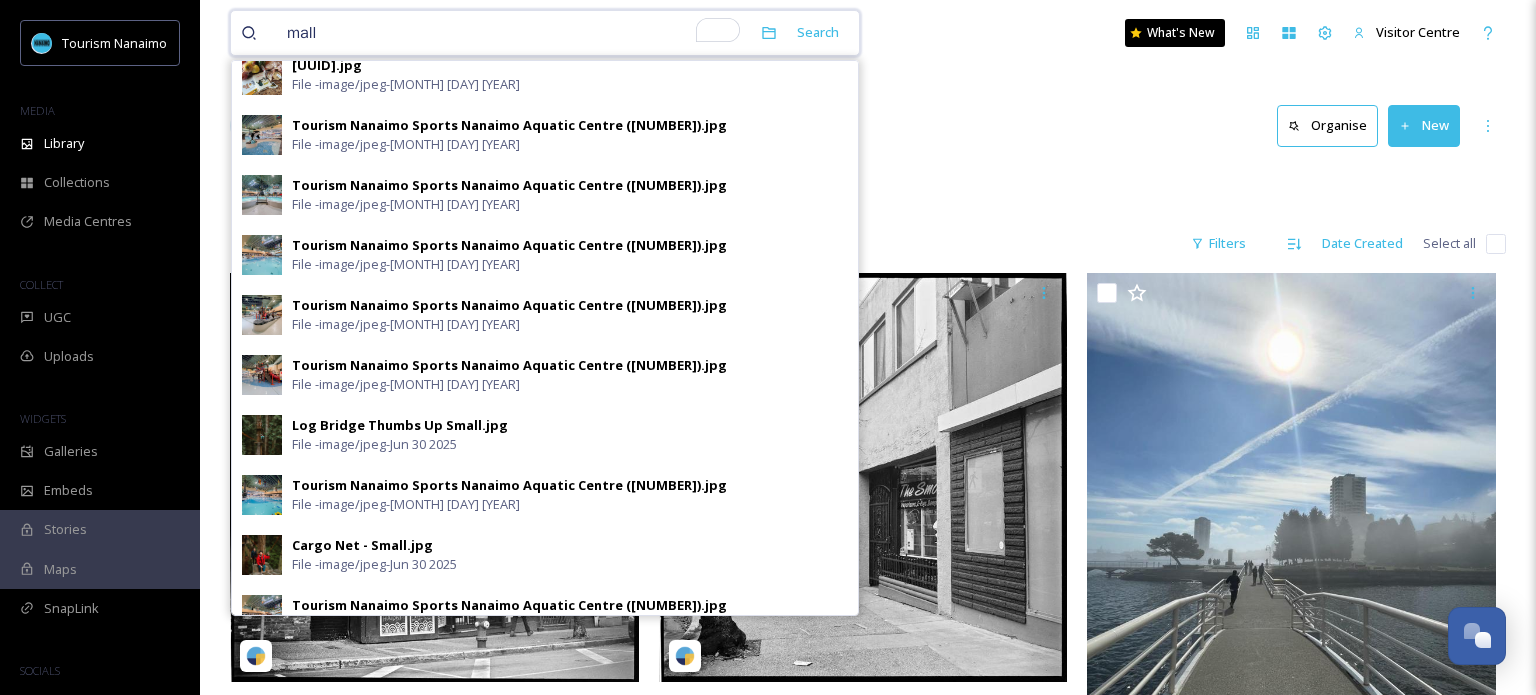 click on "mall" at bounding box center [496, 33] 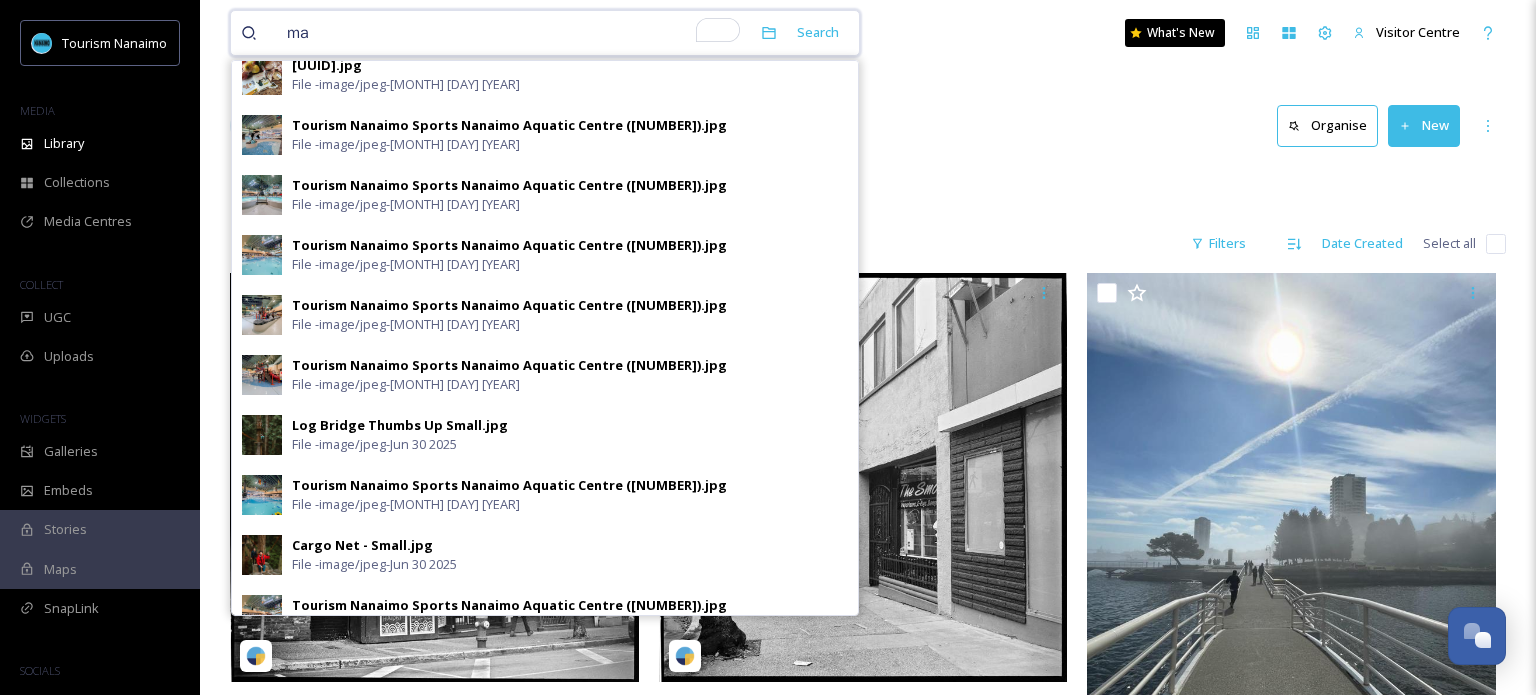 type on "m" 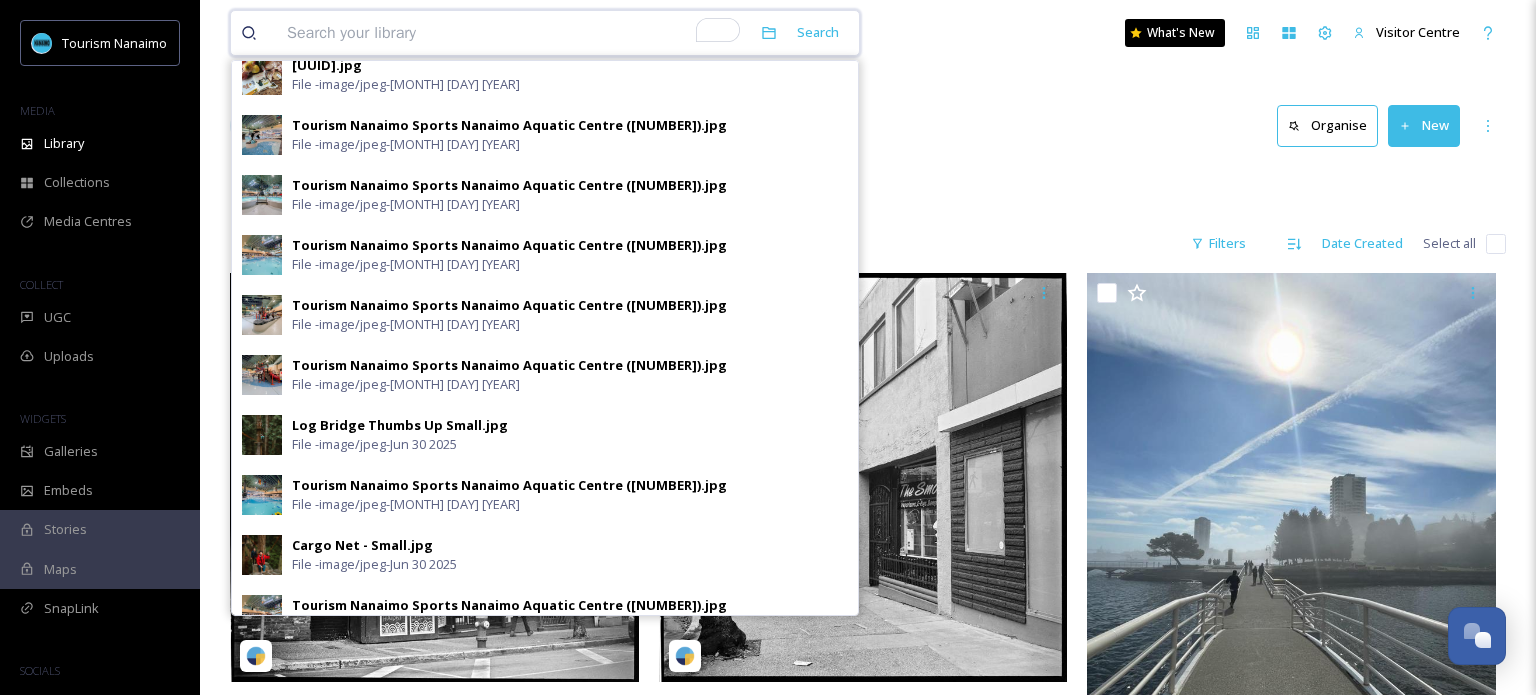 scroll, scrollTop: 0, scrollLeft: 0, axis: both 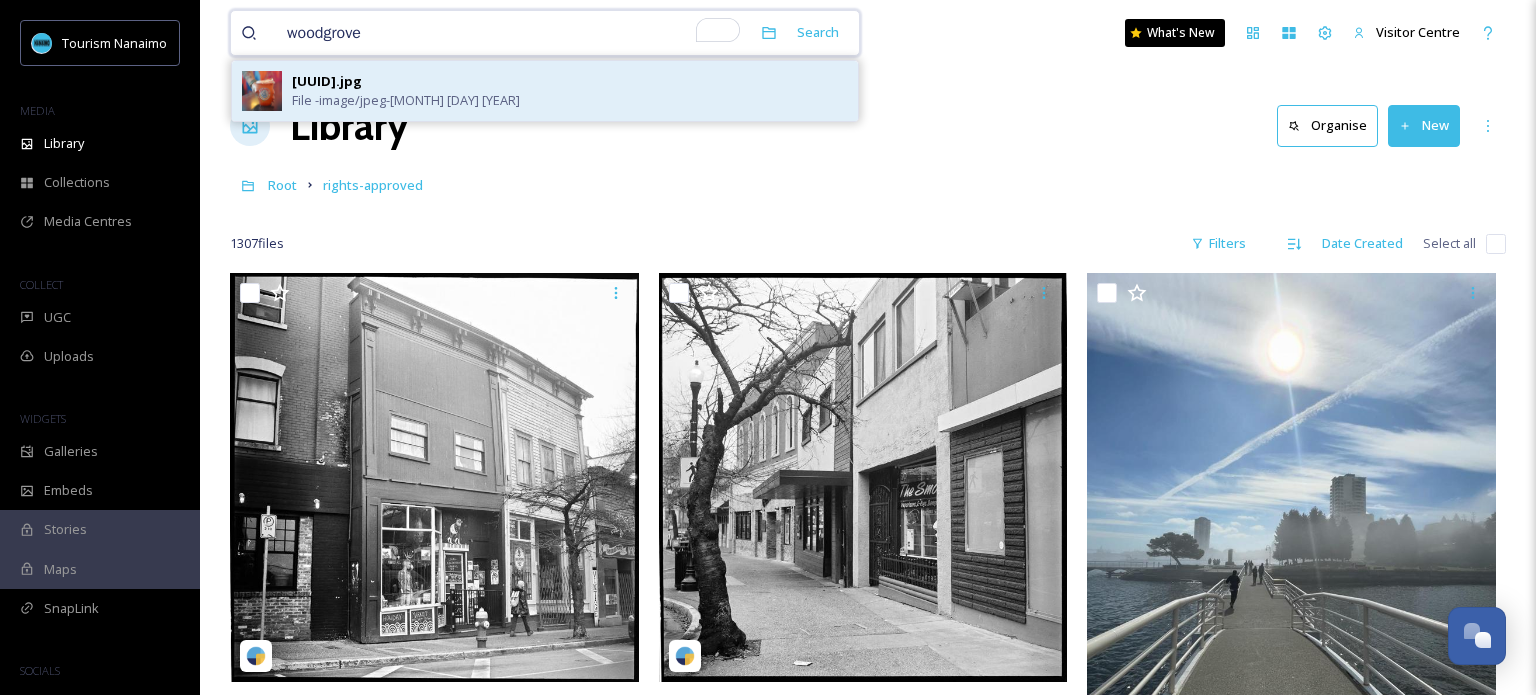 type on "woodgrove" 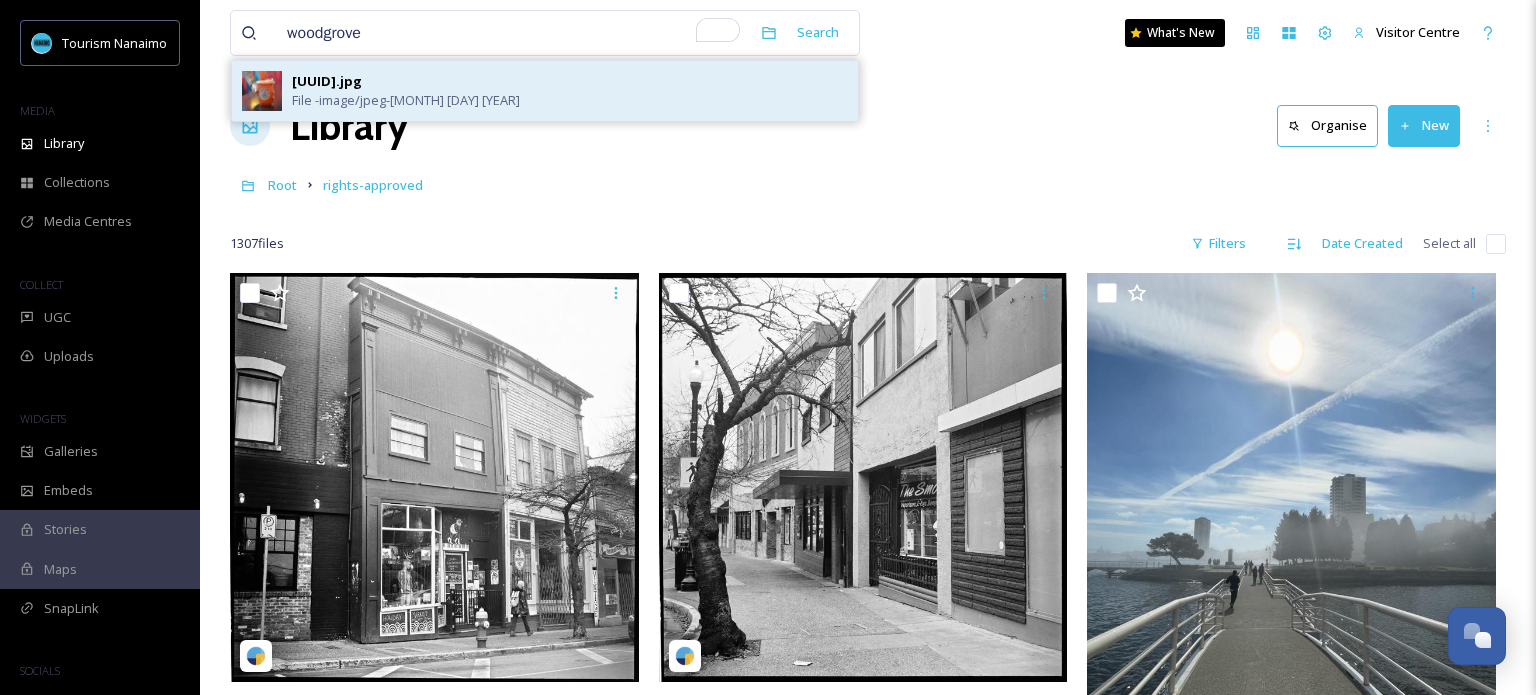 click on "[UUID].jpg" at bounding box center [327, 81] 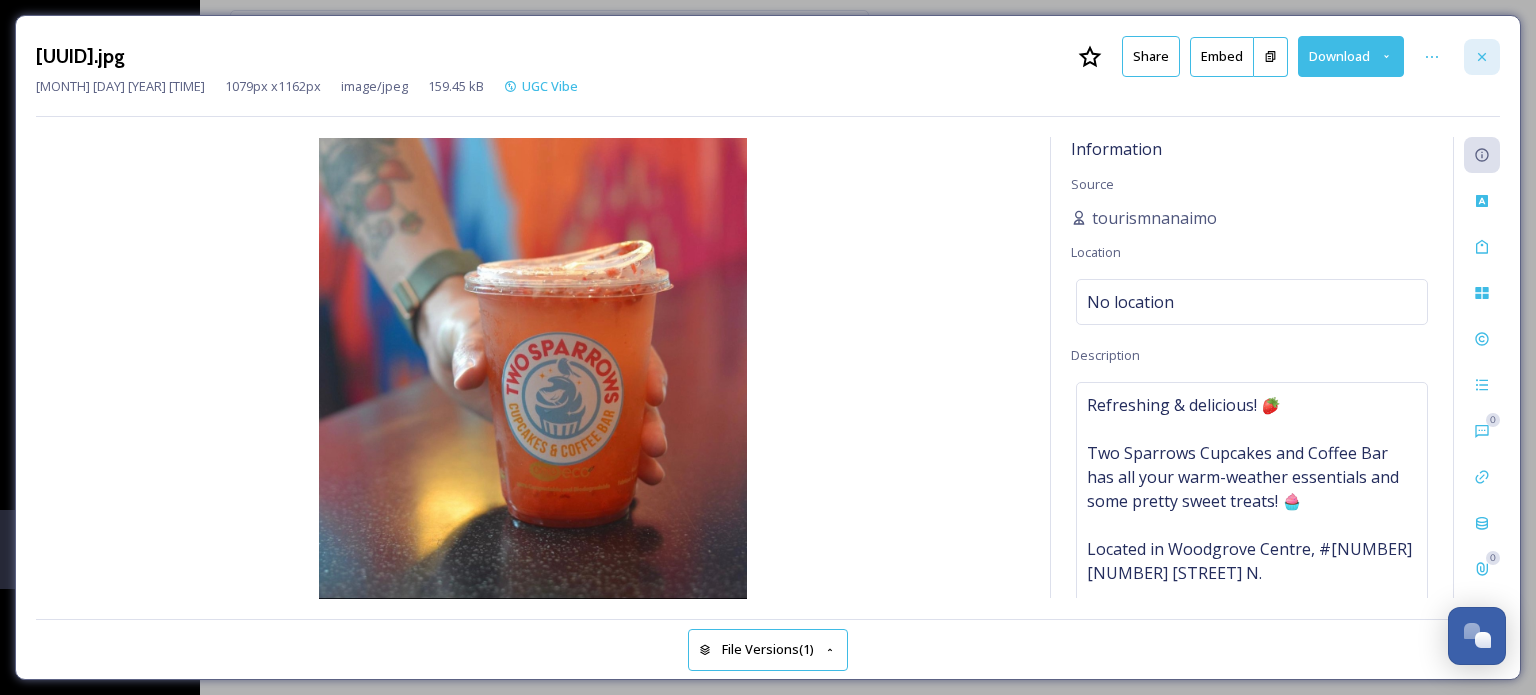 click 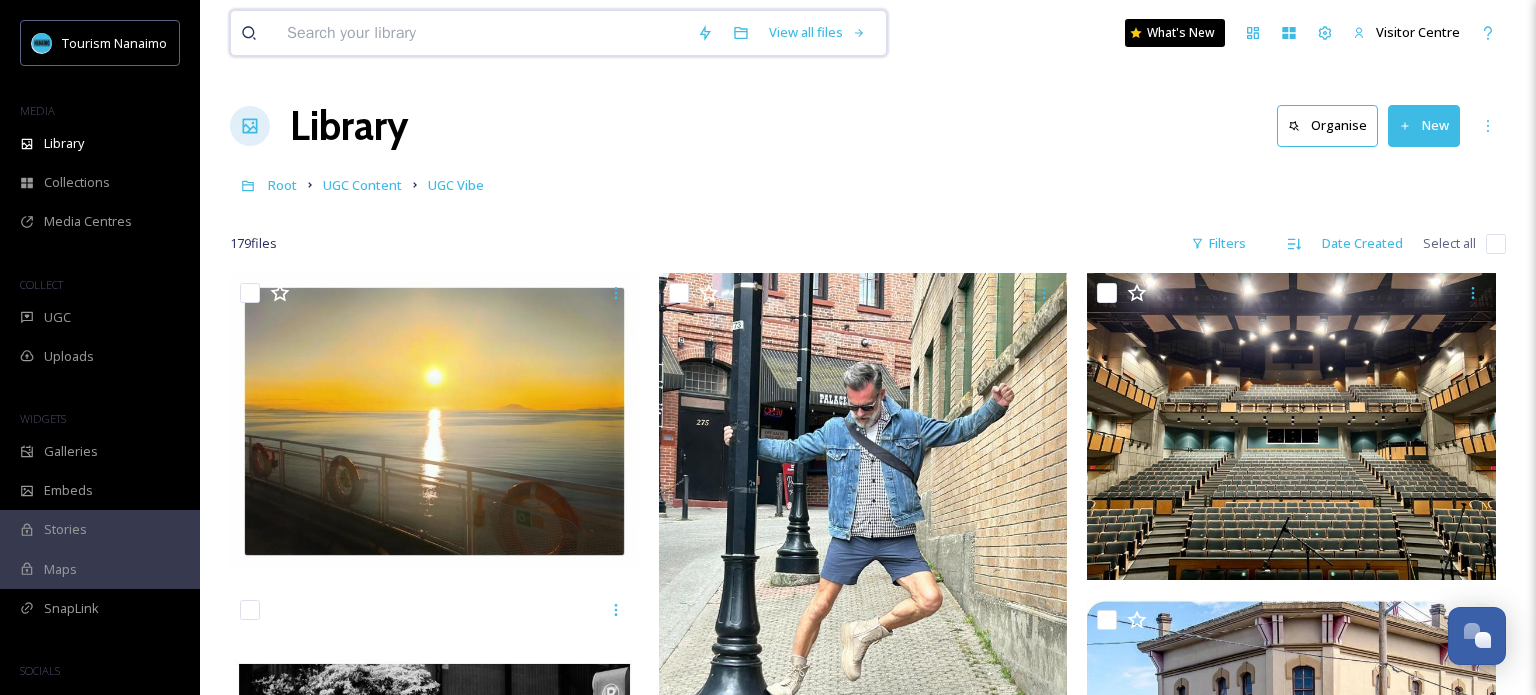 click at bounding box center [482, 33] 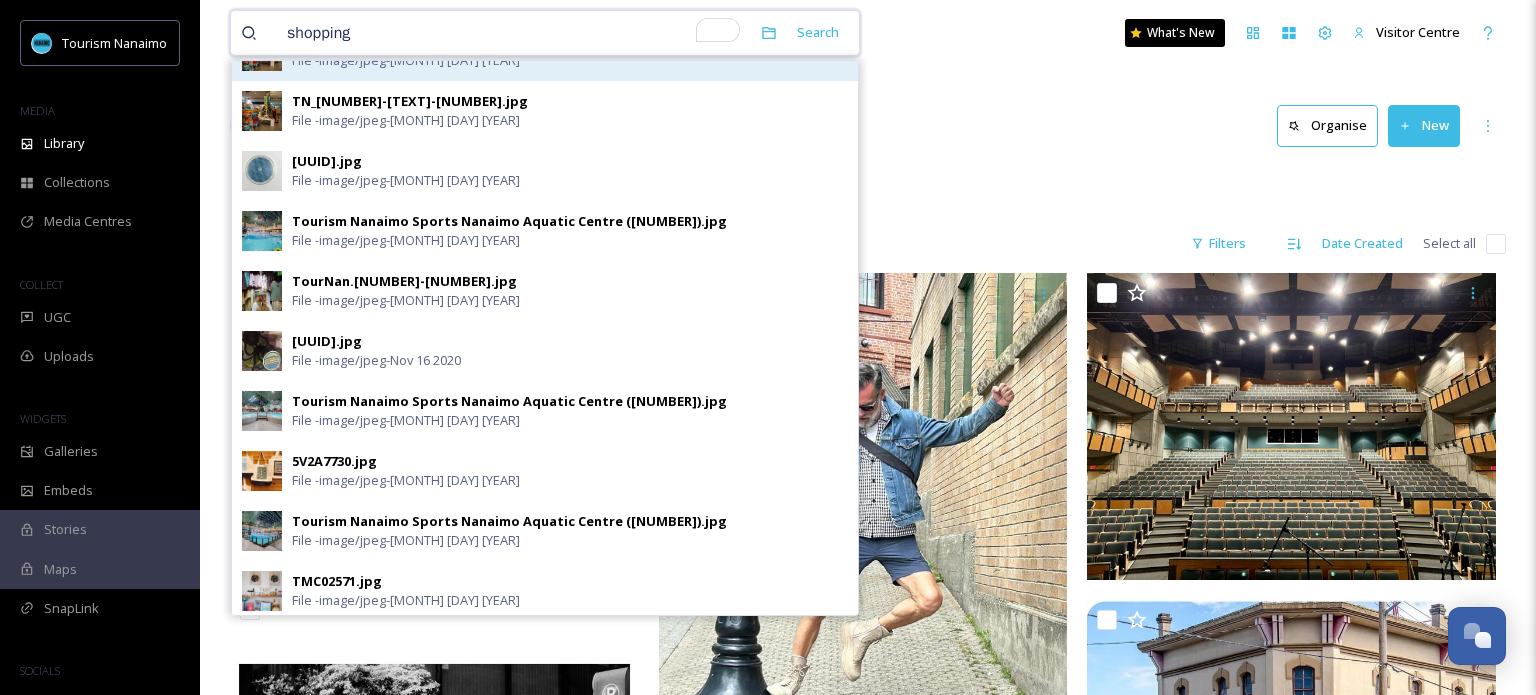scroll, scrollTop: 224, scrollLeft: 0, axis: vertical 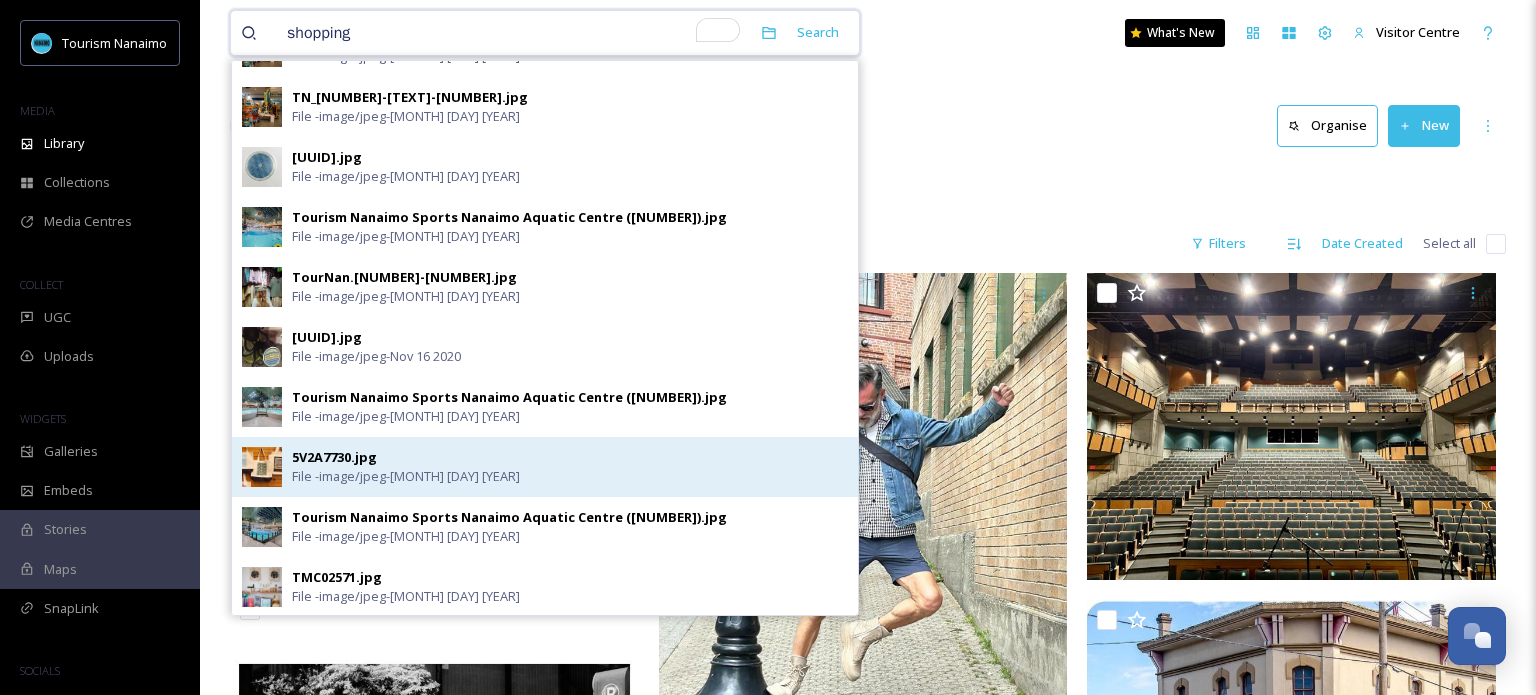 type on "shopping" 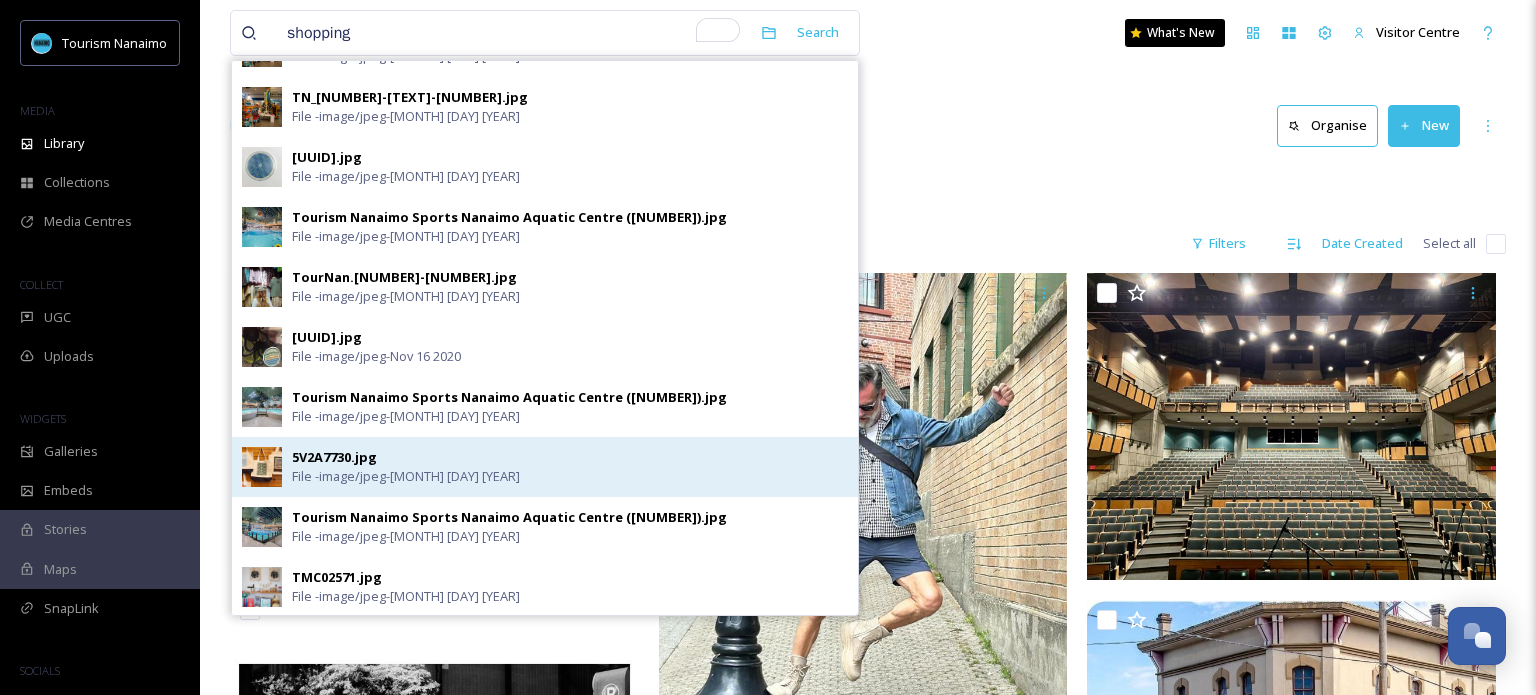 click on "[FILENAME].jpg File - image/jpeg - [MONTH] [DAY] [YEAR]" at bounding box center (570, 467) 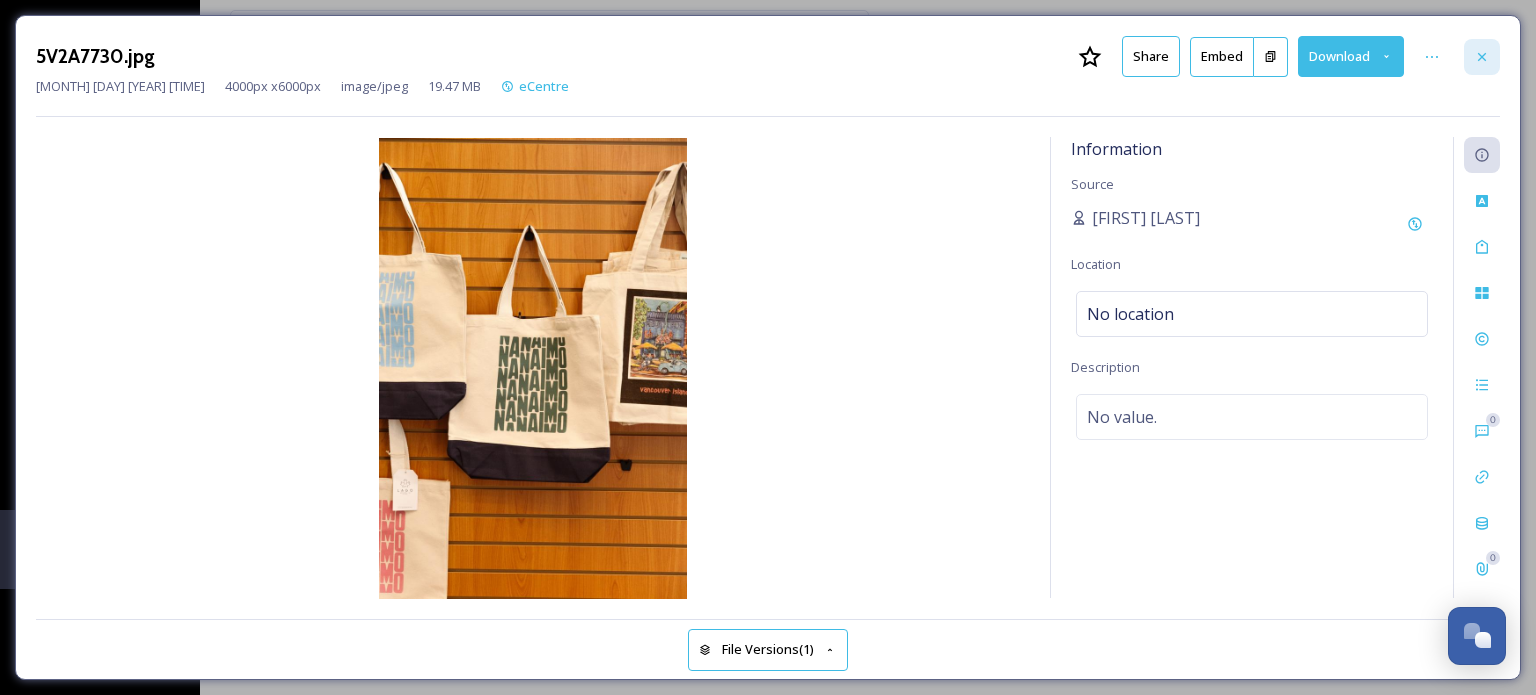 click at bounding box center [1482, 57] 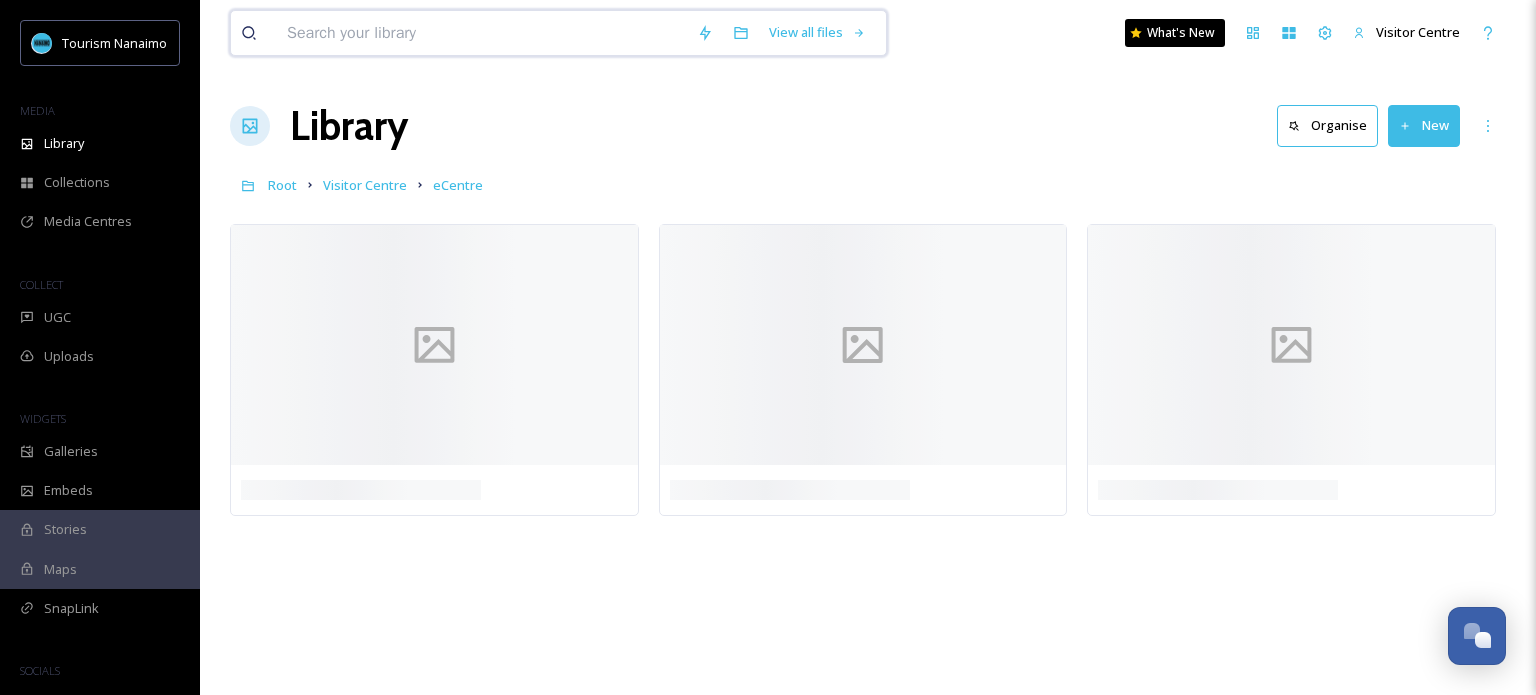 click at bounding box center (482, 33) 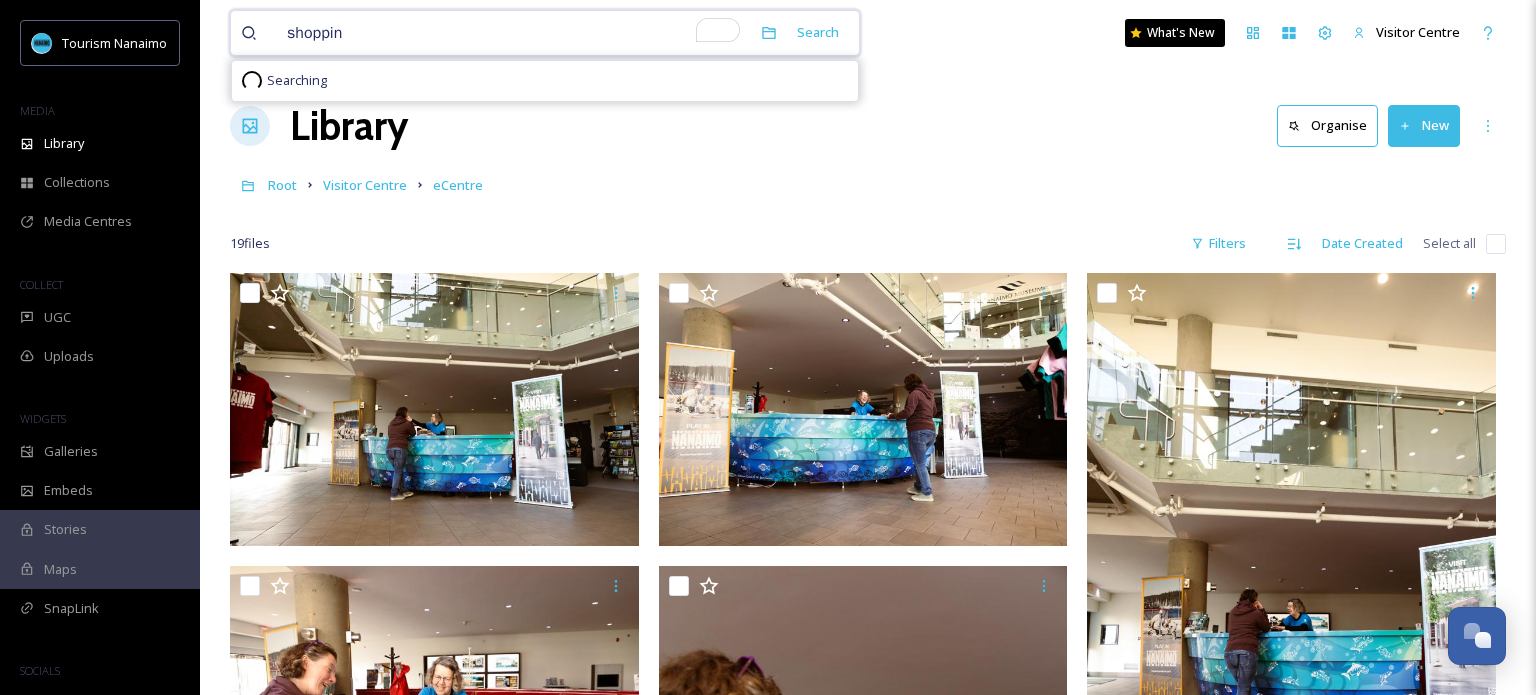 type on "shopping" 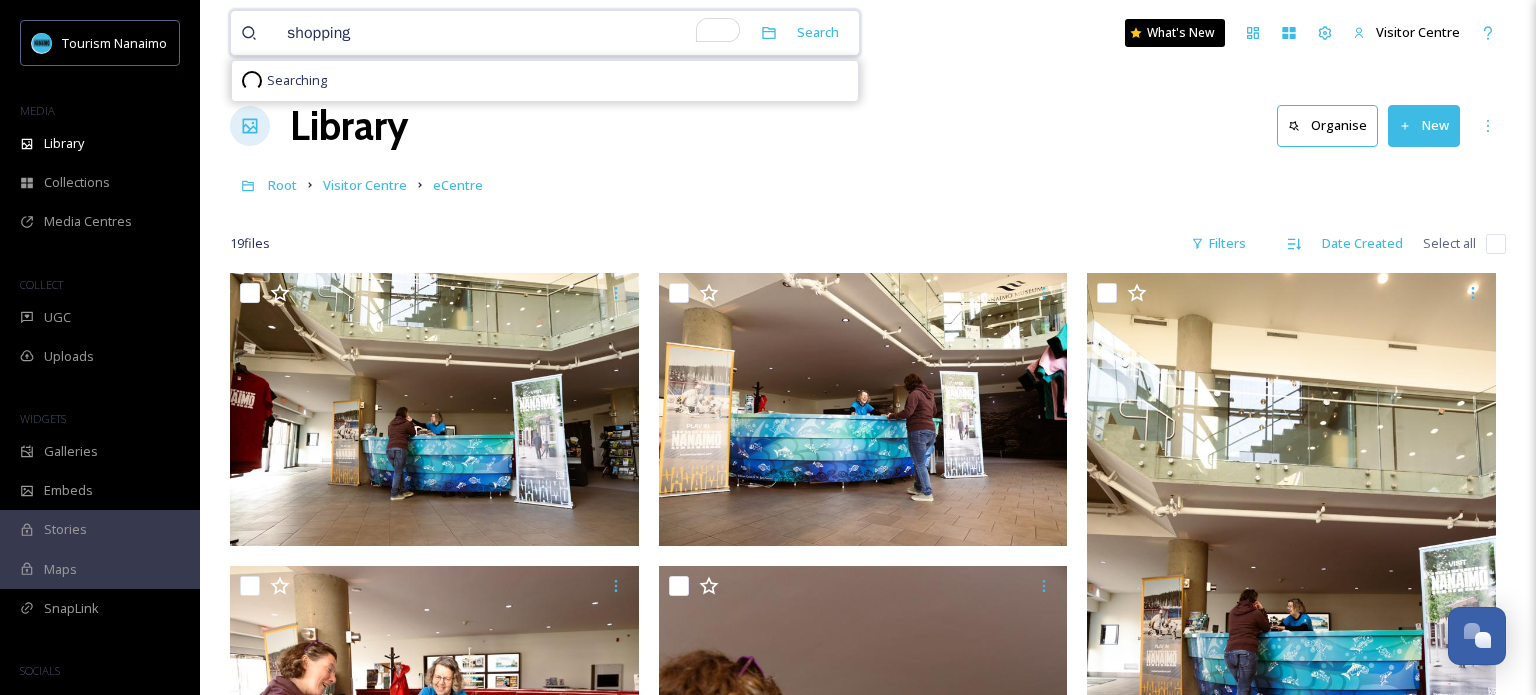 type 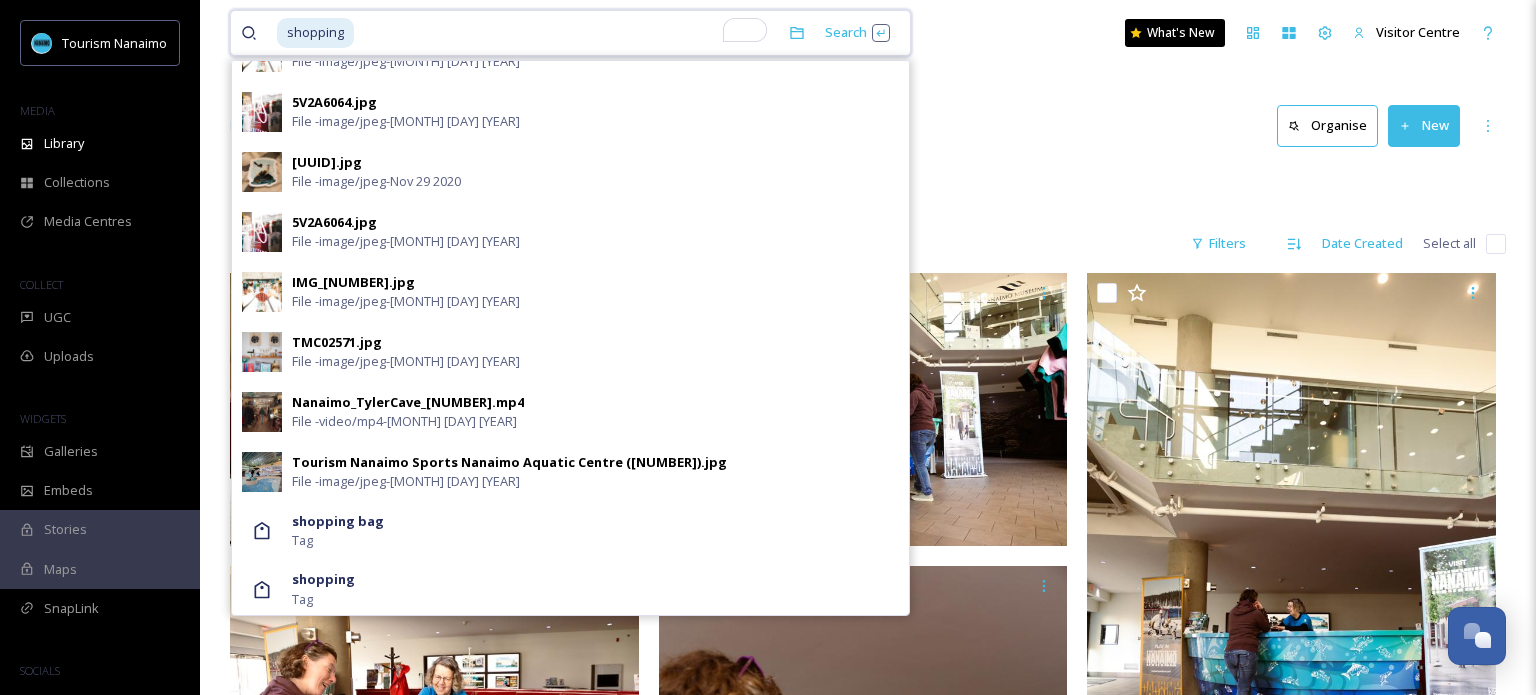 scroll, scrollTop: 820, scrollLeft: 0, axis: vertical 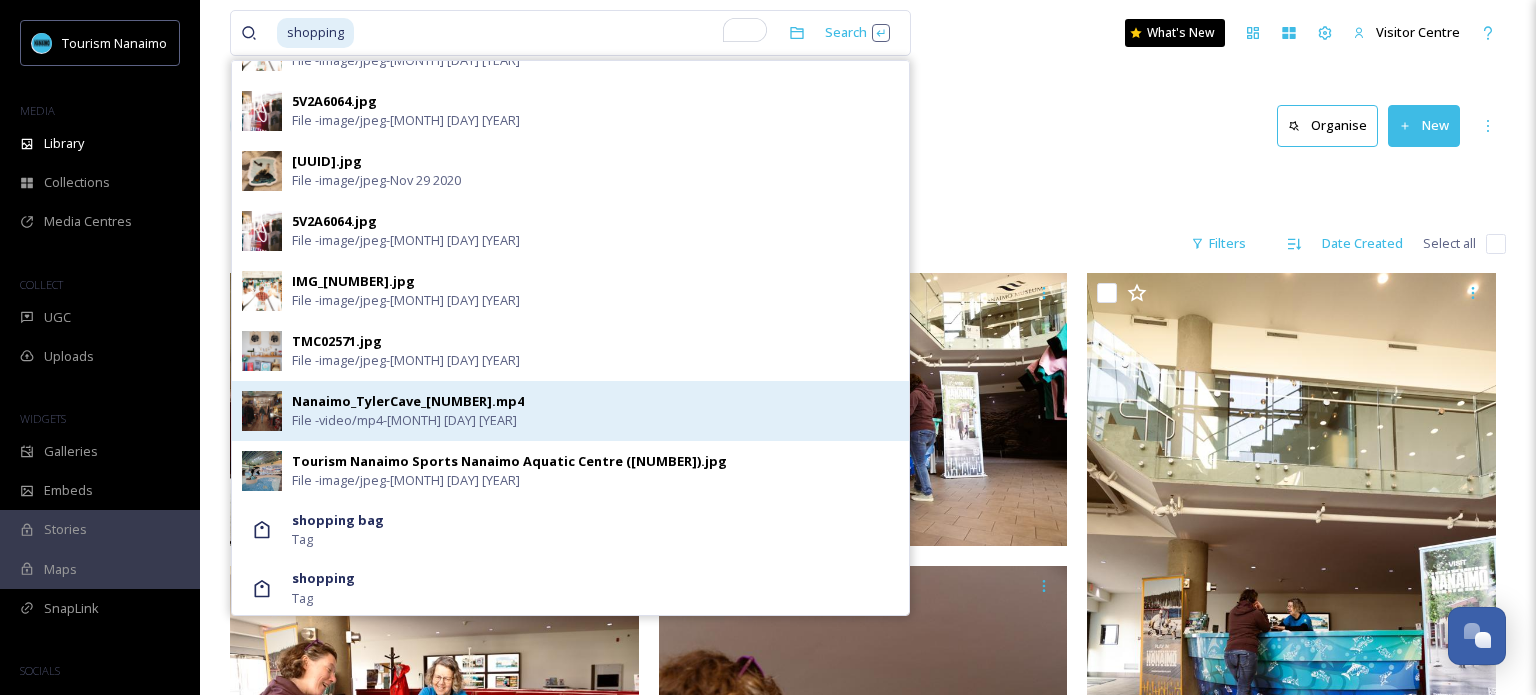 click on "Nanaimo_TylerCave_[NUMBER].mp4" at bounding box center (408, 401) 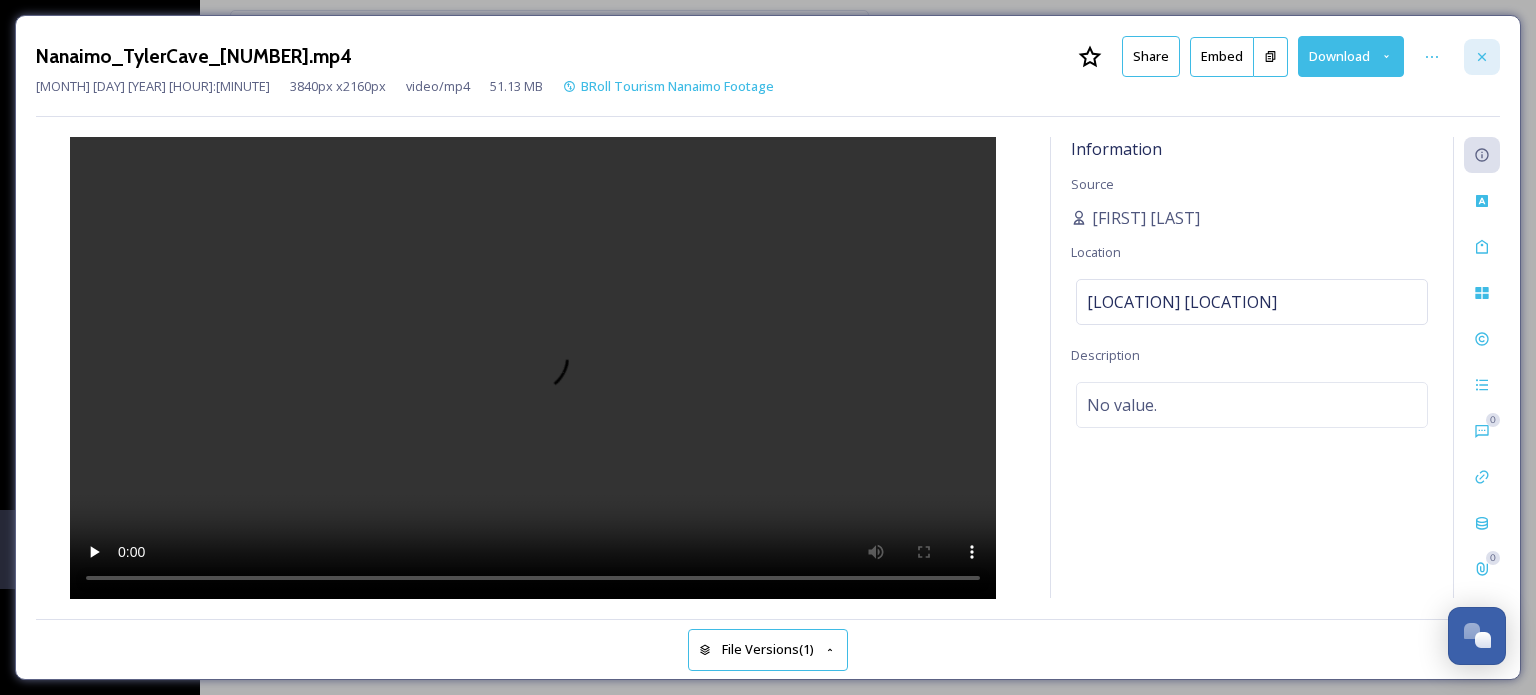 click 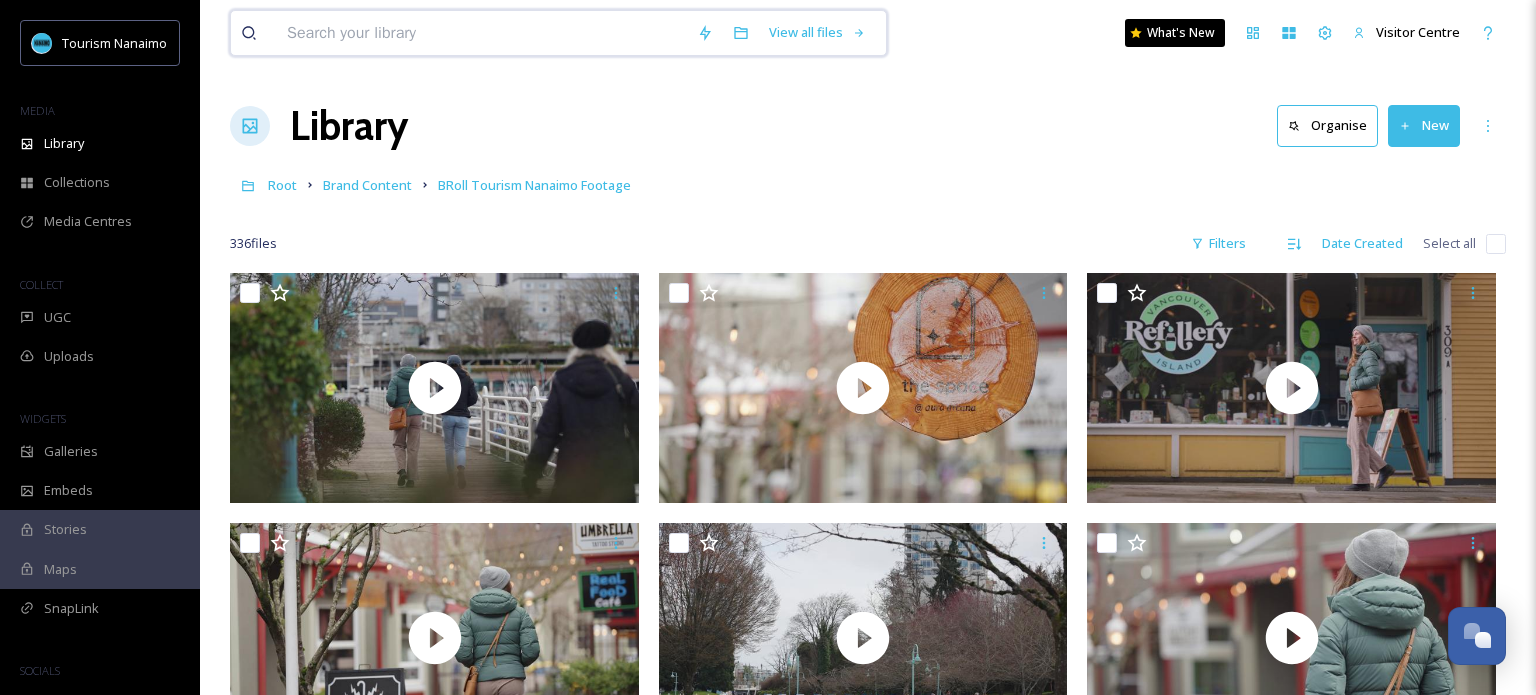 click at bounding box center (482, 33) 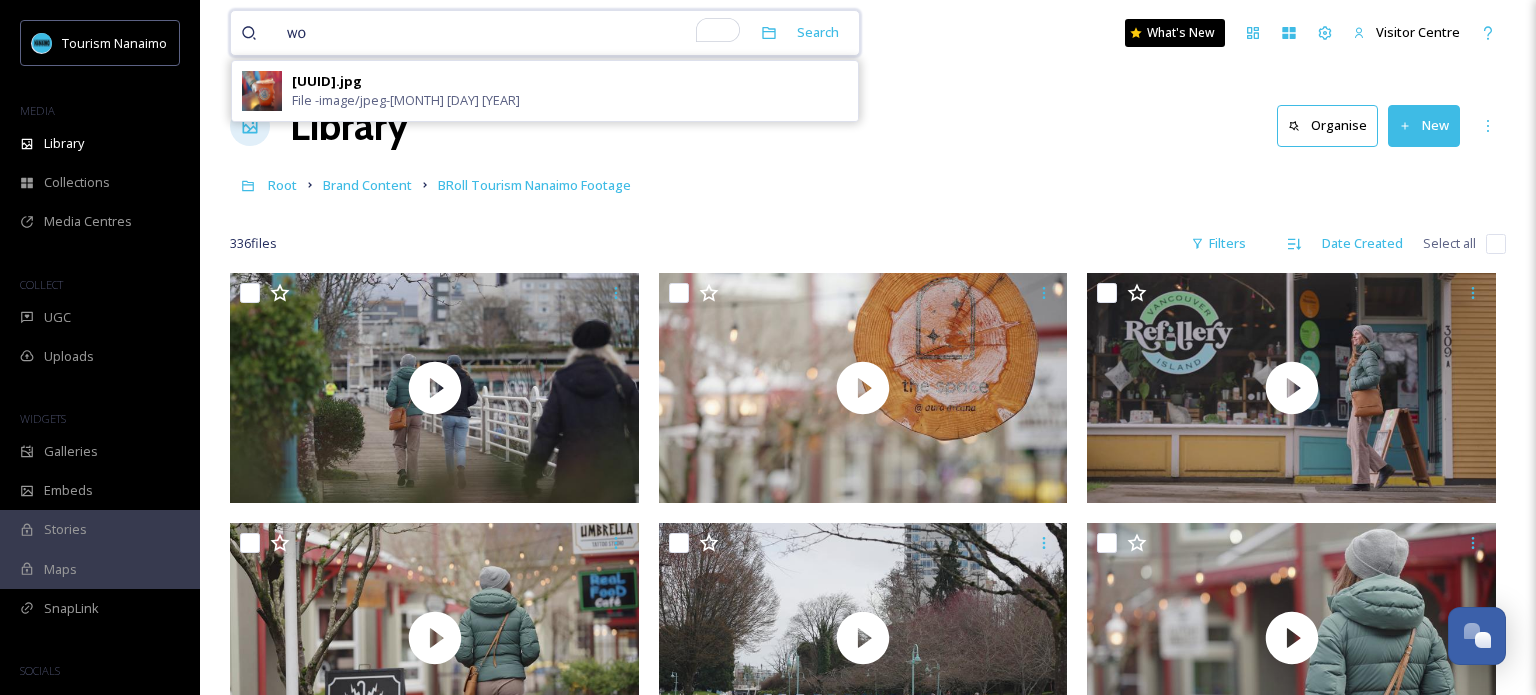 type on "w" 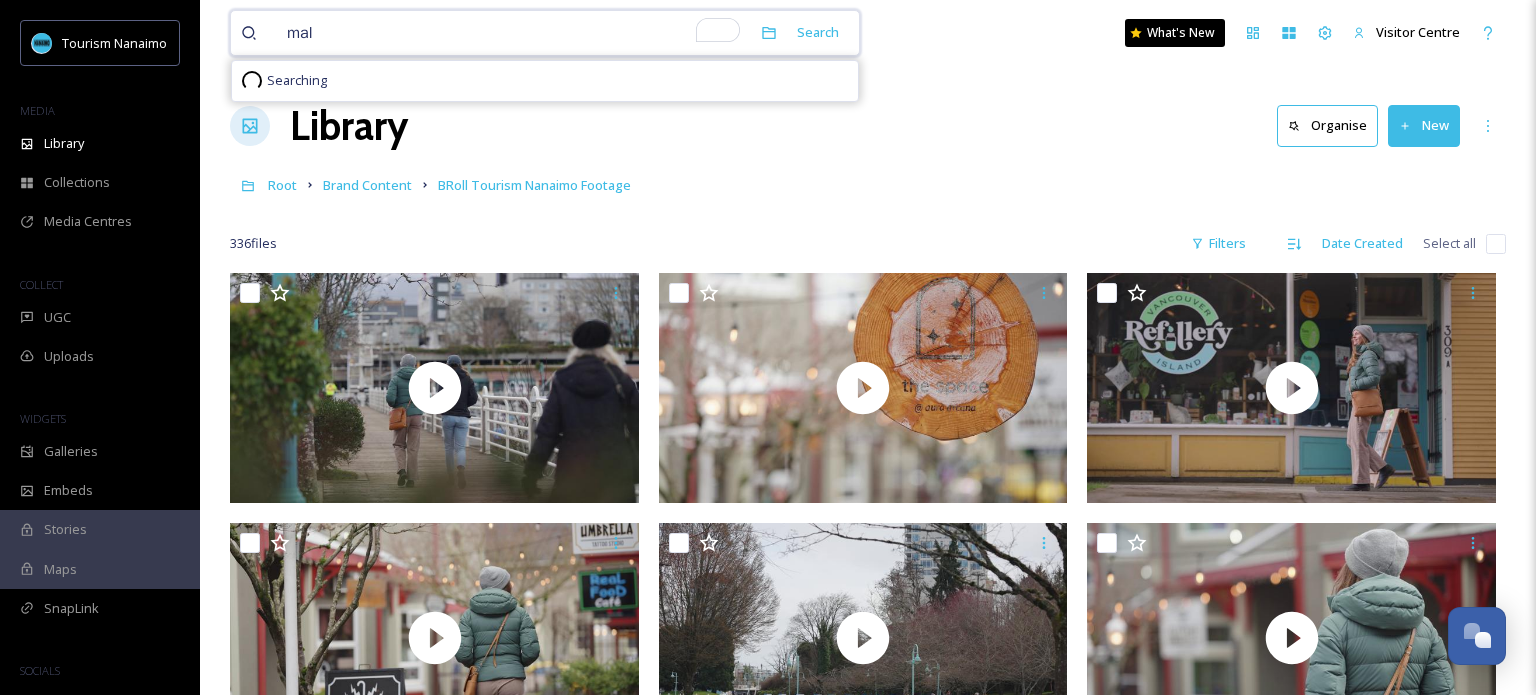 type on "mall" 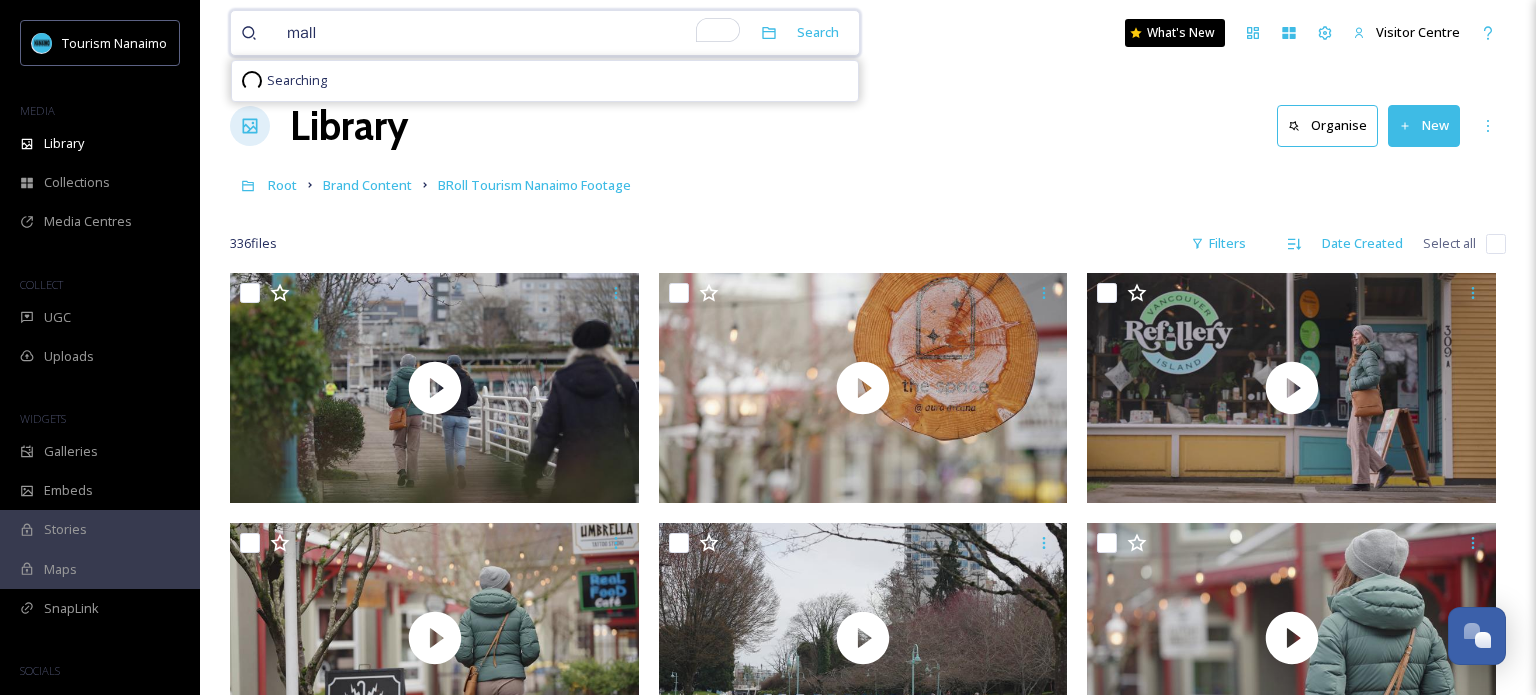 type 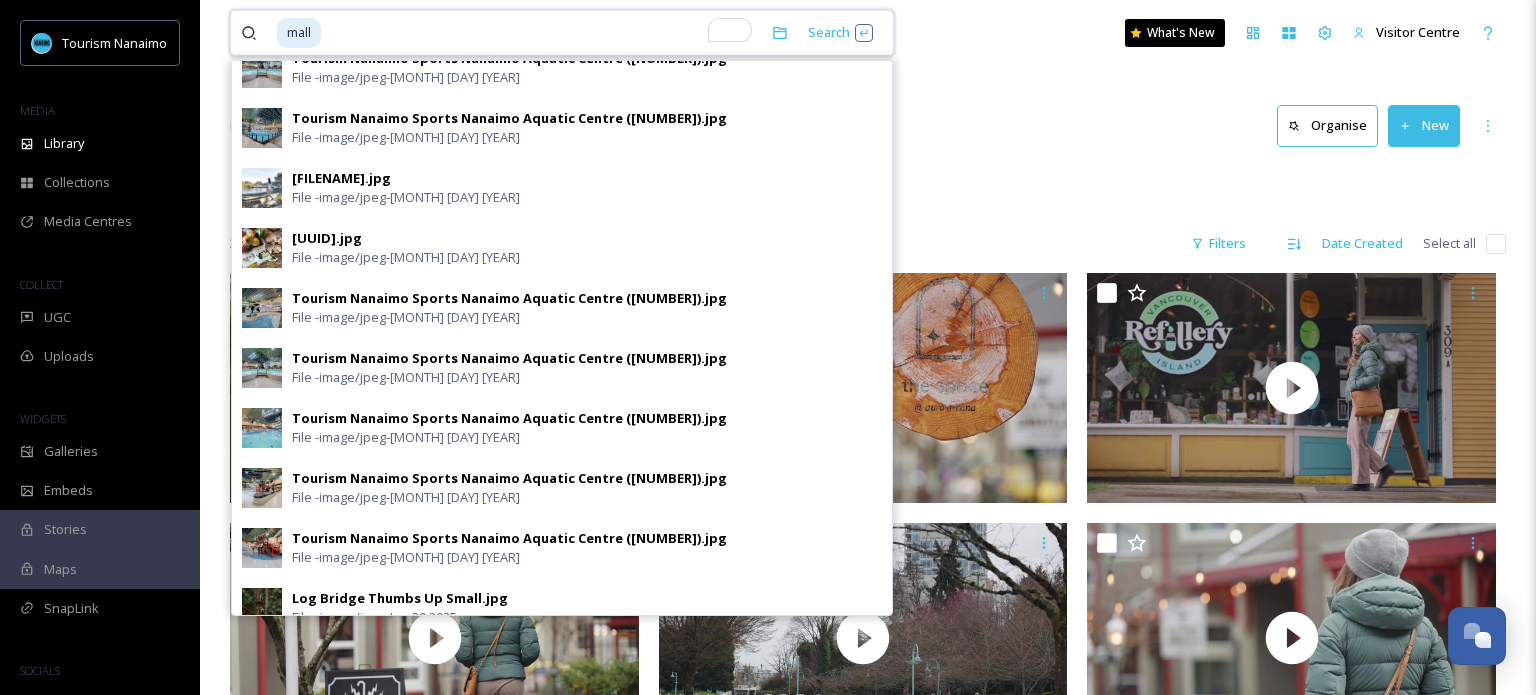 scroll, scrollTop: 704, scrollLeft: 0, axis: vertical 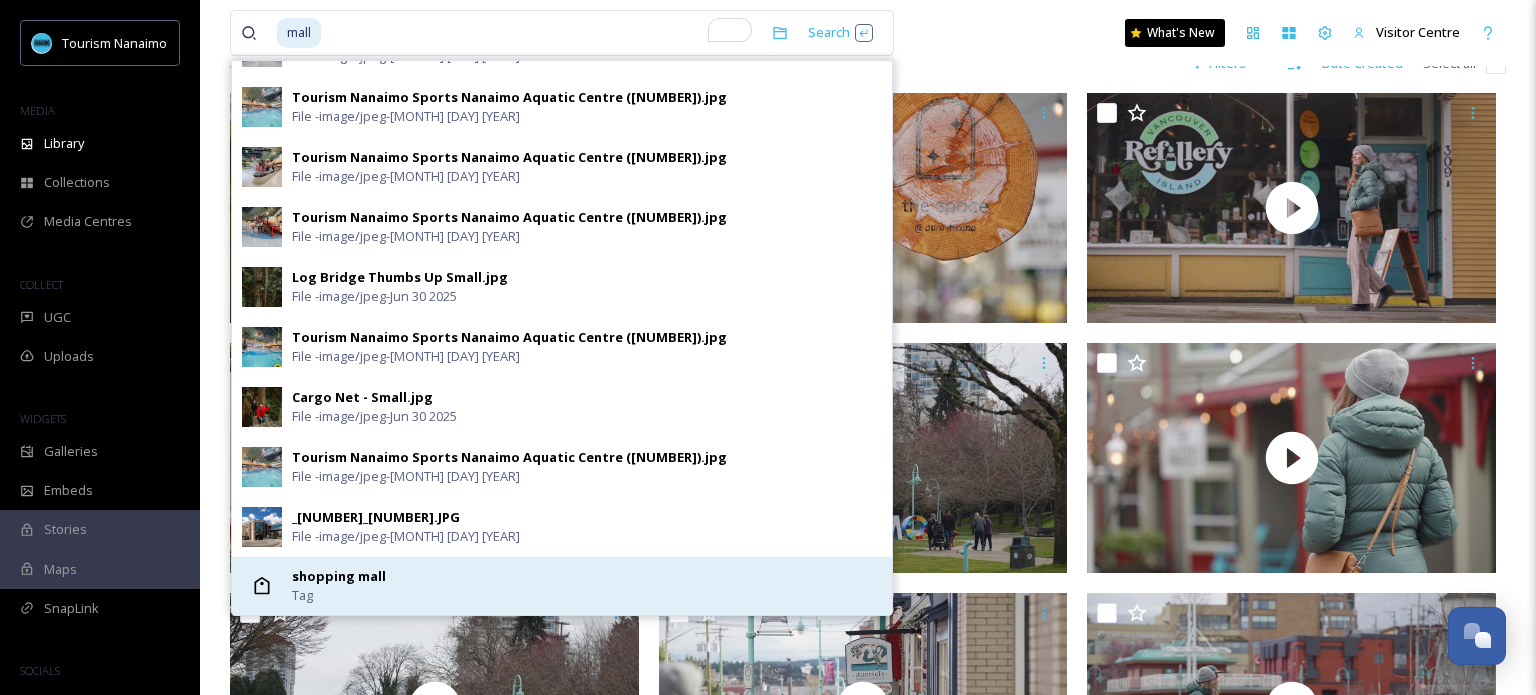 click on "shopping mall" at bounding box center [339, 576] 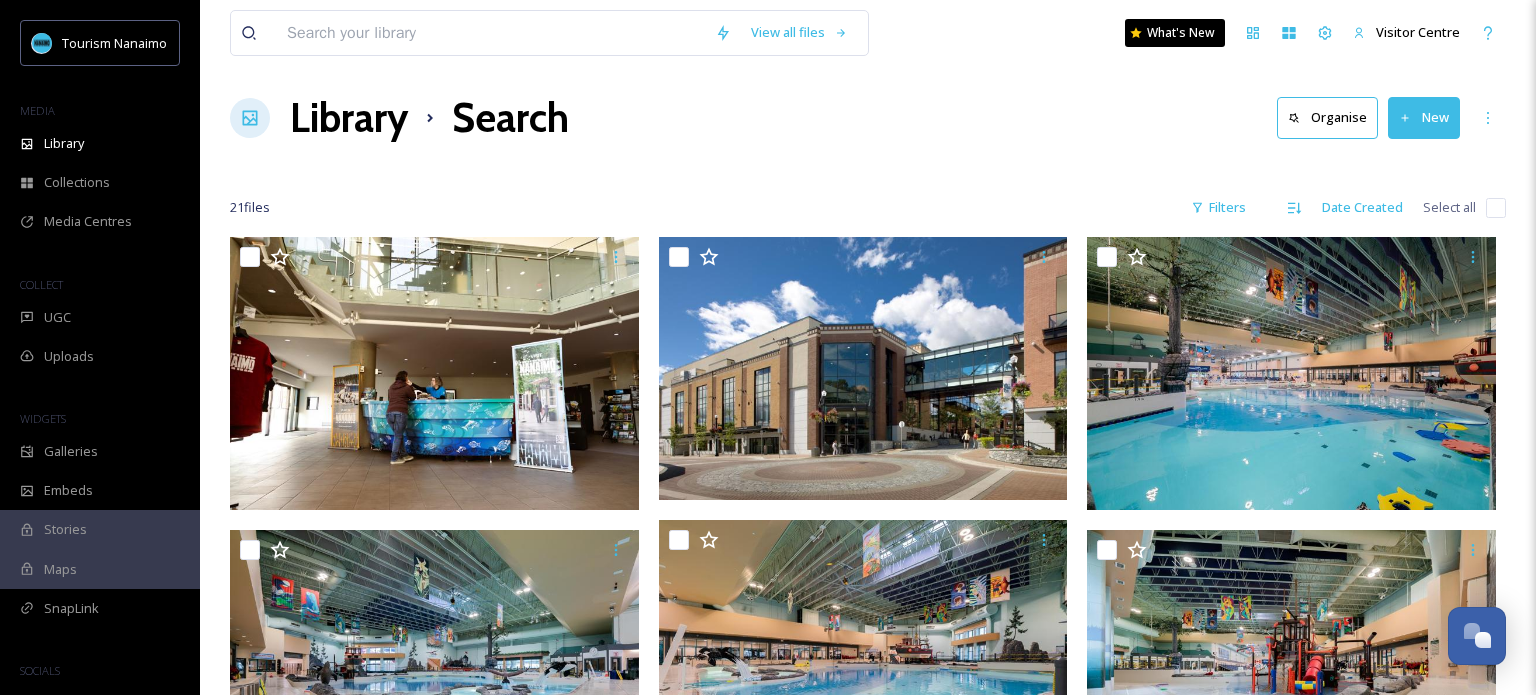 scroll, scrollTop: 0, scrollLeft: 0, axis: both 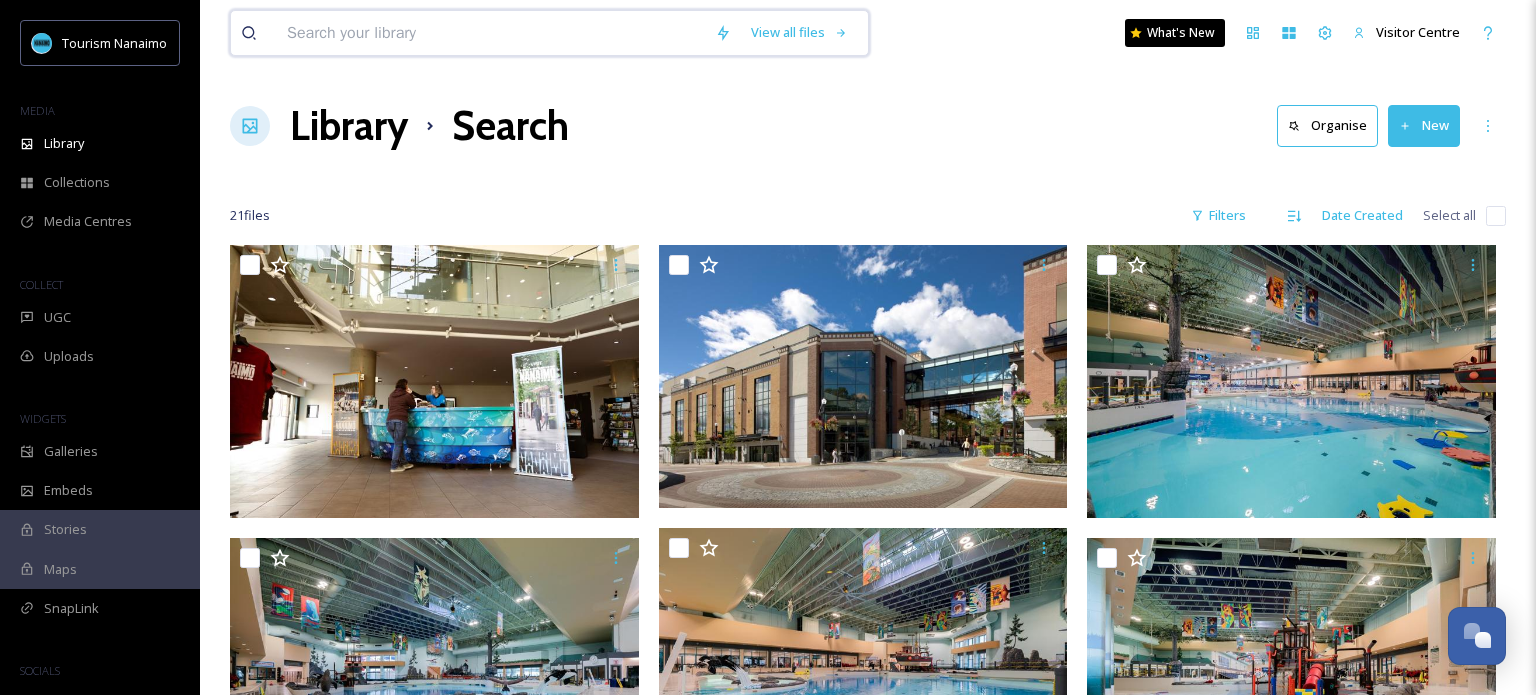 click at bounding box center [491, 33] 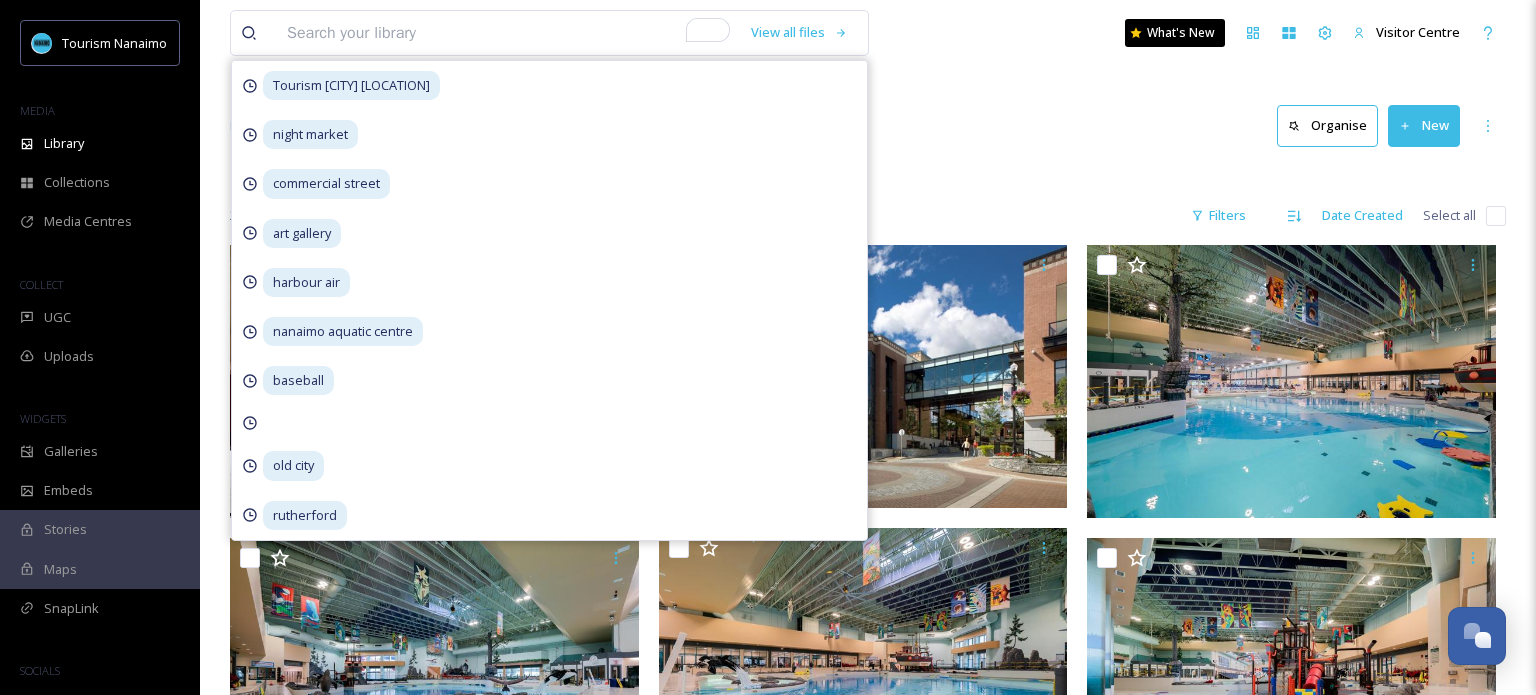 click on "Library Search Organise New" at bounding box center [868, 126] 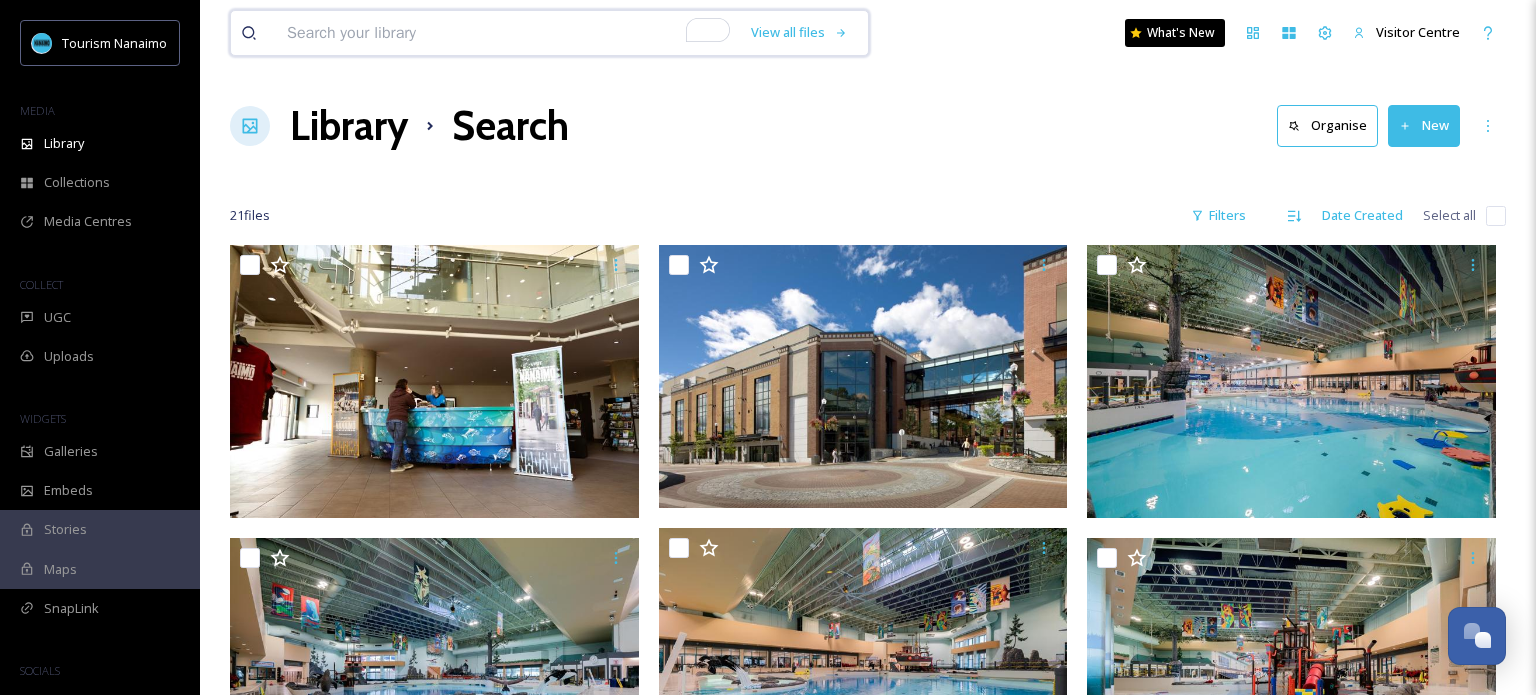 click at bounding box center (491, 33) 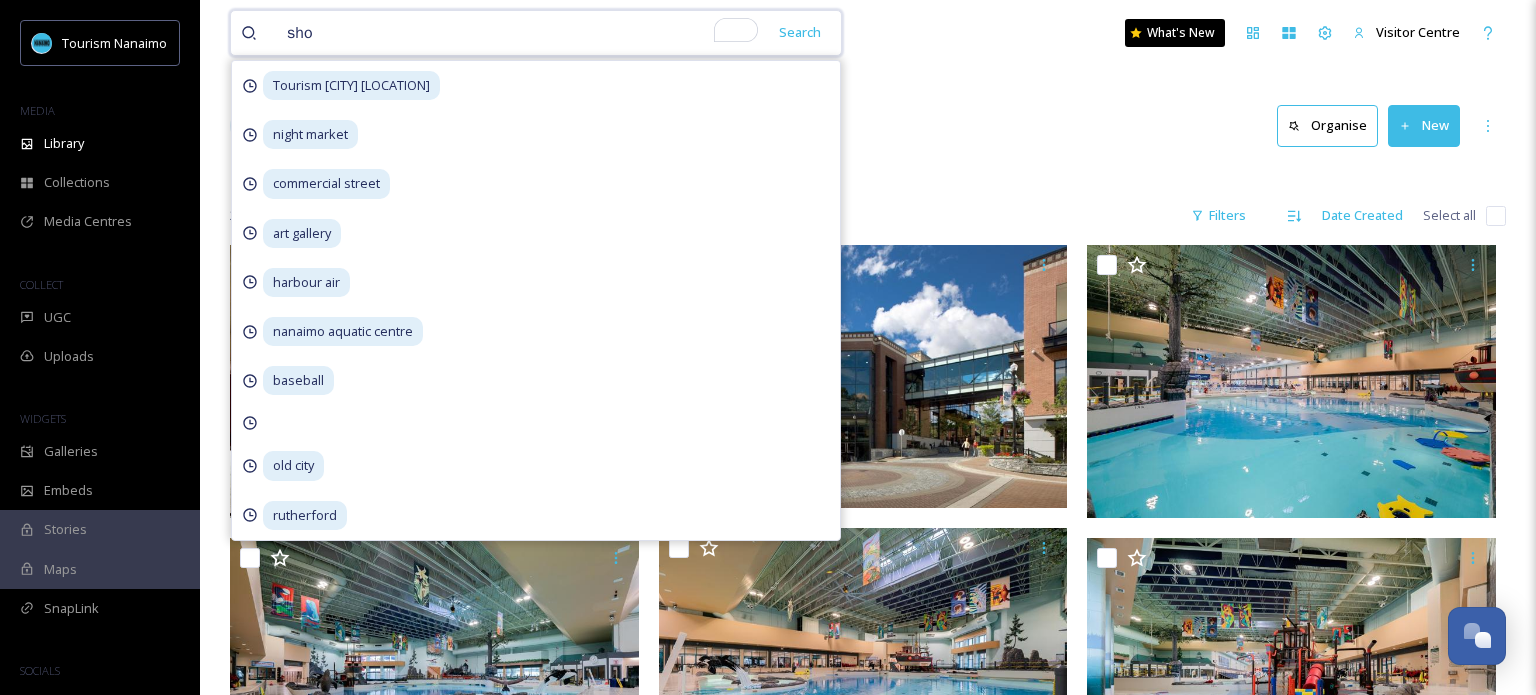 type on "shop" 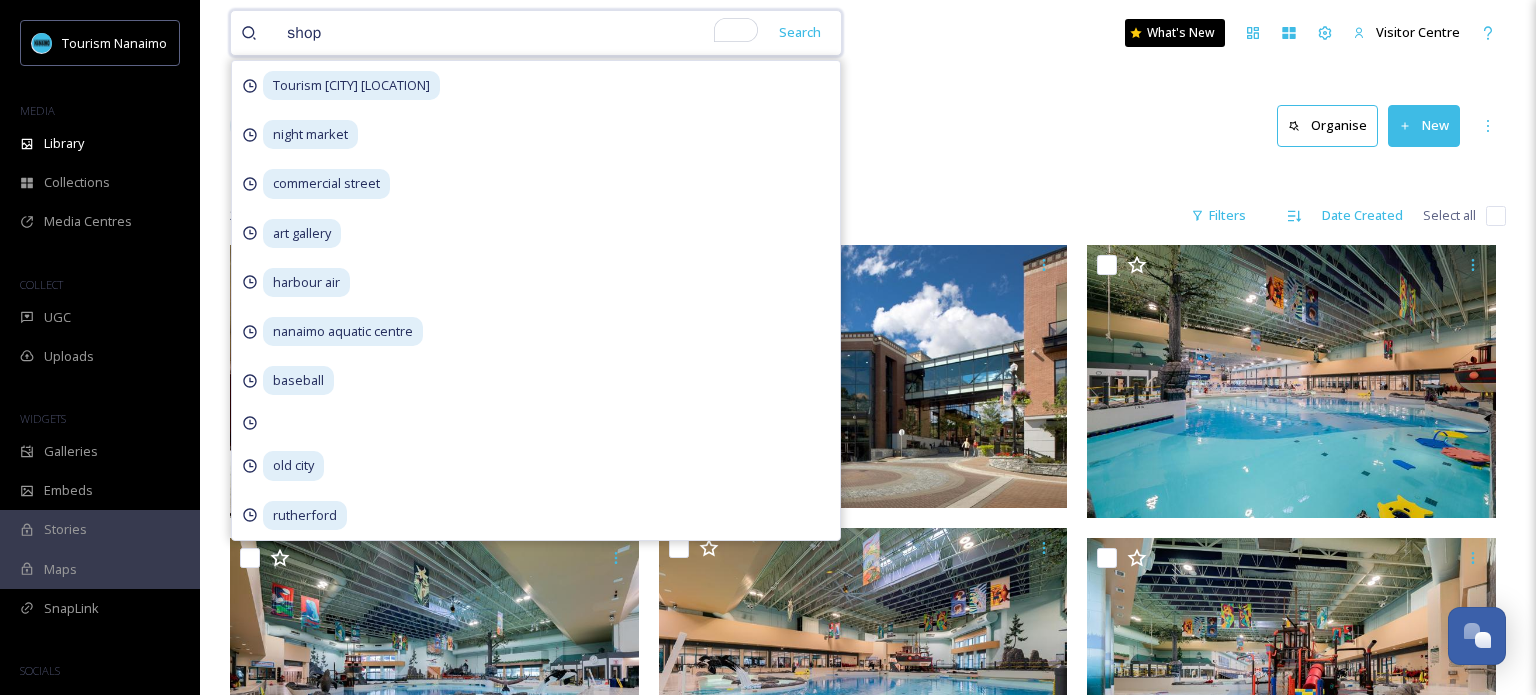 type 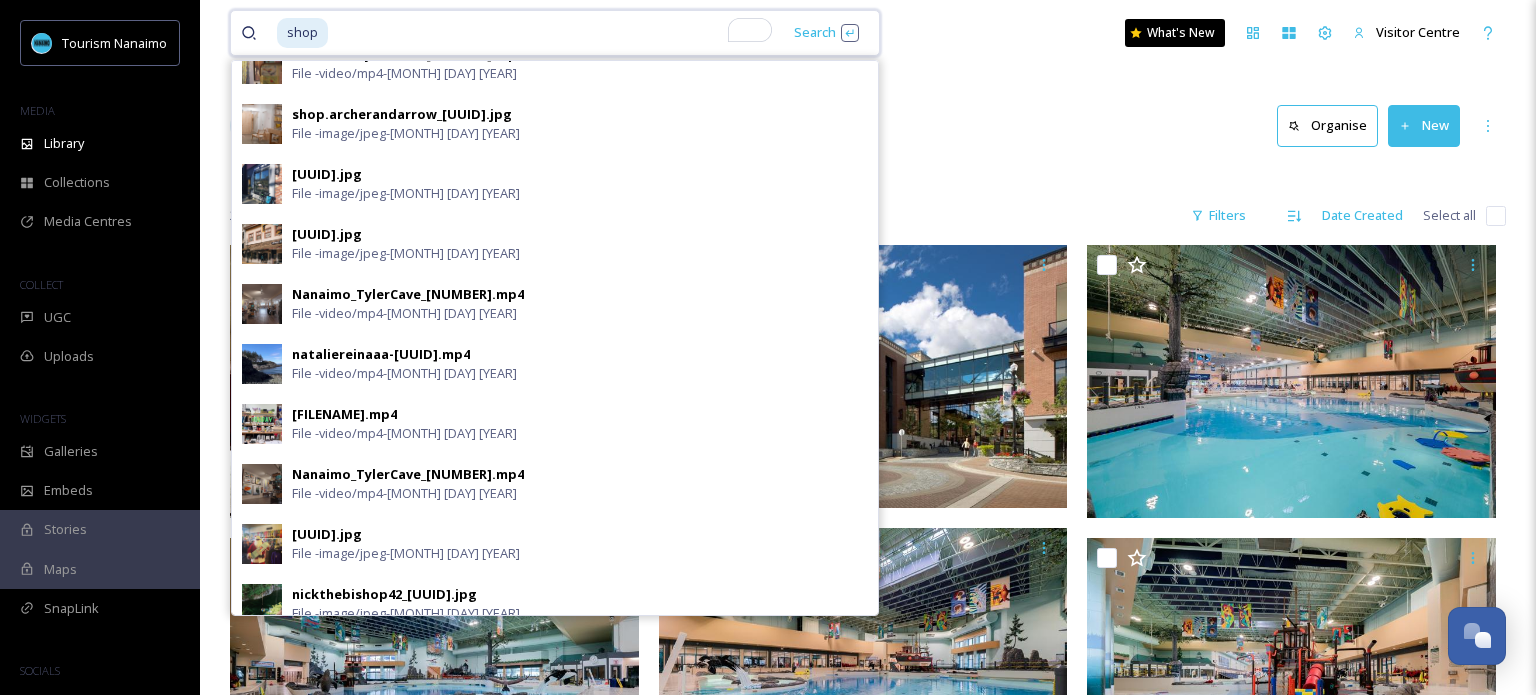 scroll, scrollTop: 160, scrollLeft: 0, axis: vertical 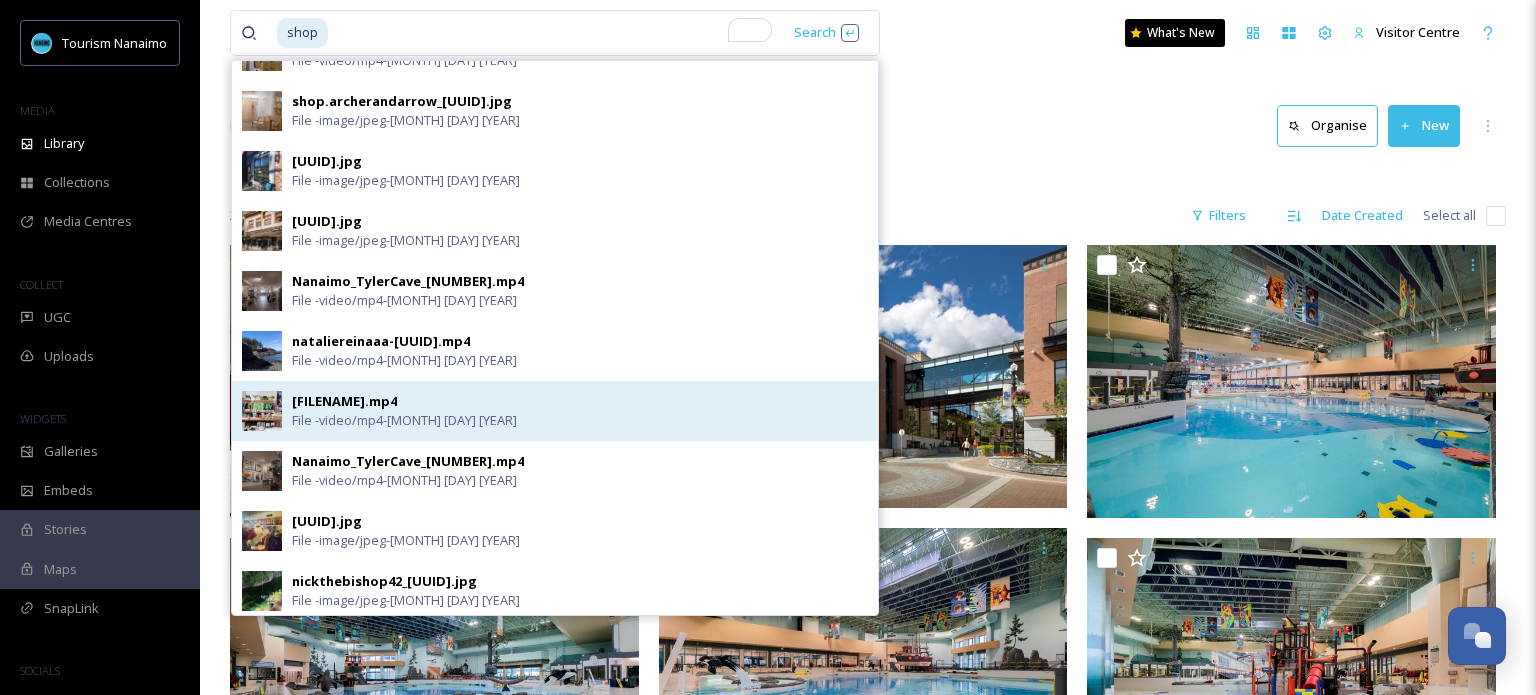 click on "shop.archerandarrow_a63fde02-d6de-31ec-2d91-f96e14a09653.mp4" at bounding box center [344, 401] 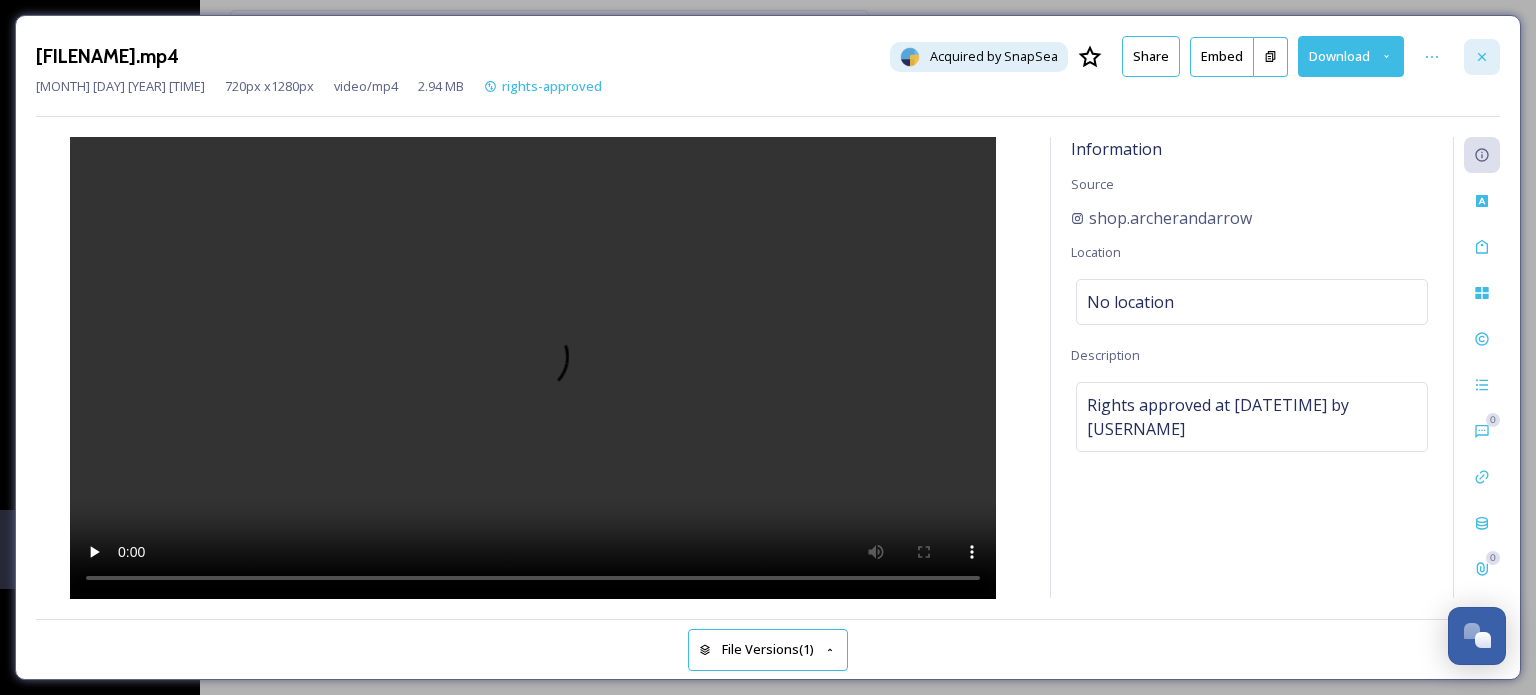 click at bounding box center [1482, 57] 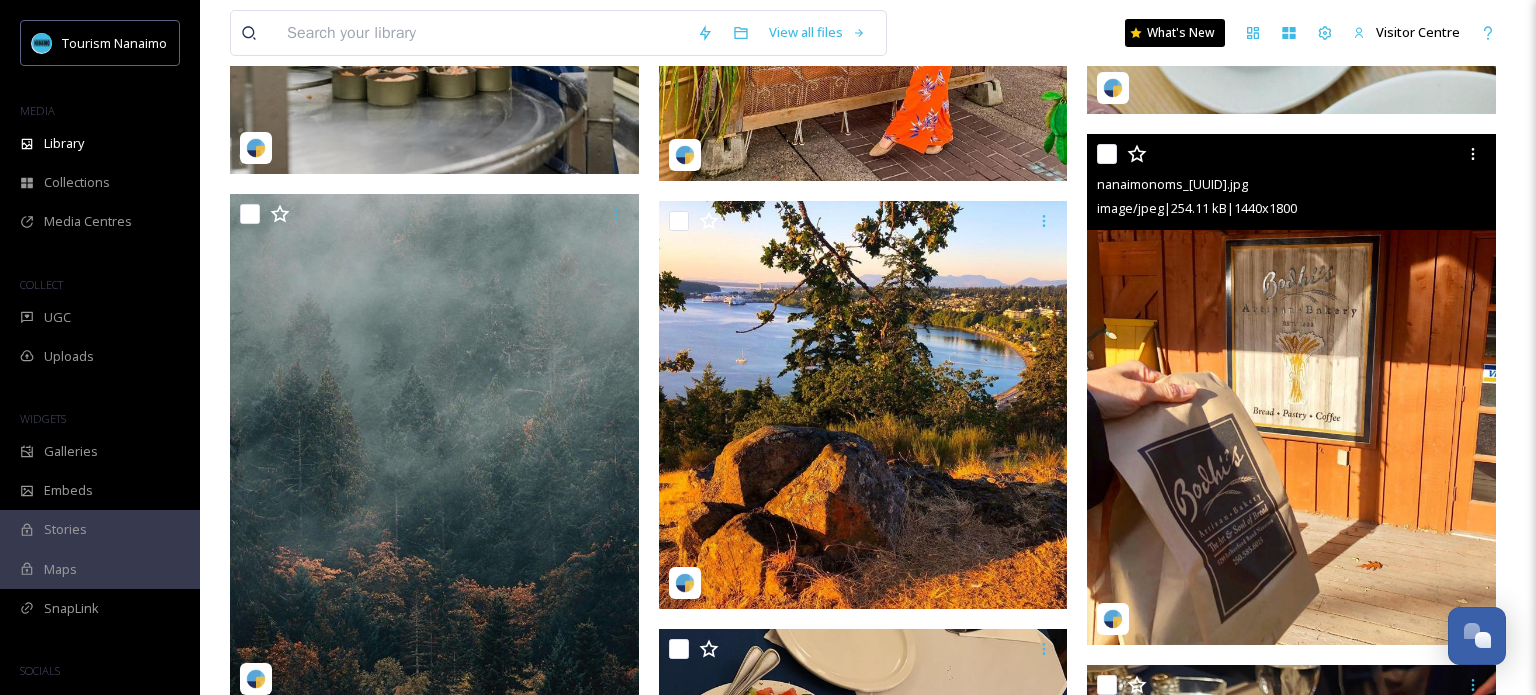 scroll, scrollTop: 8785, scrollLeft: 0, axis: vertical 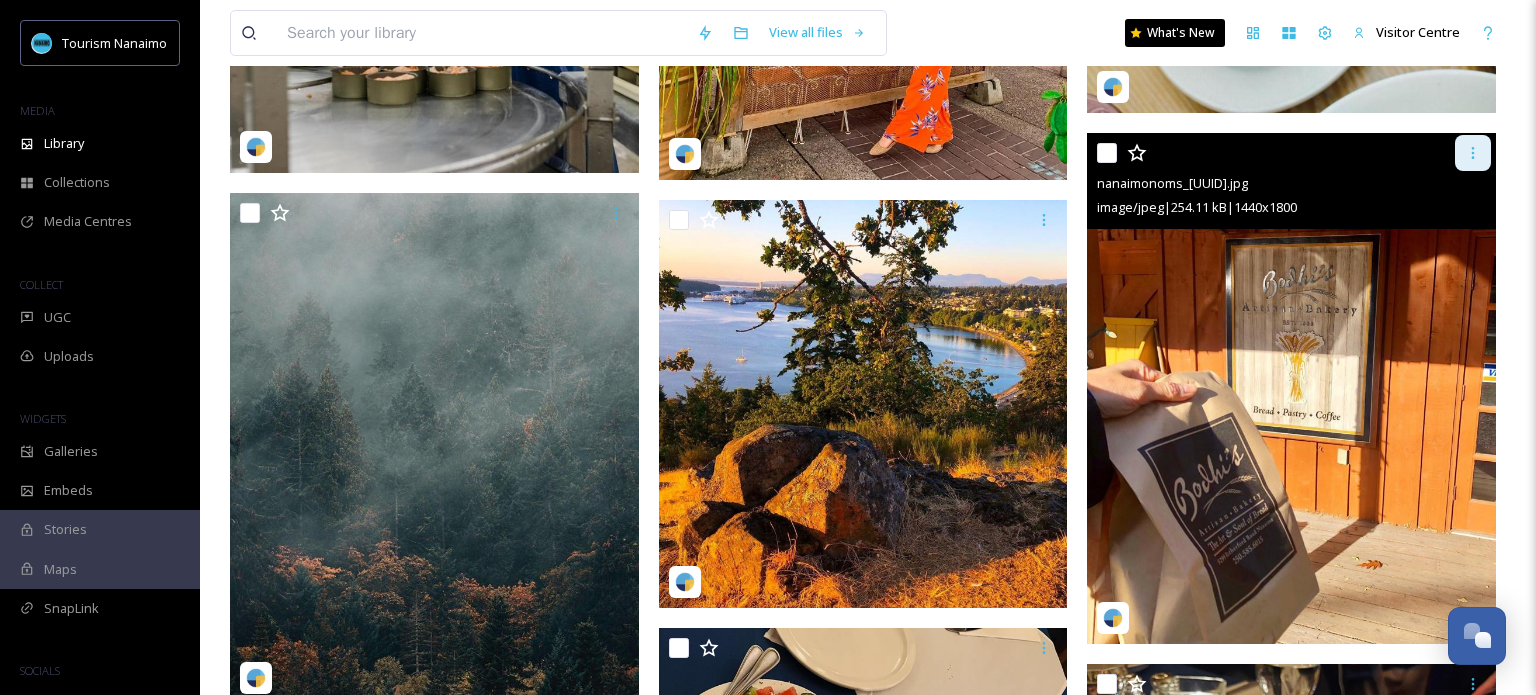 click 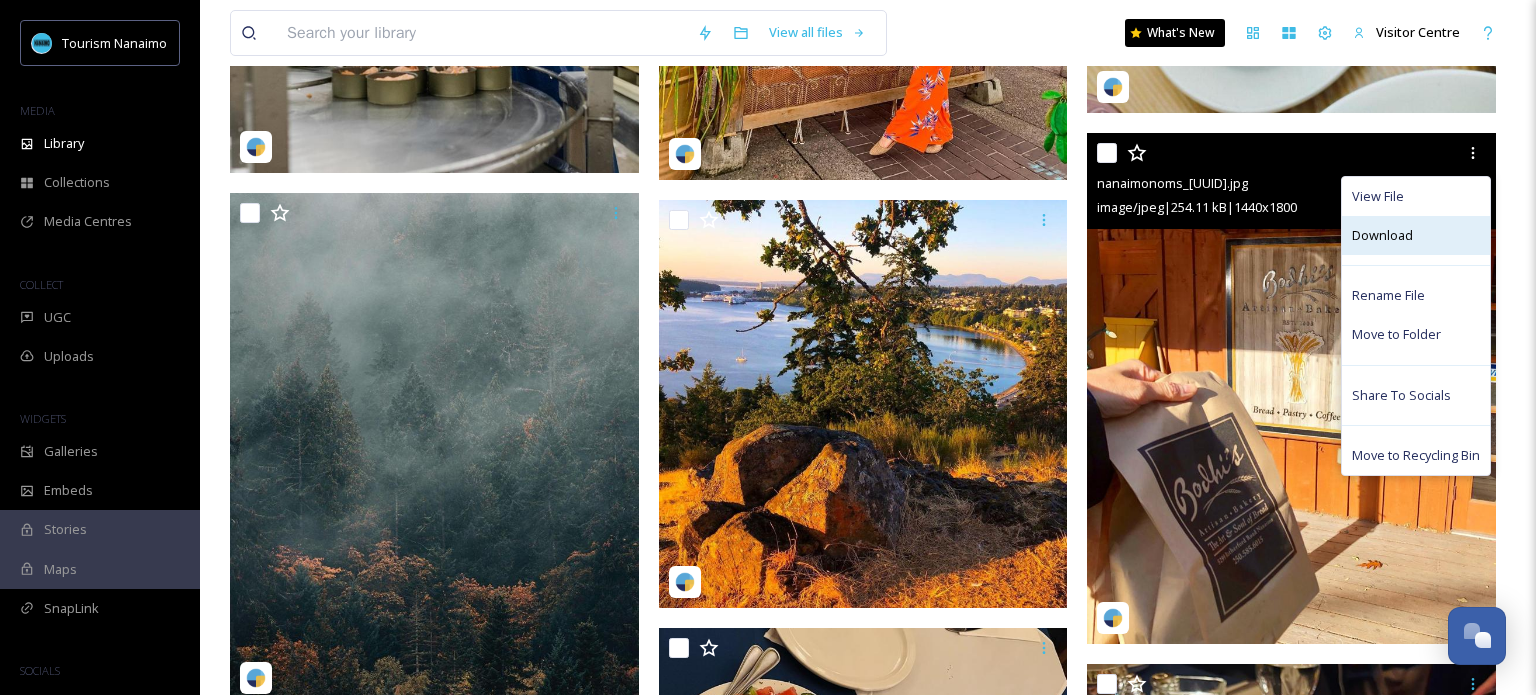 click on "Download" at bounding box center [1416, 235] 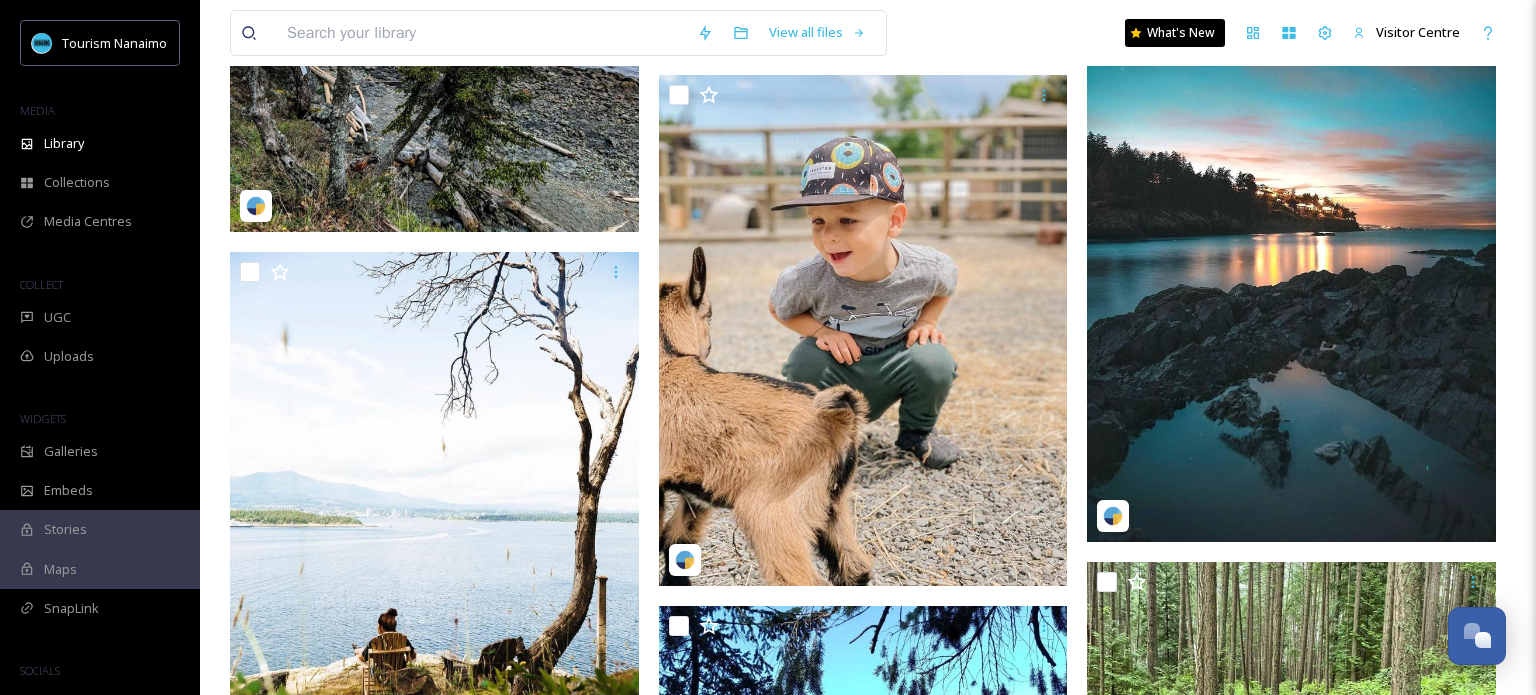 scroll, scrollTop: 48880, scrollLeft: 0, axis: vertical 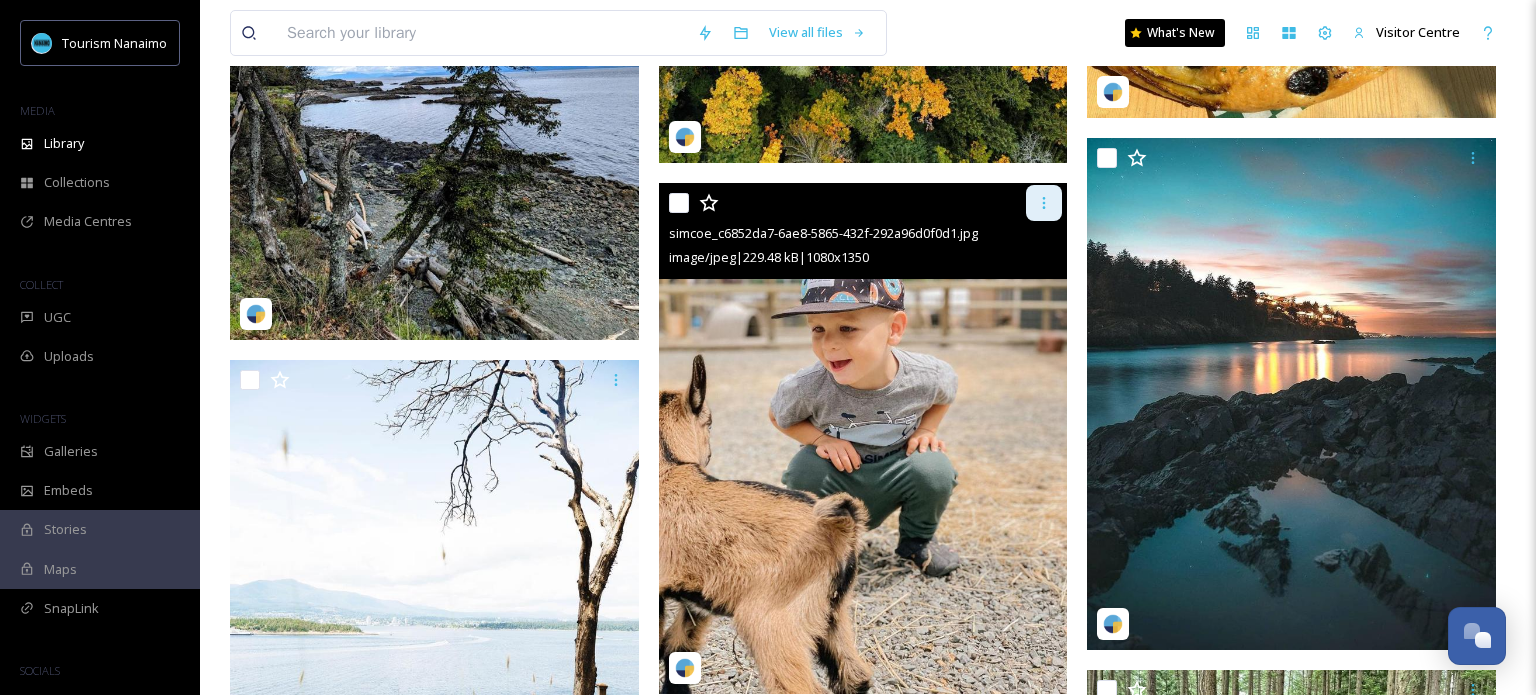 click 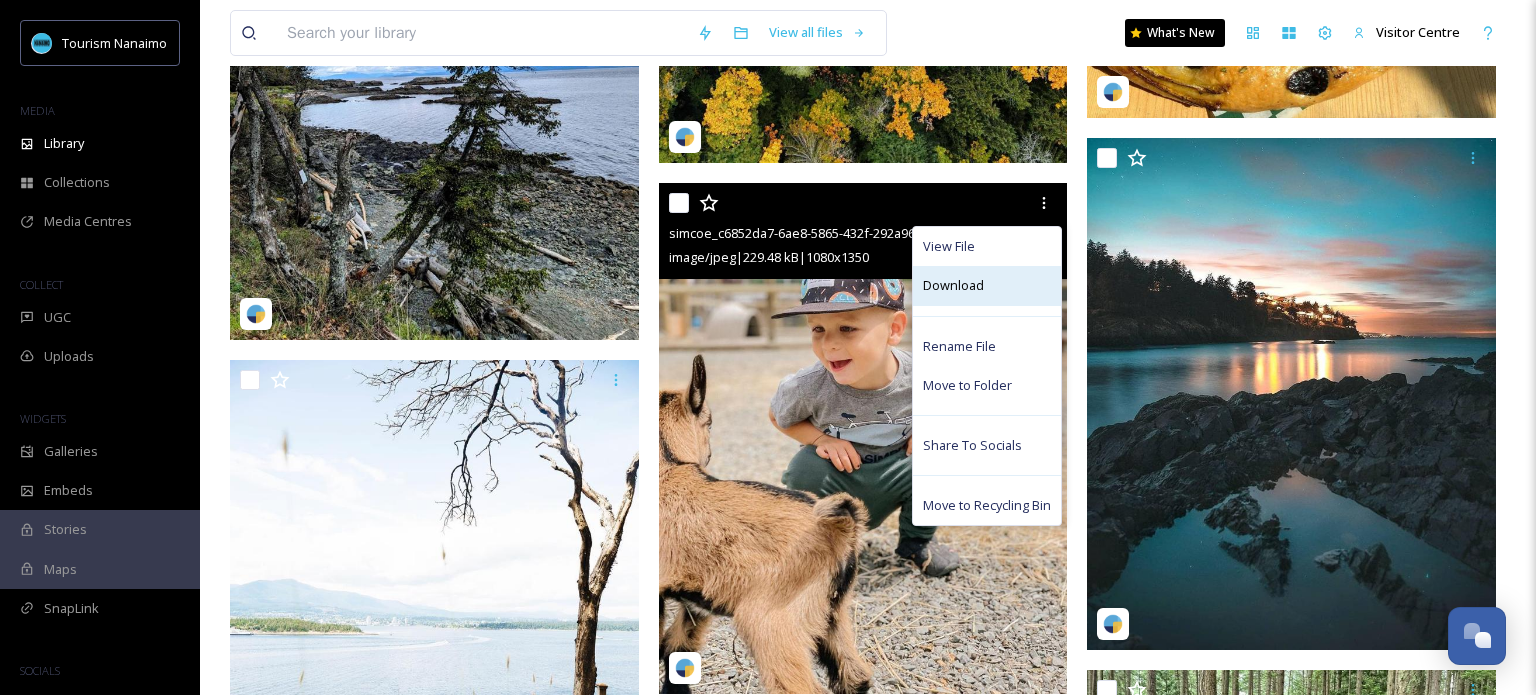 click on "Download" at bounding box center [987, 285] 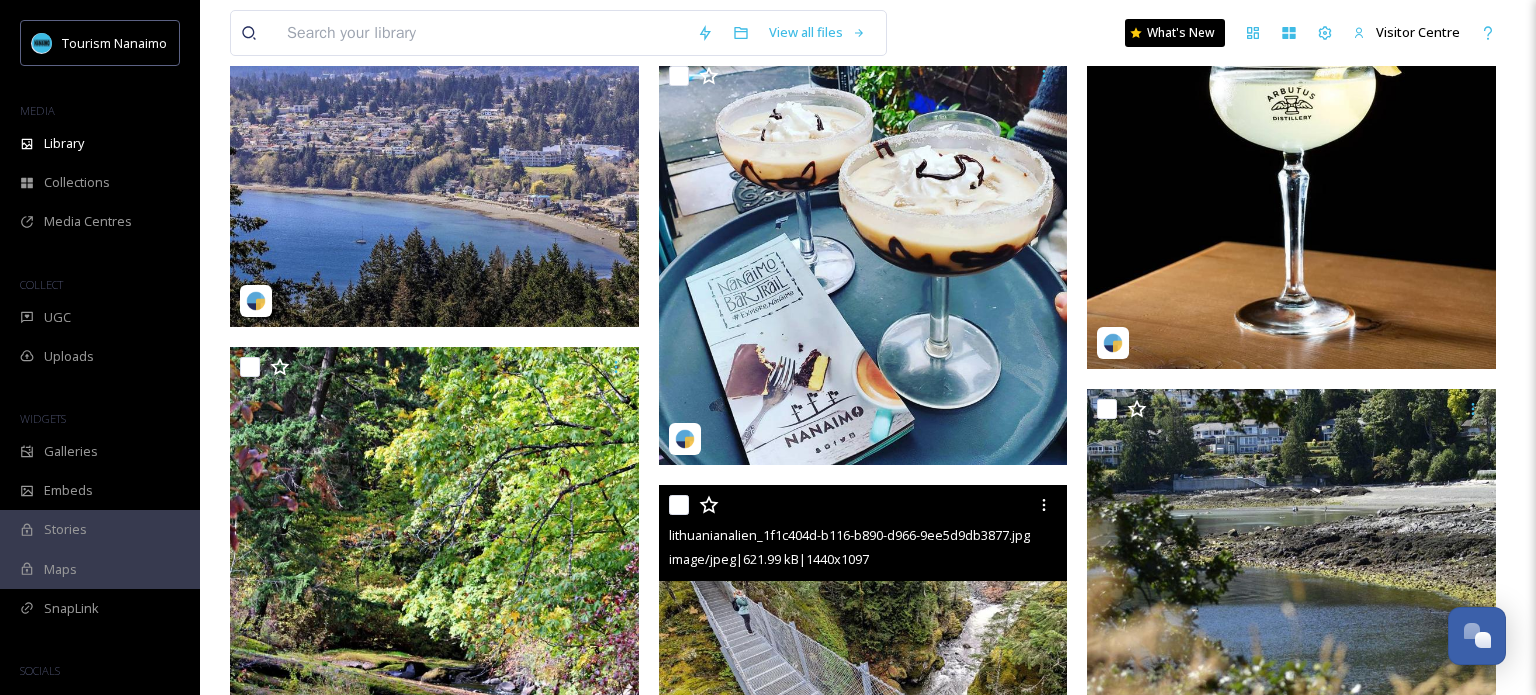 scroll, scrollTop: 39420, scrollLeft: 0, axis: vertical 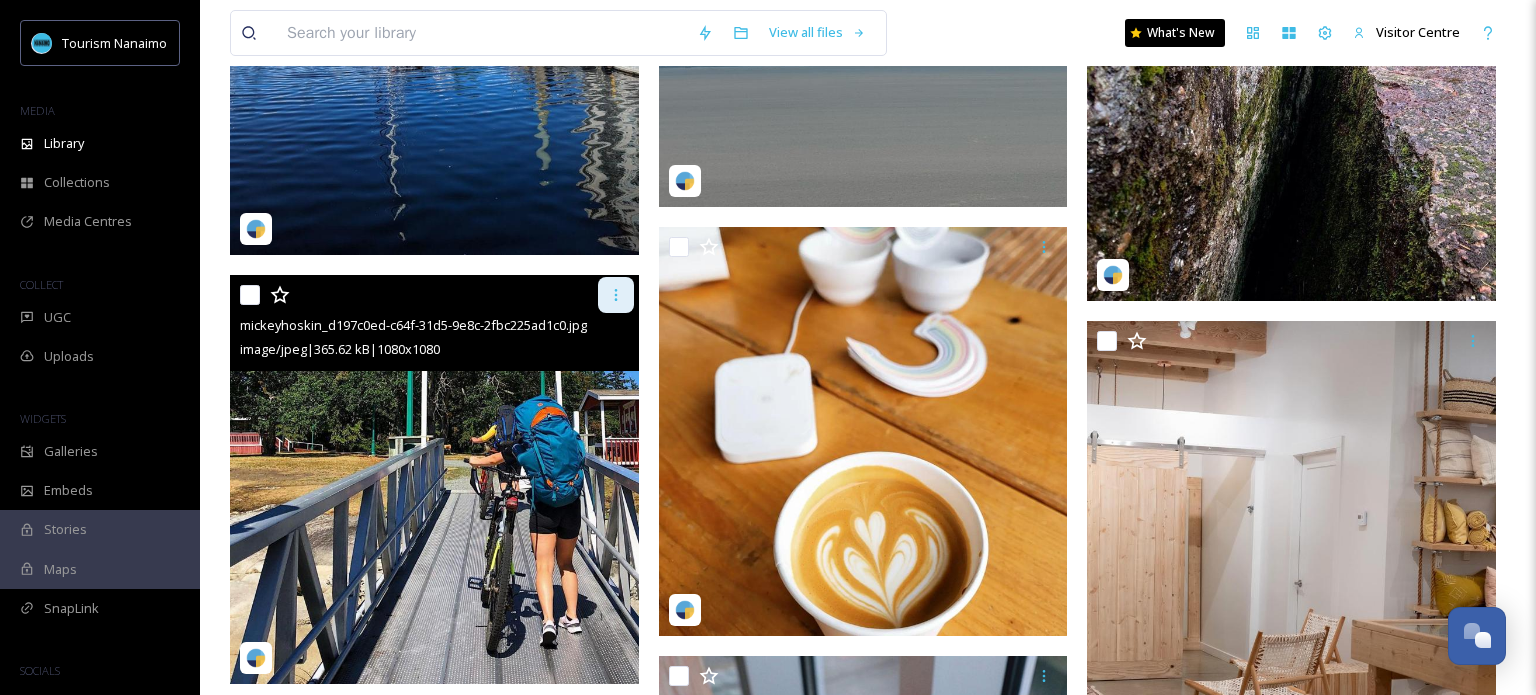 click 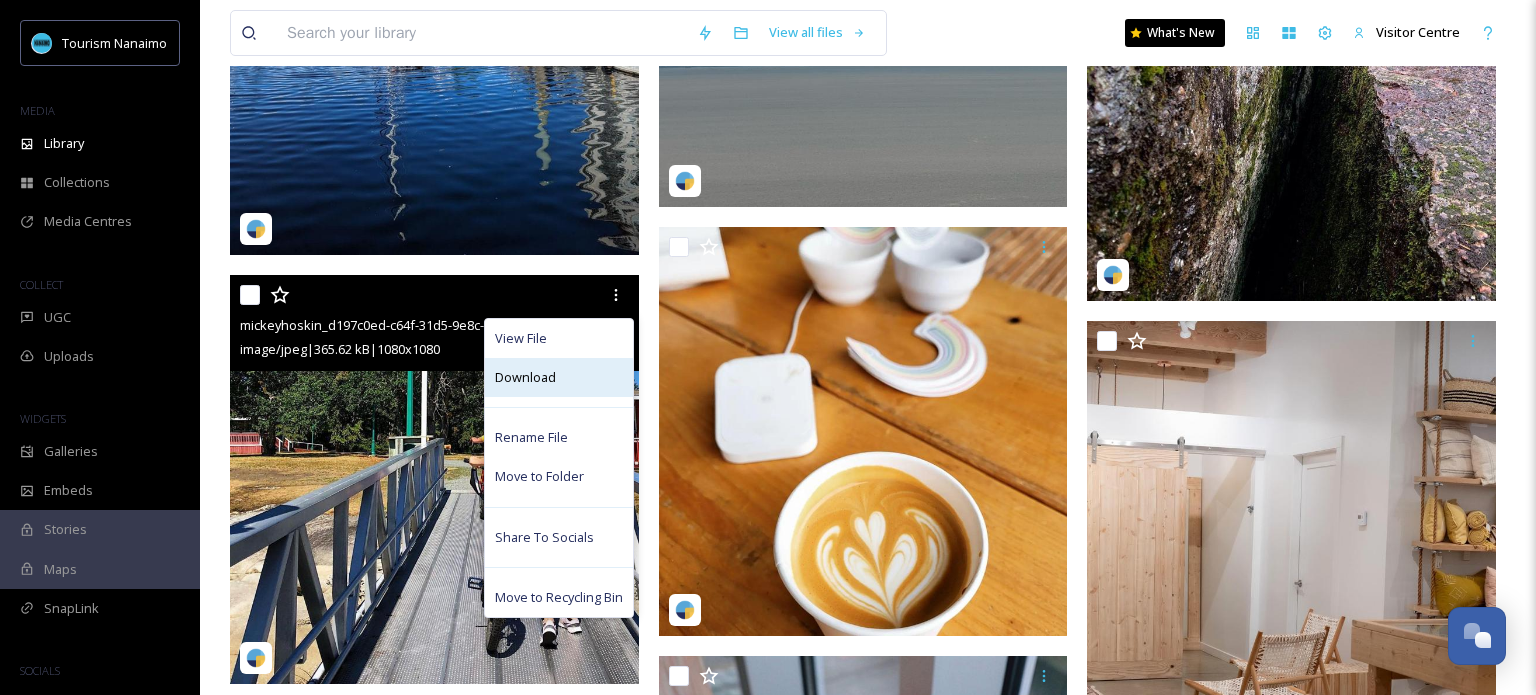 click on "Download" at bounding box center (559, 377) 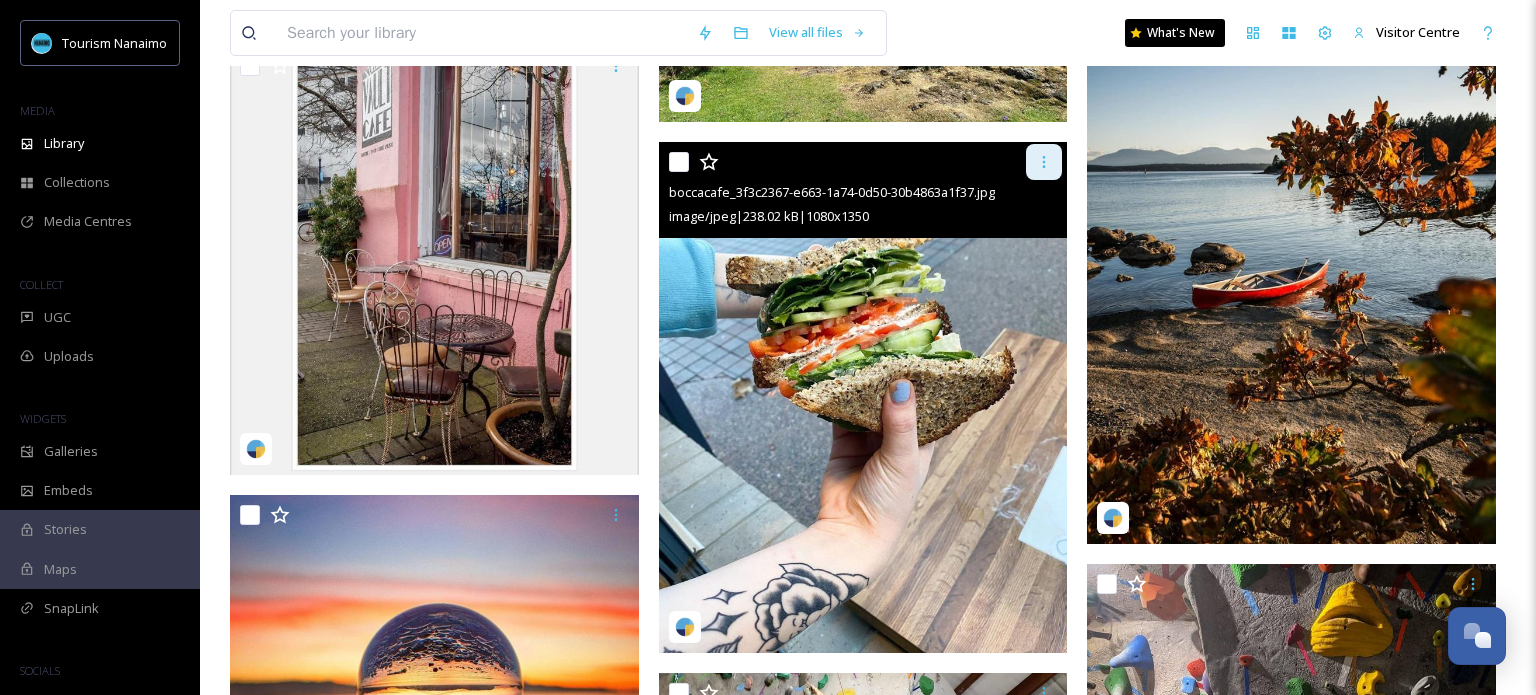scroll, scrollTop: 3183, scrollLeft: 0, axis: vertical 